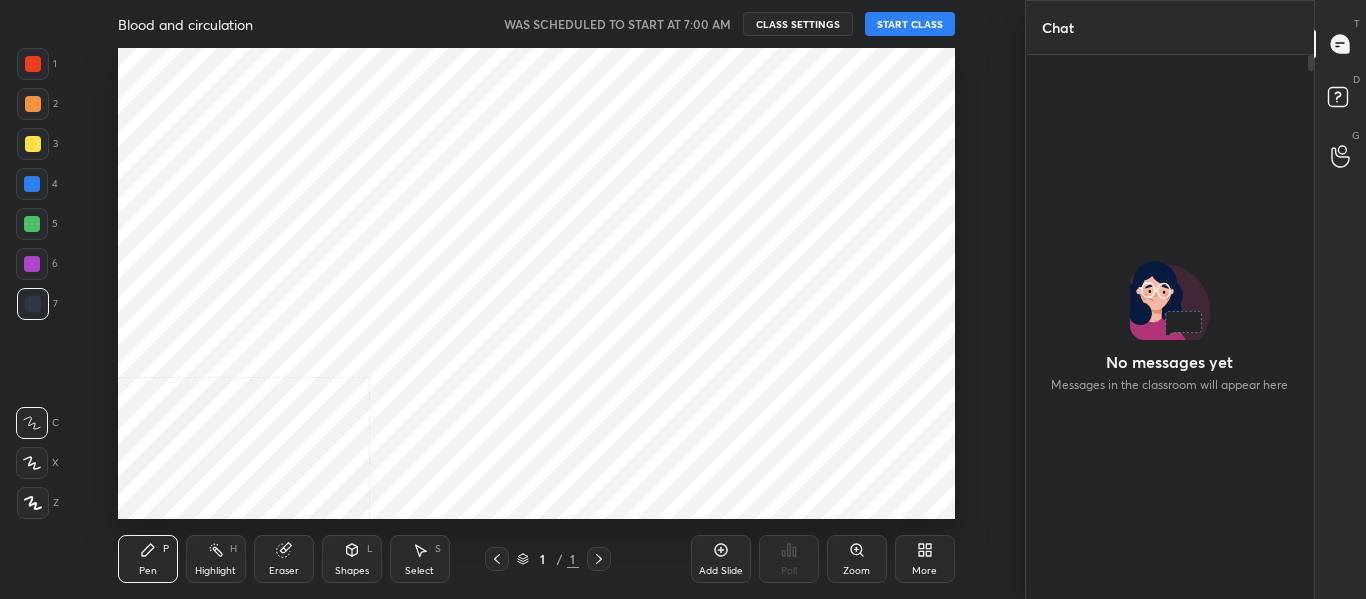 scroll, scrollTop: 0, scrollLeft: 0, axis: both 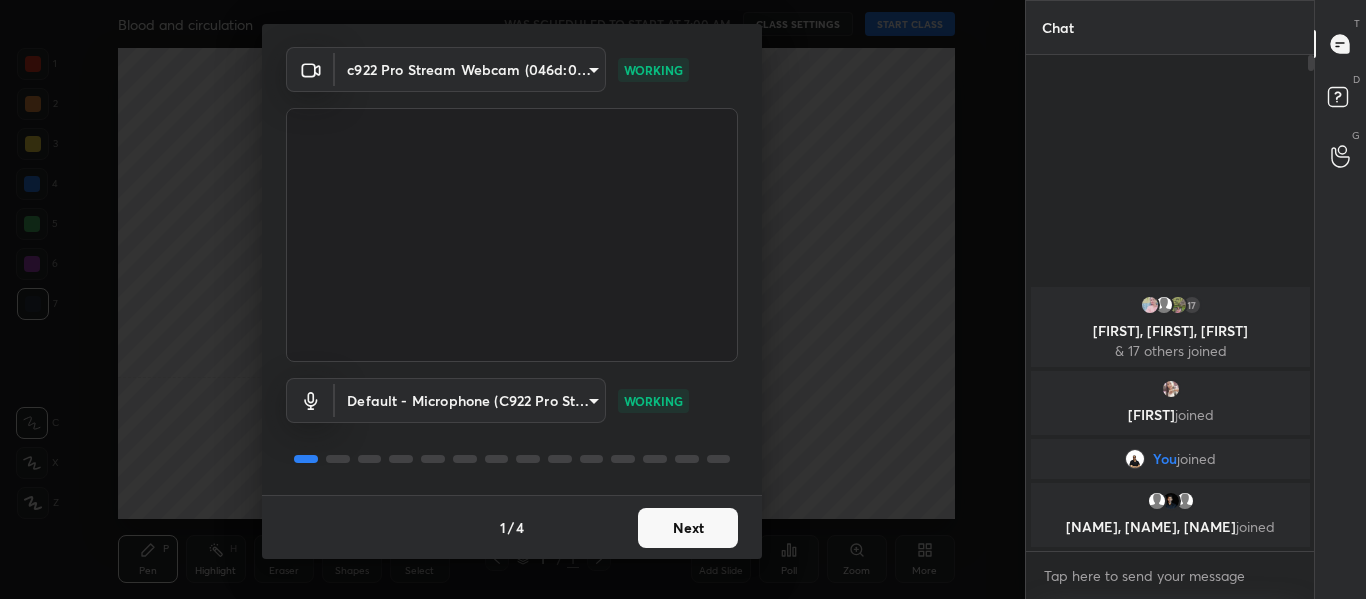 click on "Next" at bounding box center [688, 528] 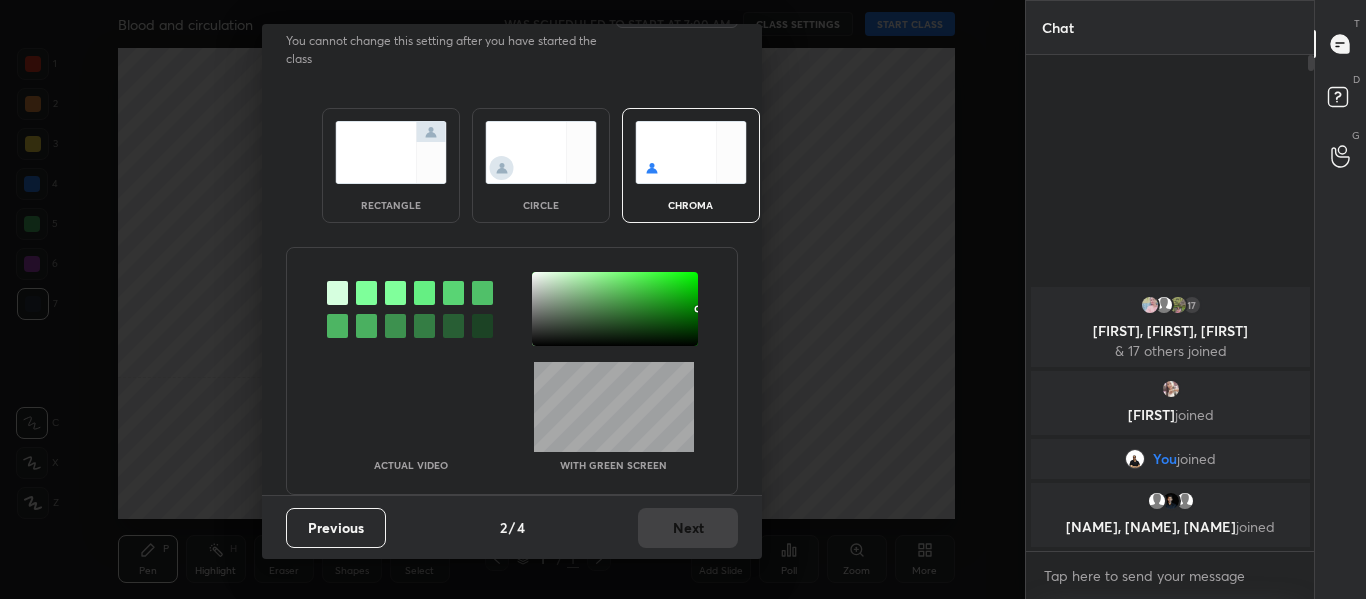scroll, scrollTop: 0, scrollLeft: 0, axis: both 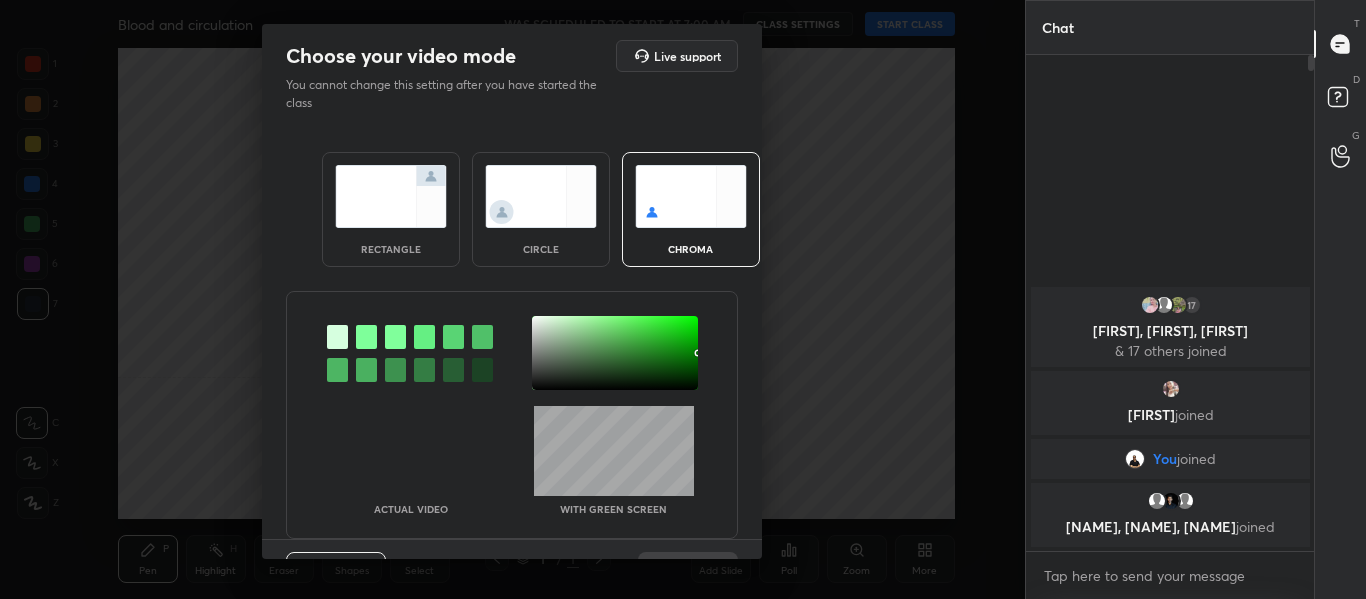 click at bounding box center (366, 337) 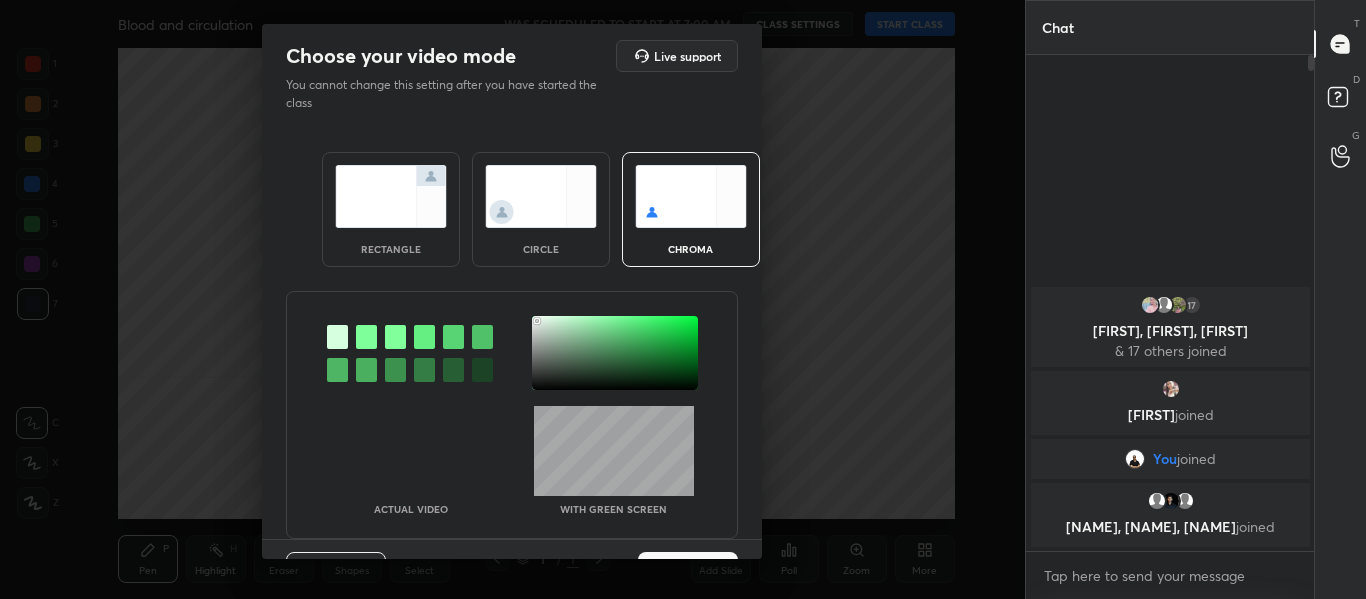 click at bounding box center [615, 353] 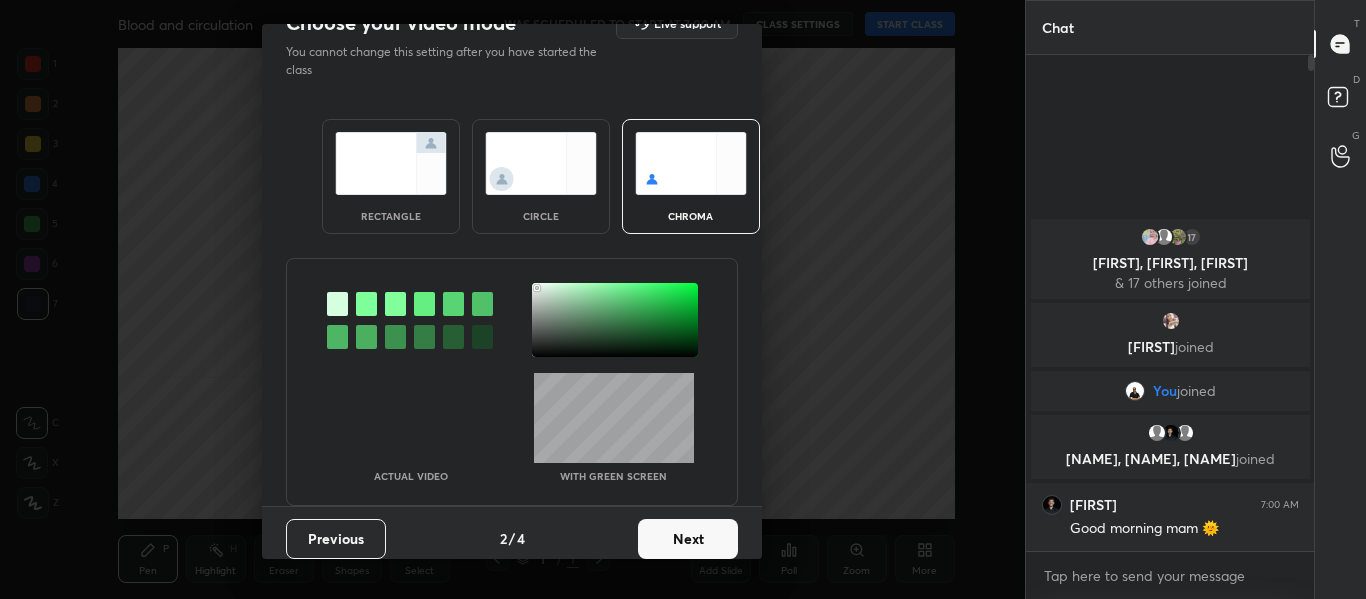 scroll, scrollTop: 50, scrollLeft: 0, axis: vertical 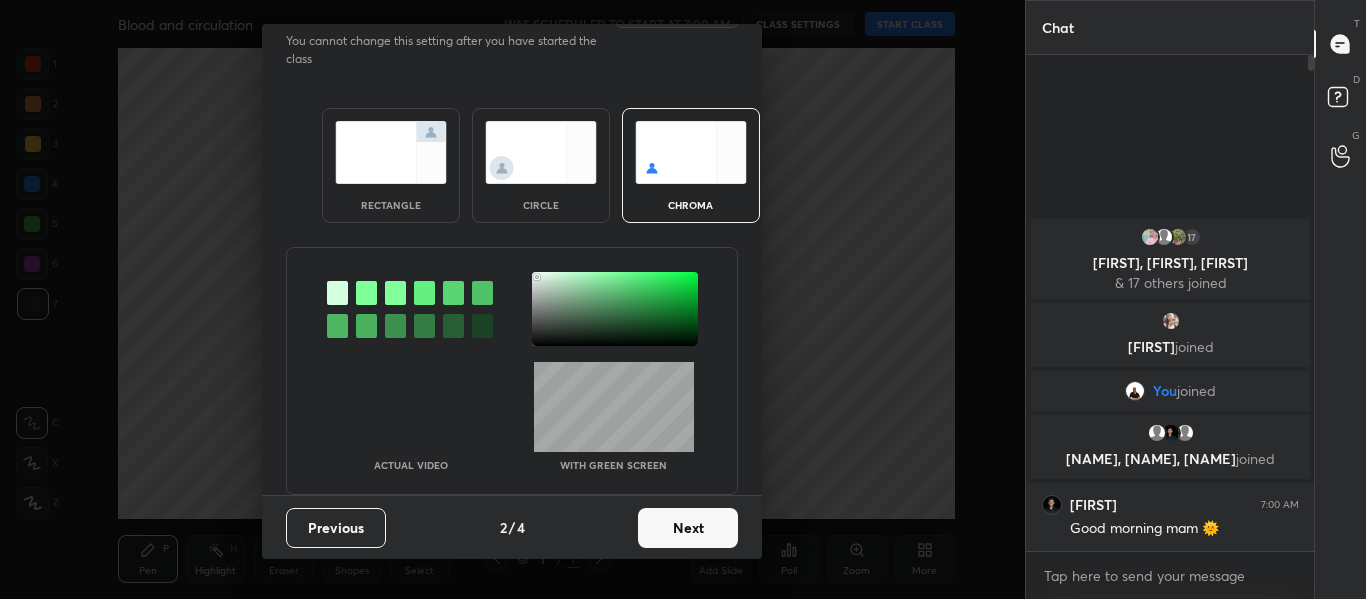 click on "Next" at bounding box center [688, 528] 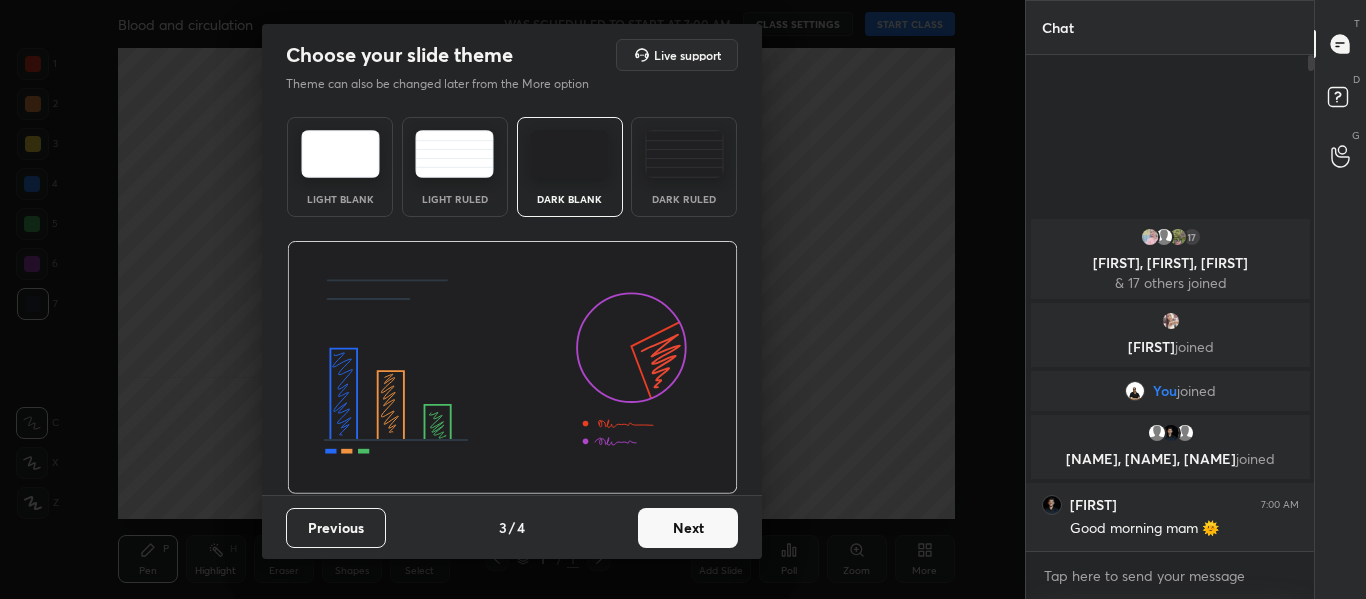 scroll, scrollTop: 1, scrollLeft: 0, axis: vertical 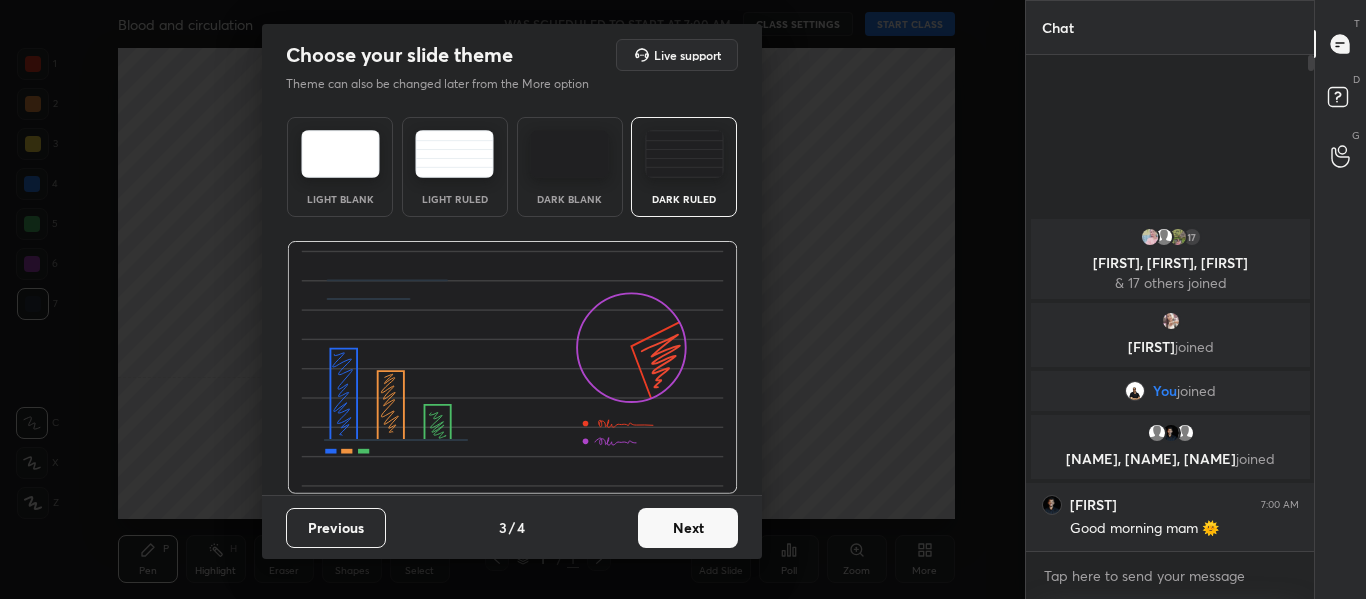 click on "Next" at bounding box center [688, 528] 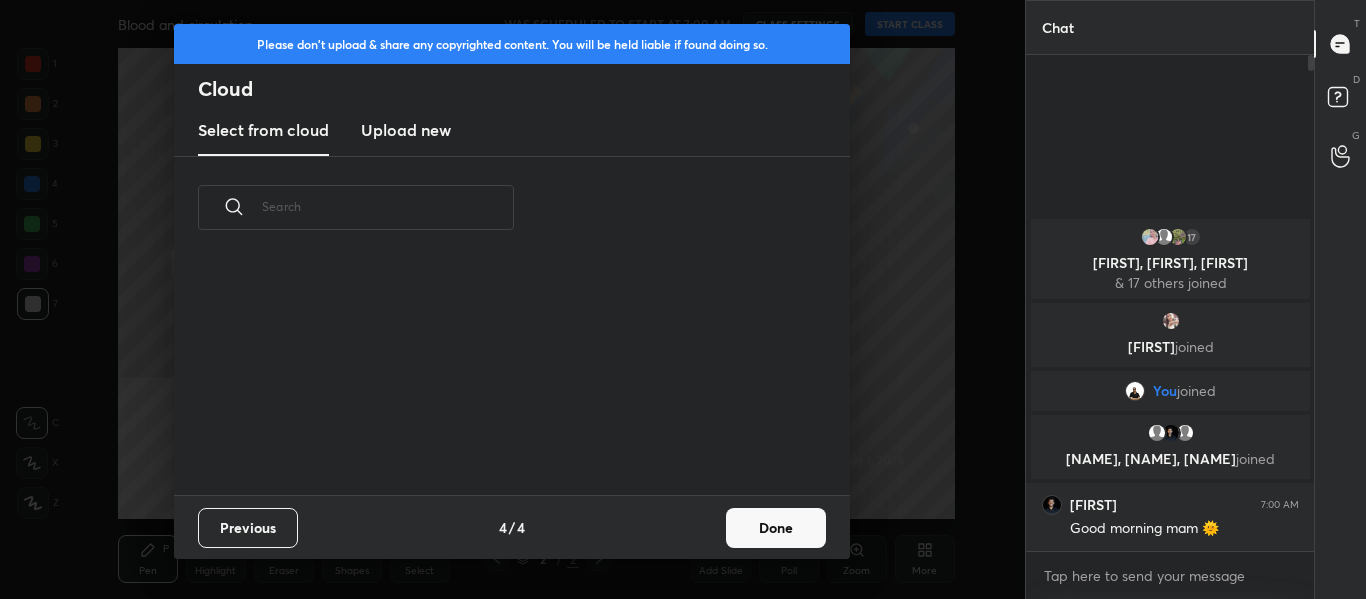 scroll, scrollTop: 7, scrollLeft: 11, axis: both 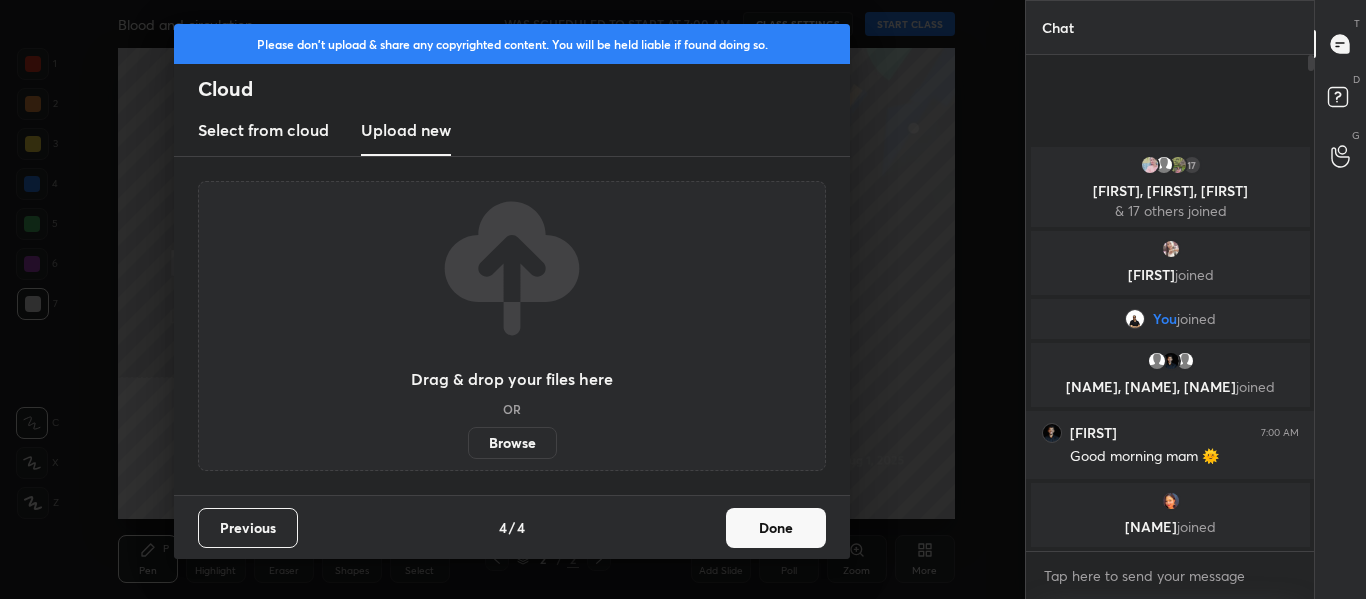 click on "Browse" at bounding box center (512, 443) 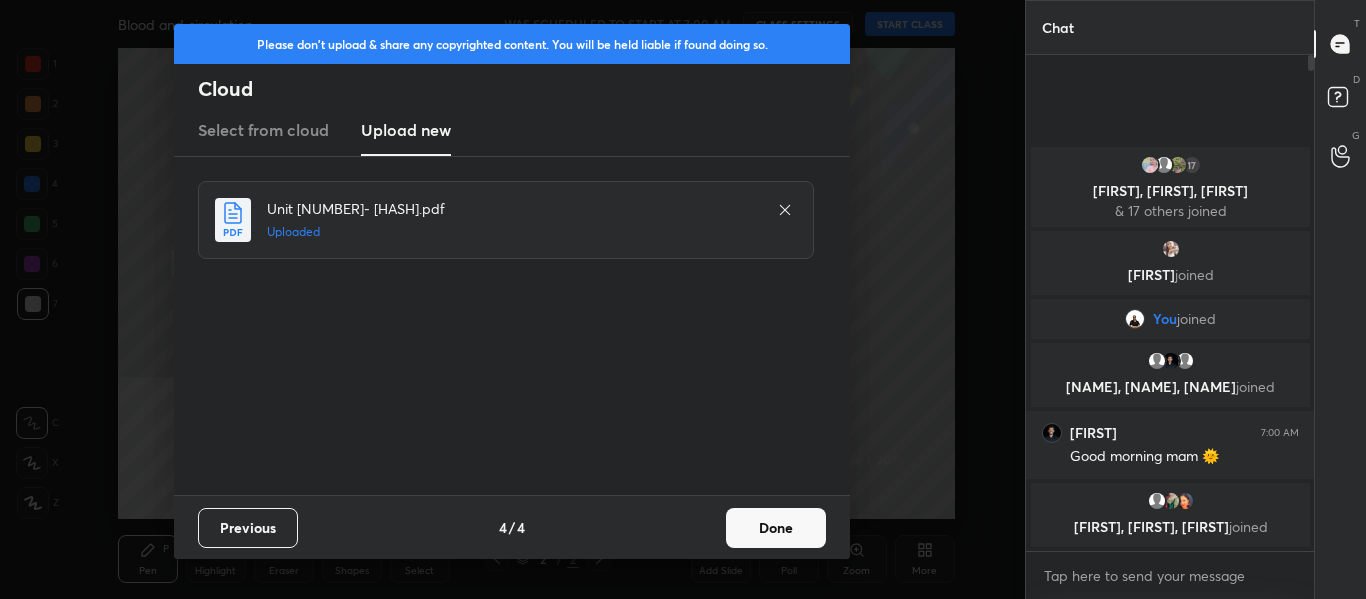 click on "Done" at bounding box center [776, 528] 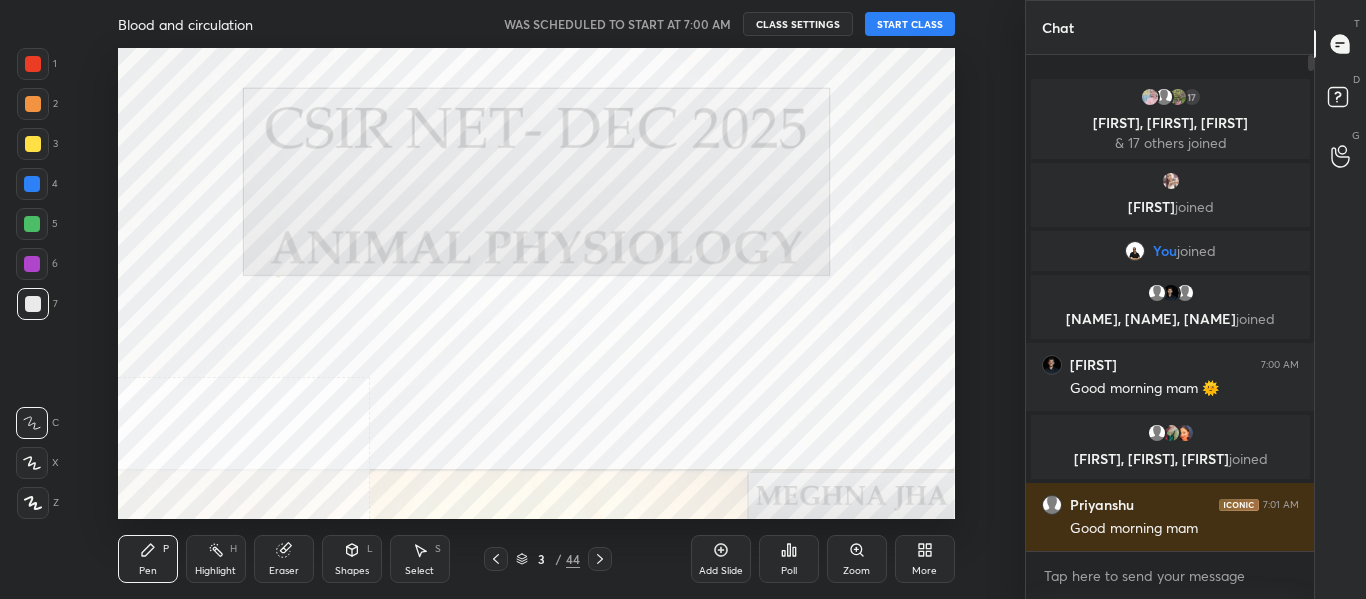 click 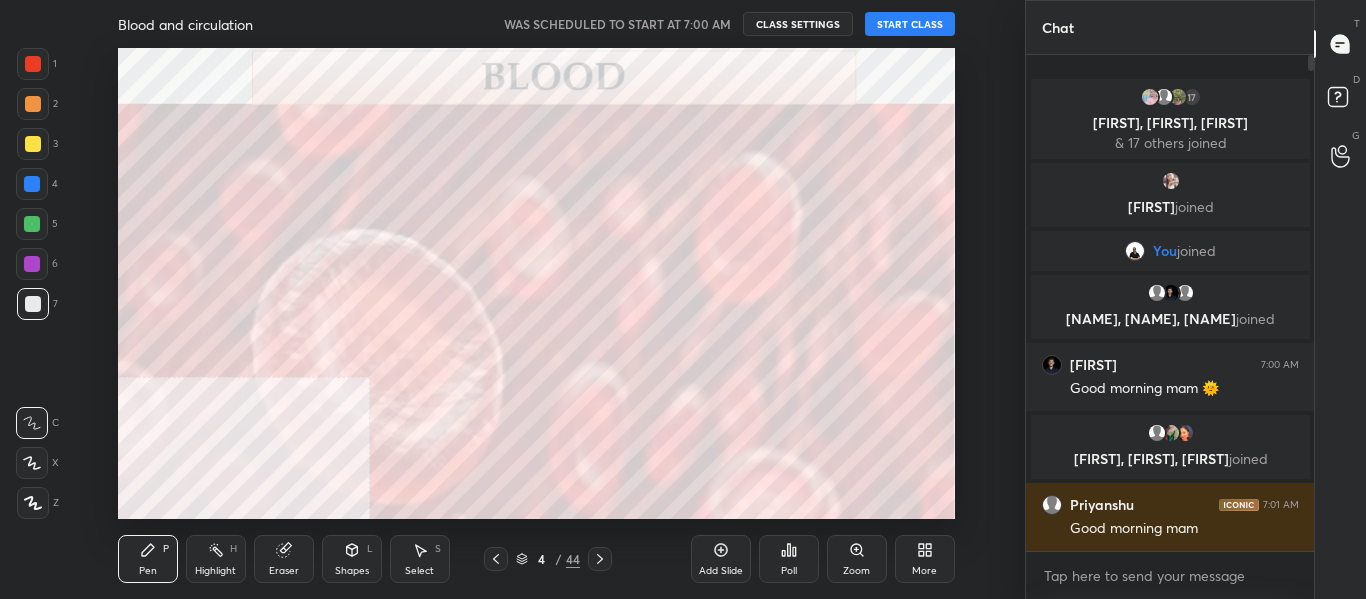 click 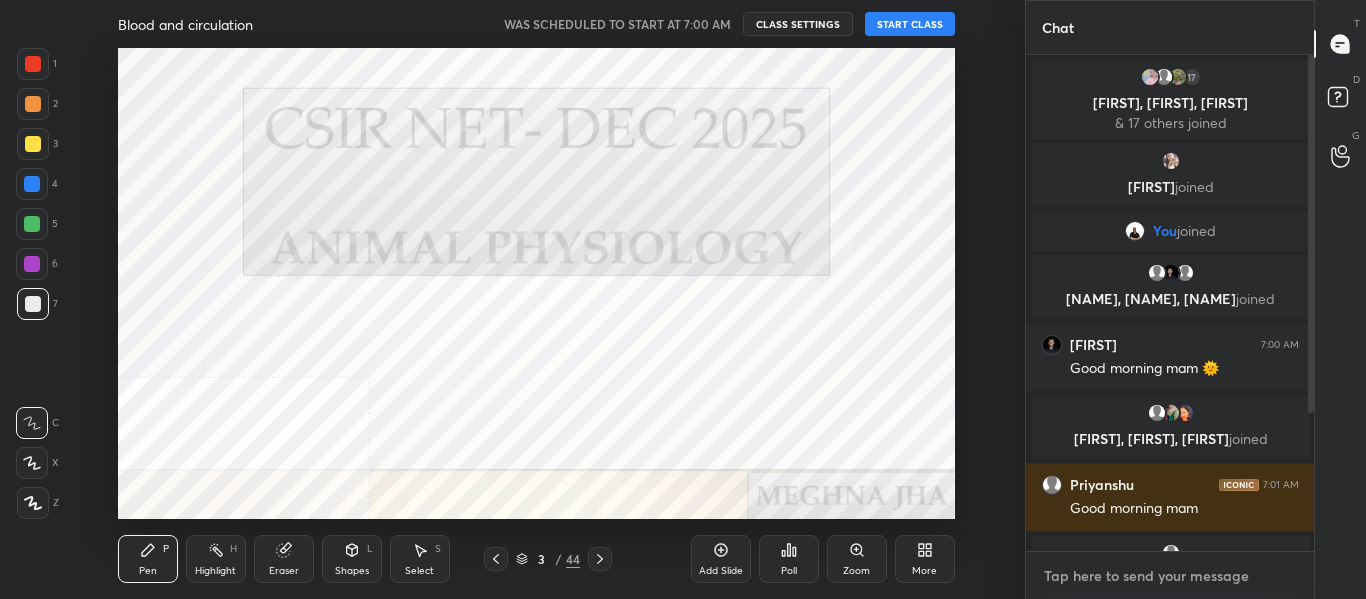 type on "x" 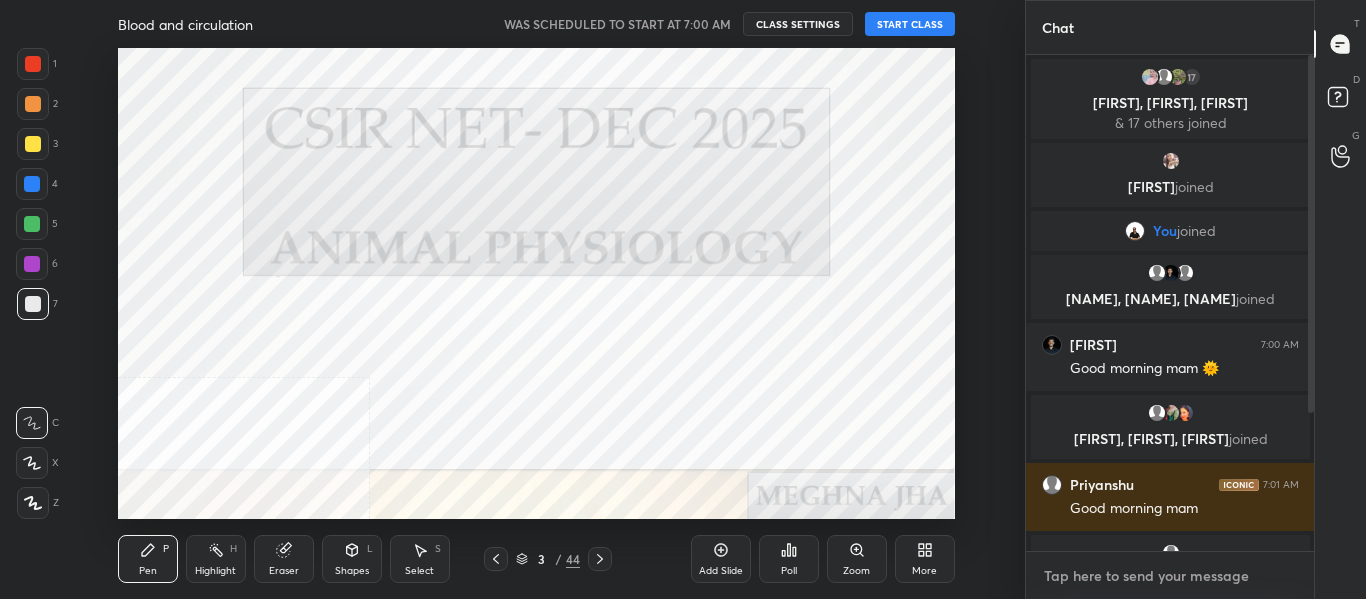 click at bounding box center [1170, 576] 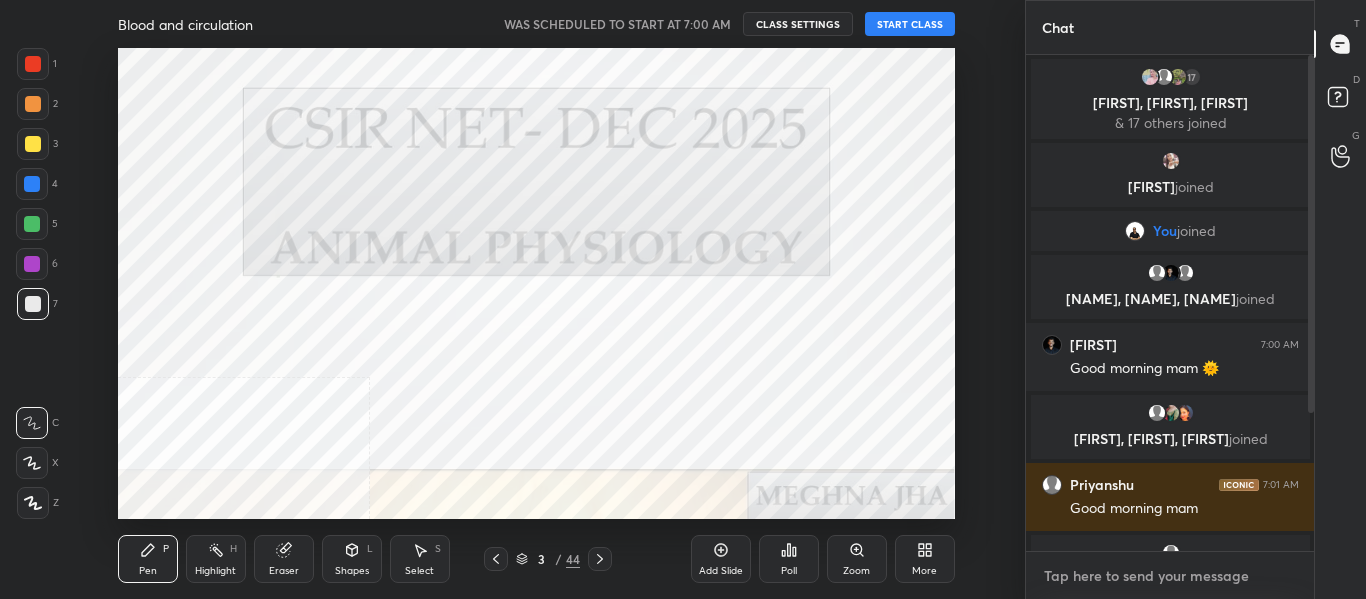 type on "G" 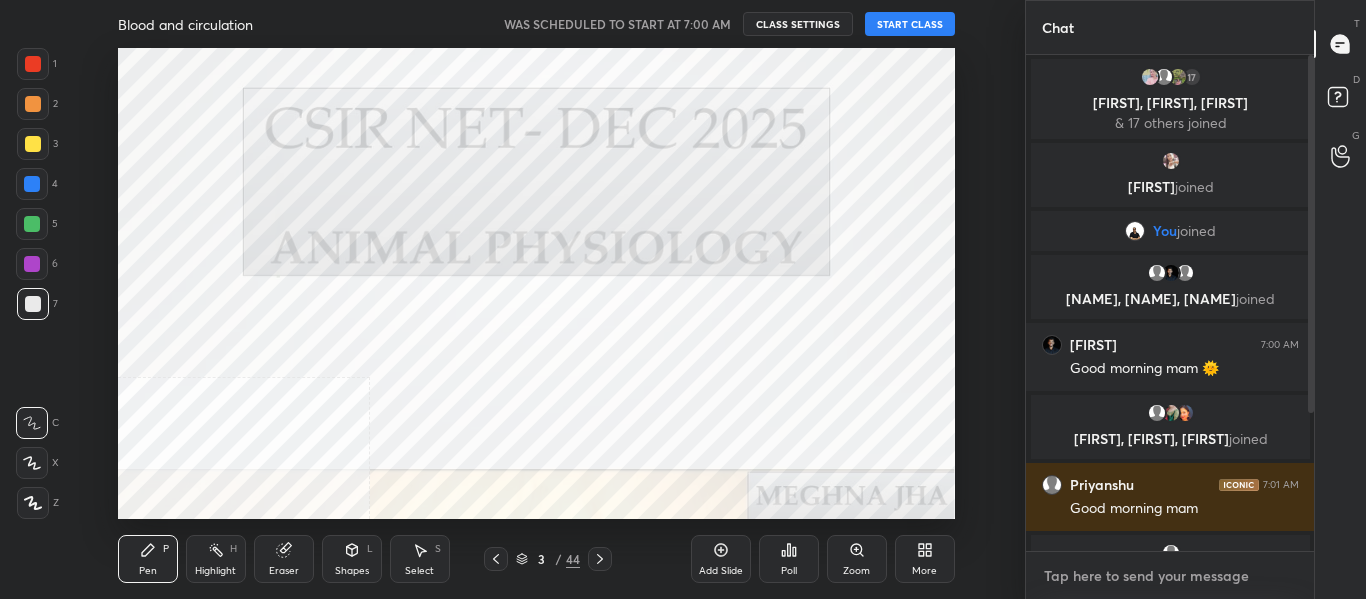 type on "x" 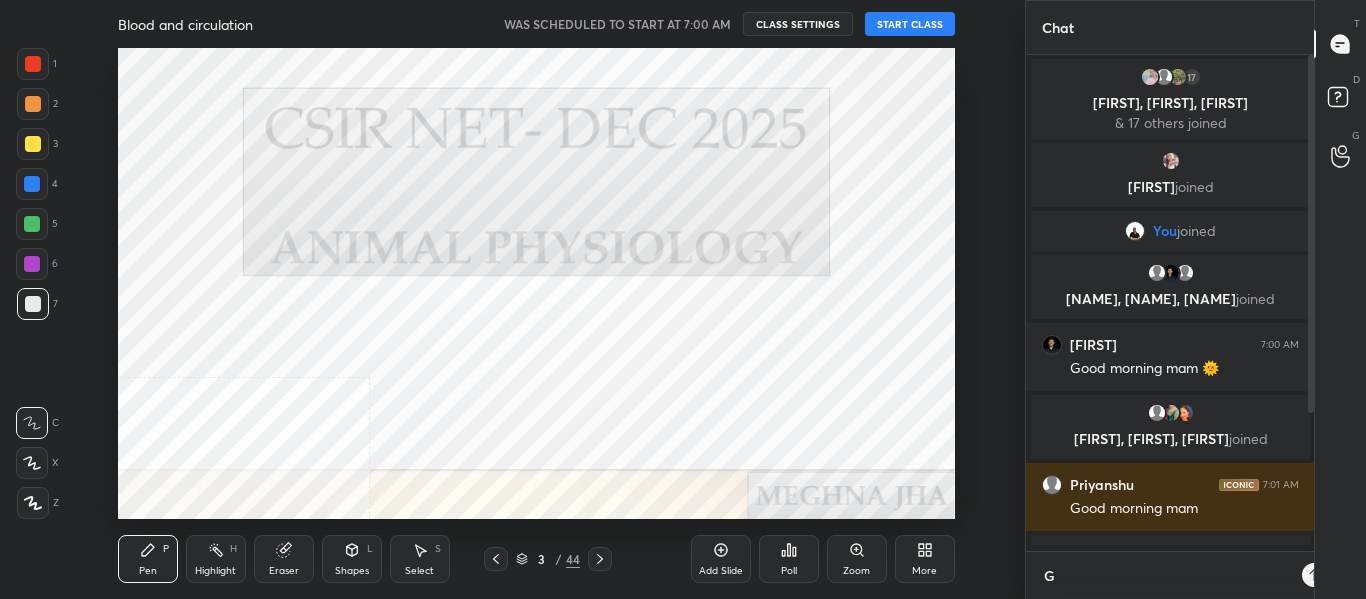 scroll, scrollTop: 484, scrollLeft: 282, axis: both 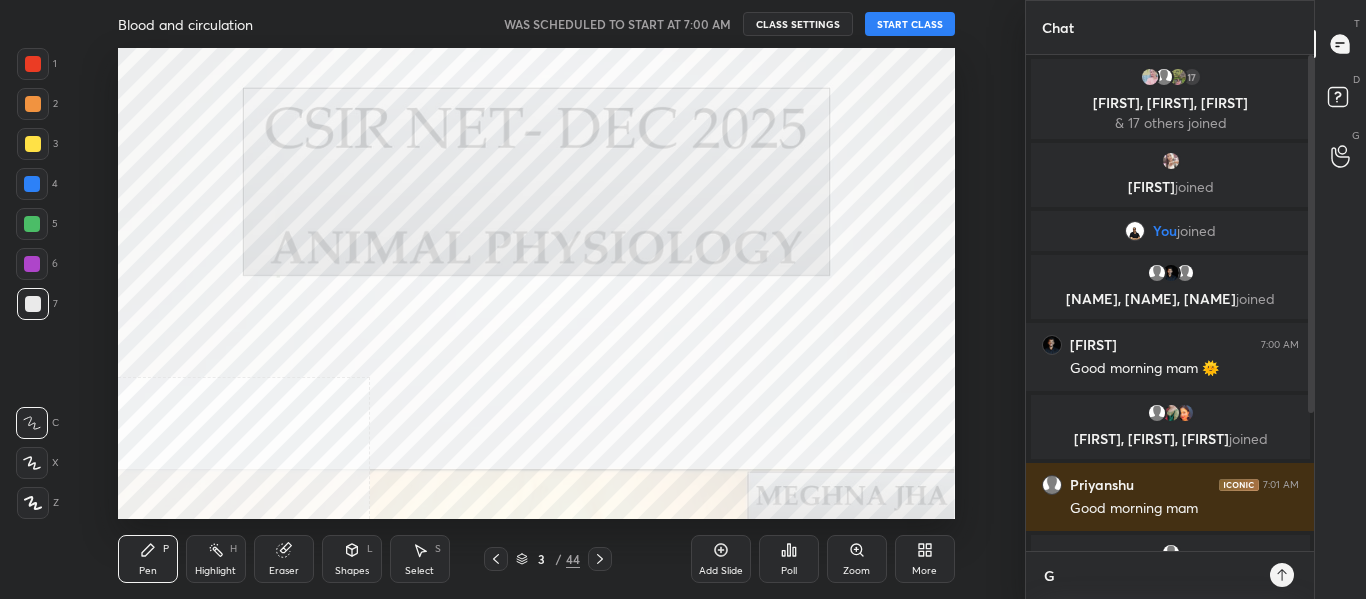 type on "Go" 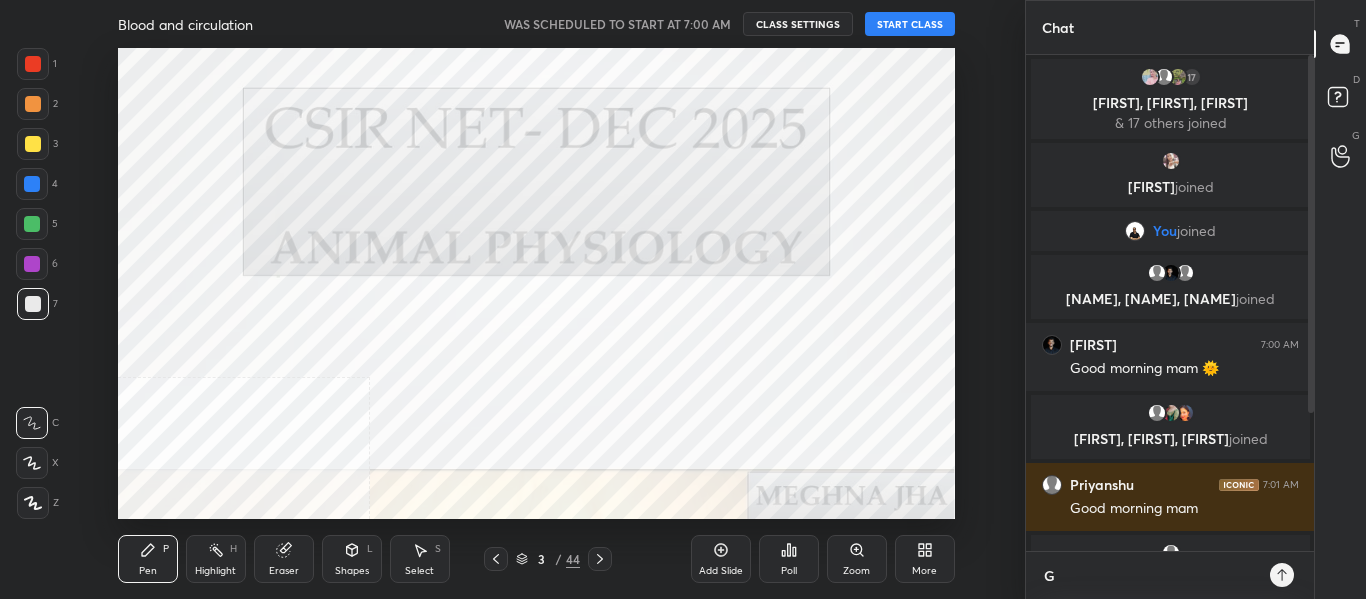 type on "x" 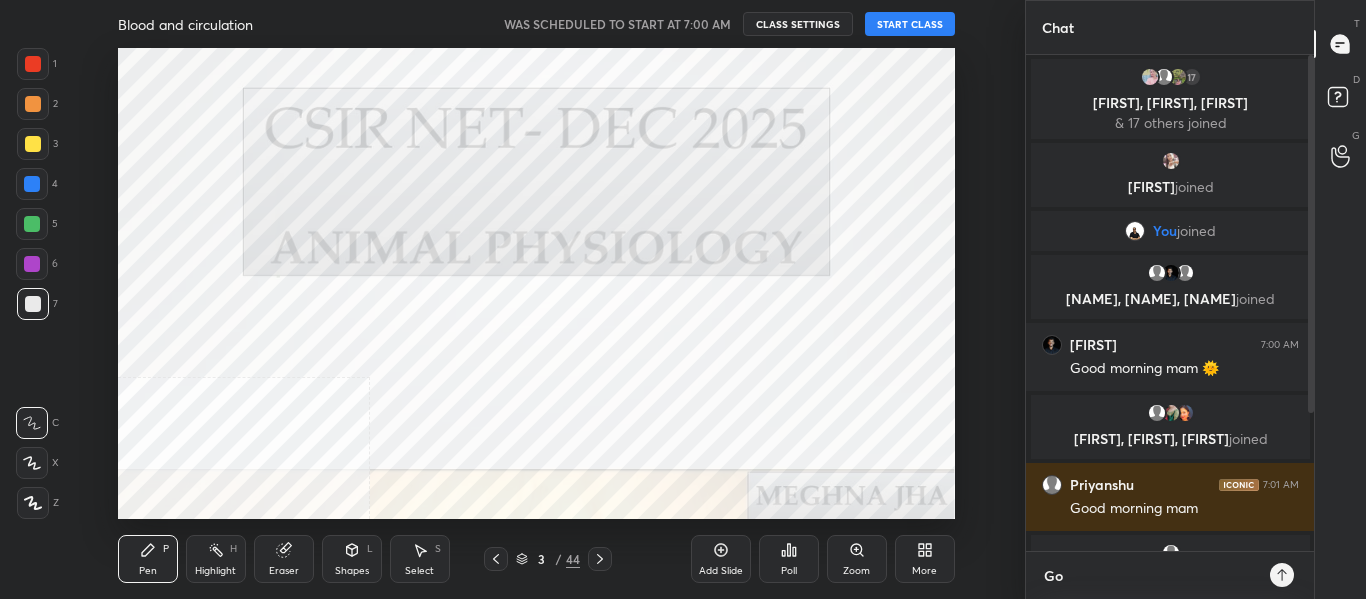 type on "Goo" 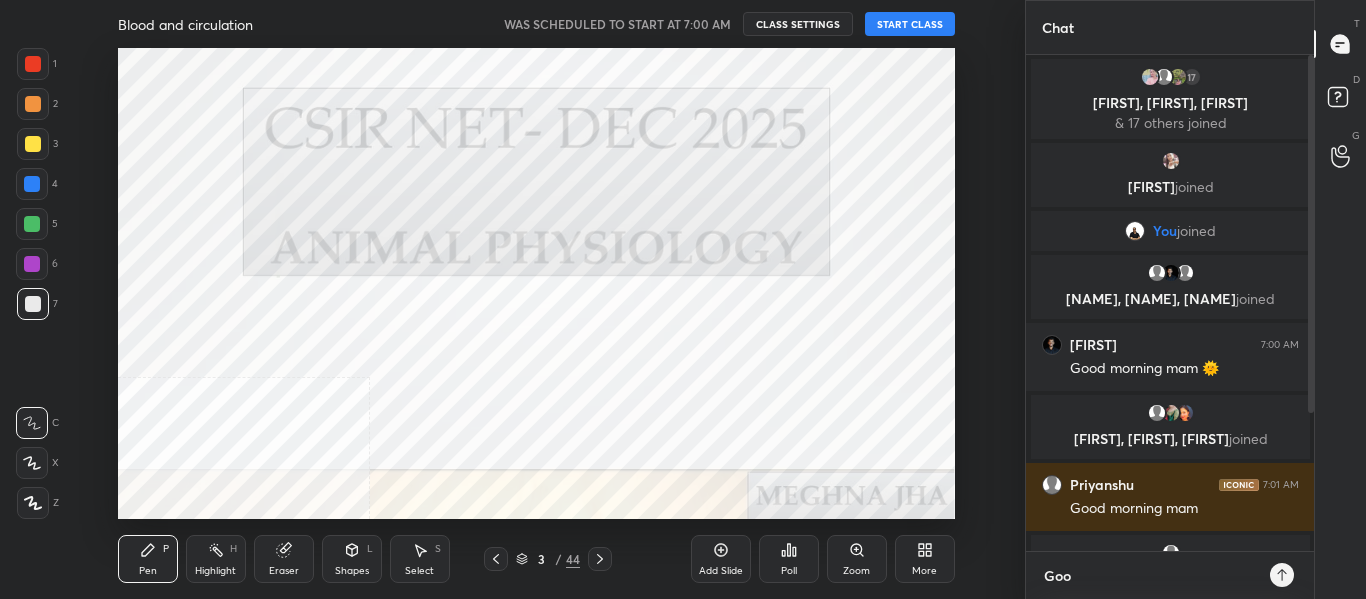 type on "Good" 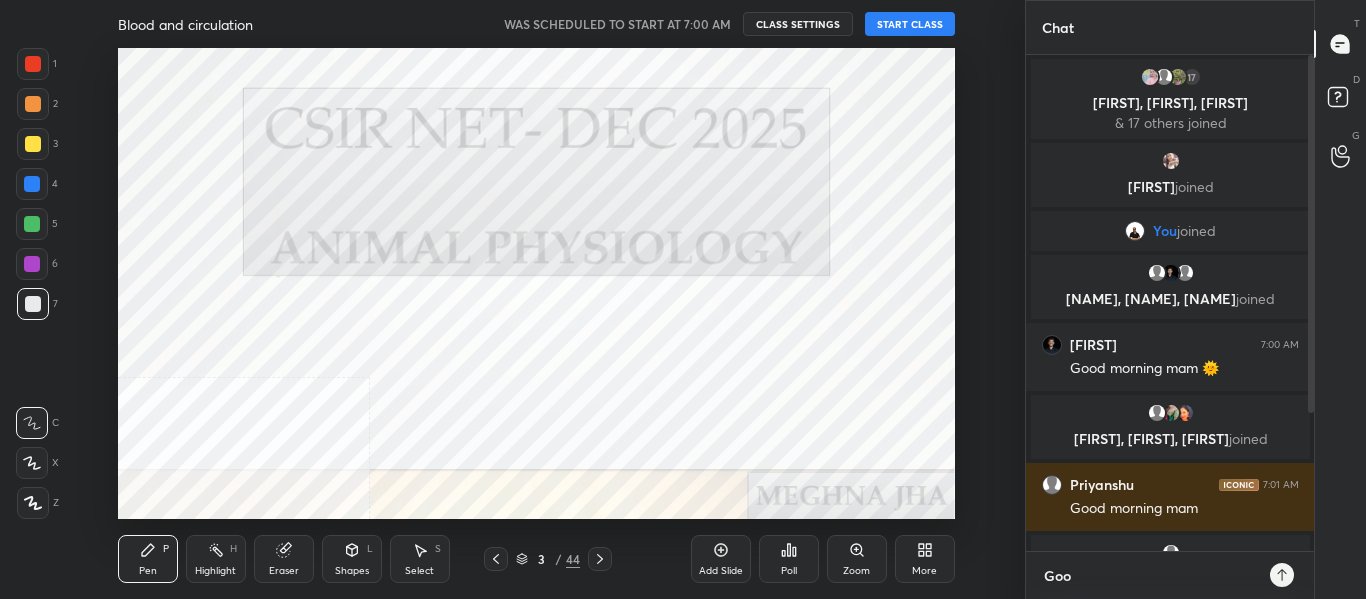 type on "x" 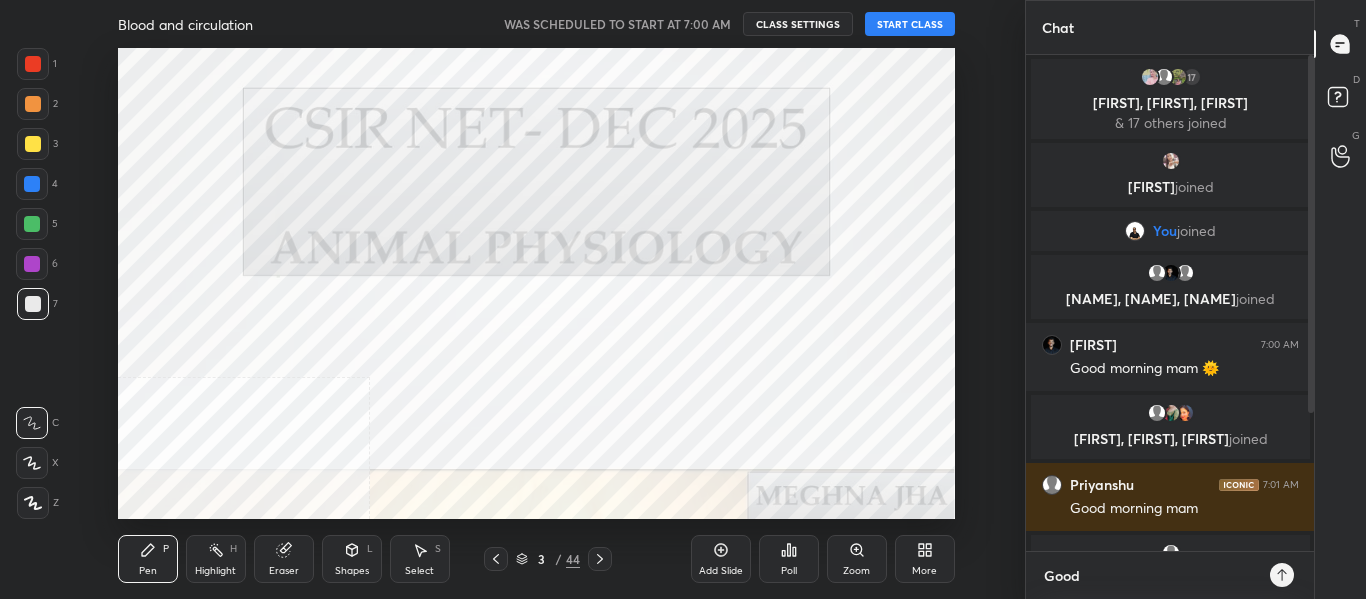 type on "Good" 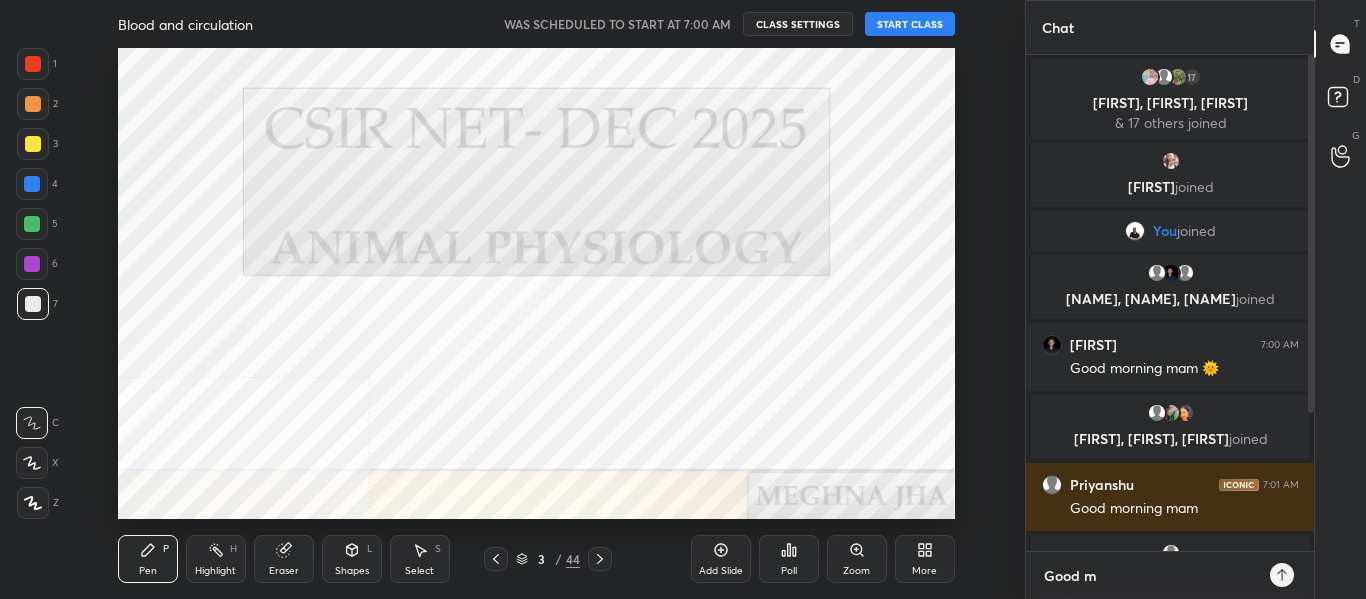 type on "Good mo" 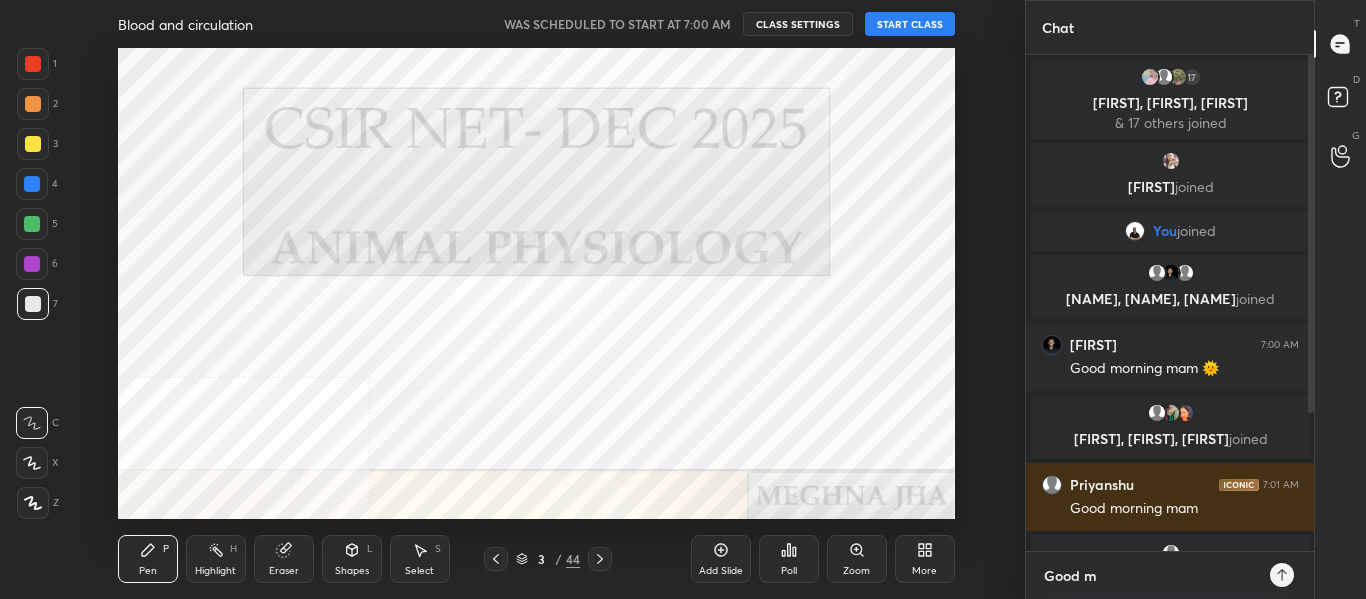 type on "x" 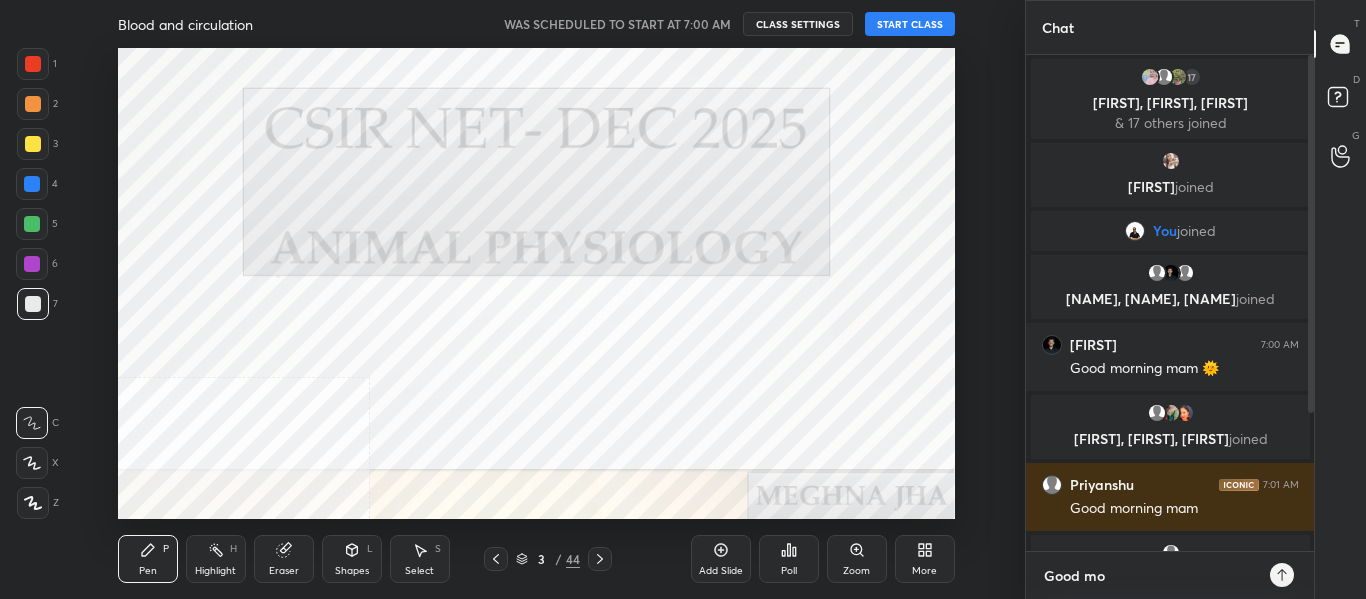 type on "Good mor" 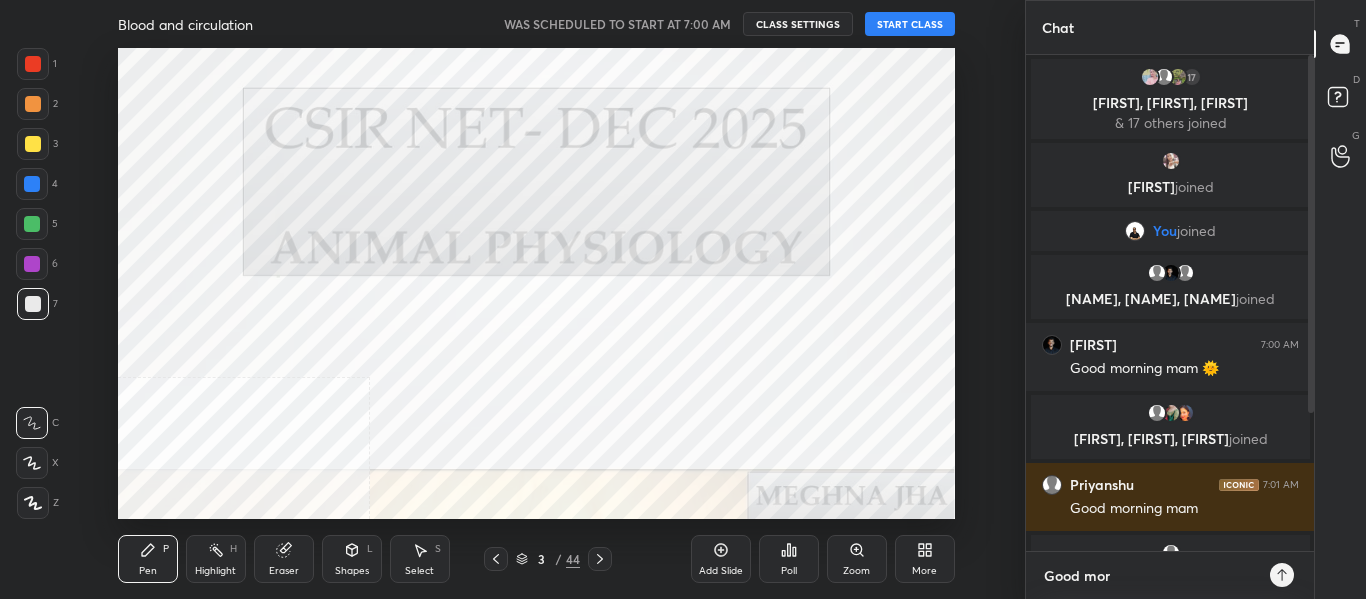 type on "Good morn" 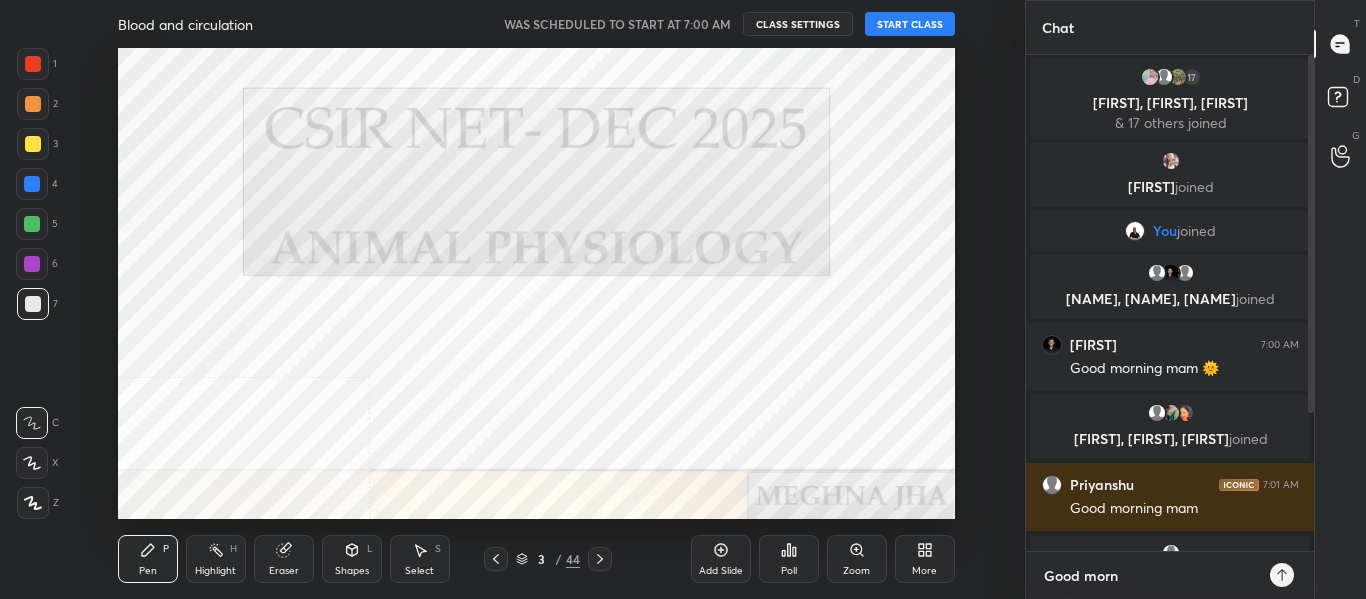 type on "Good morni" 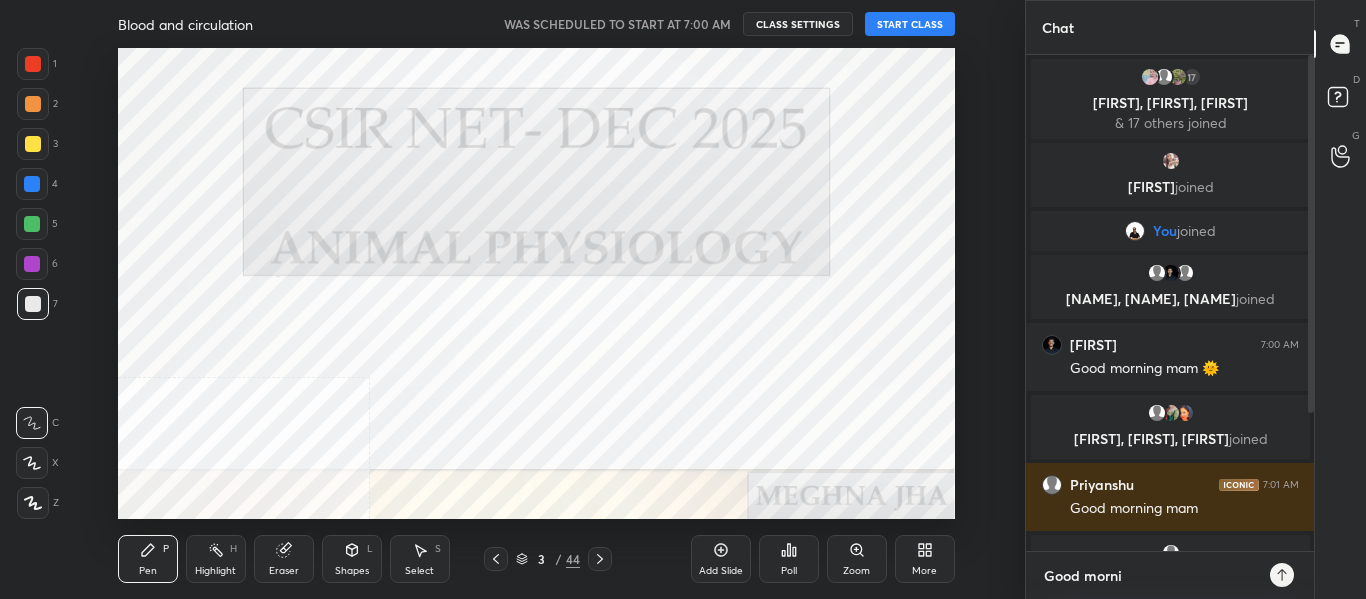 type on "Good mornin" 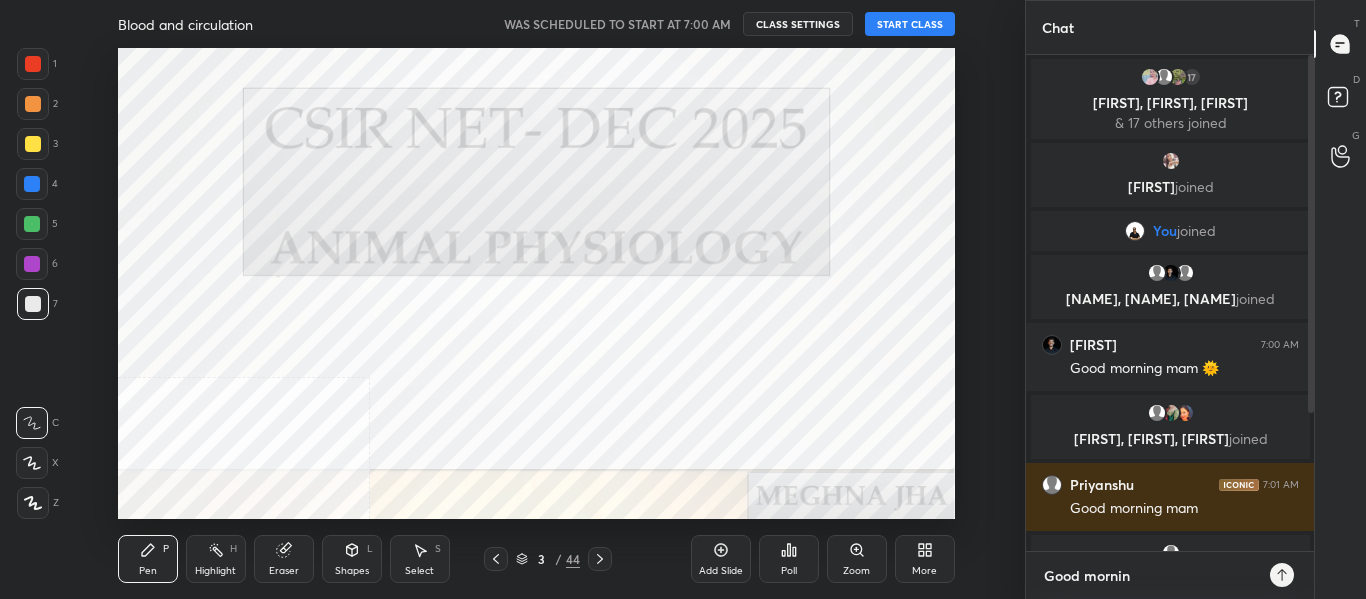 type on "x" 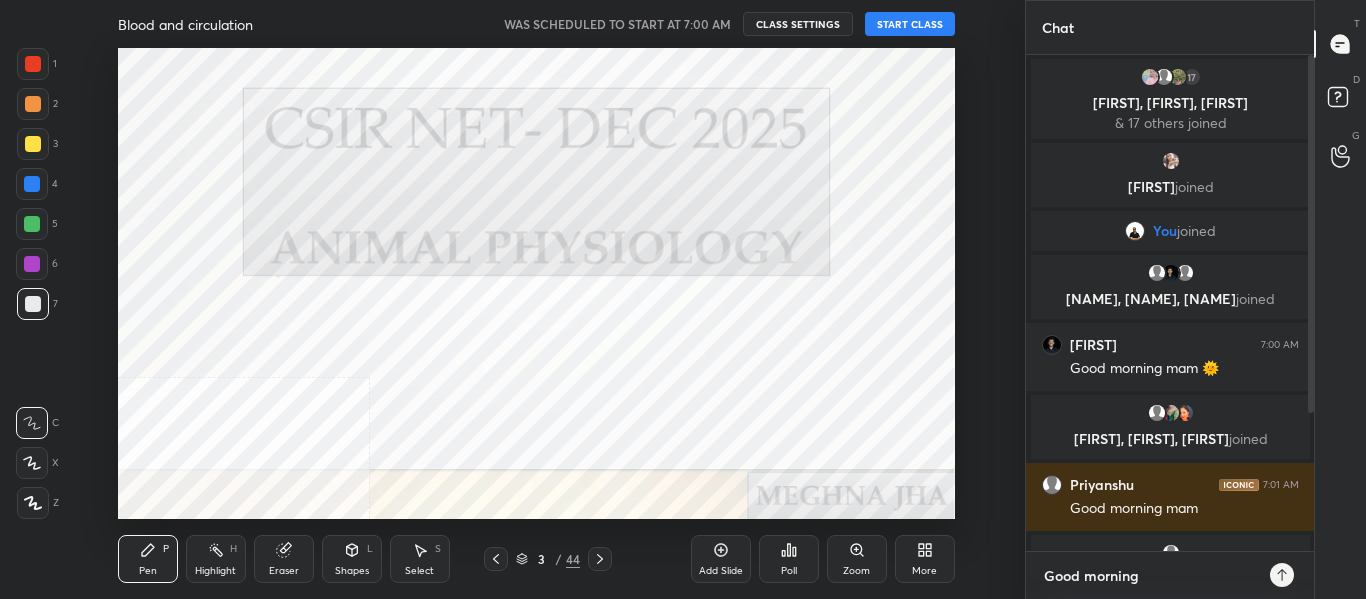 type on "Good morning" 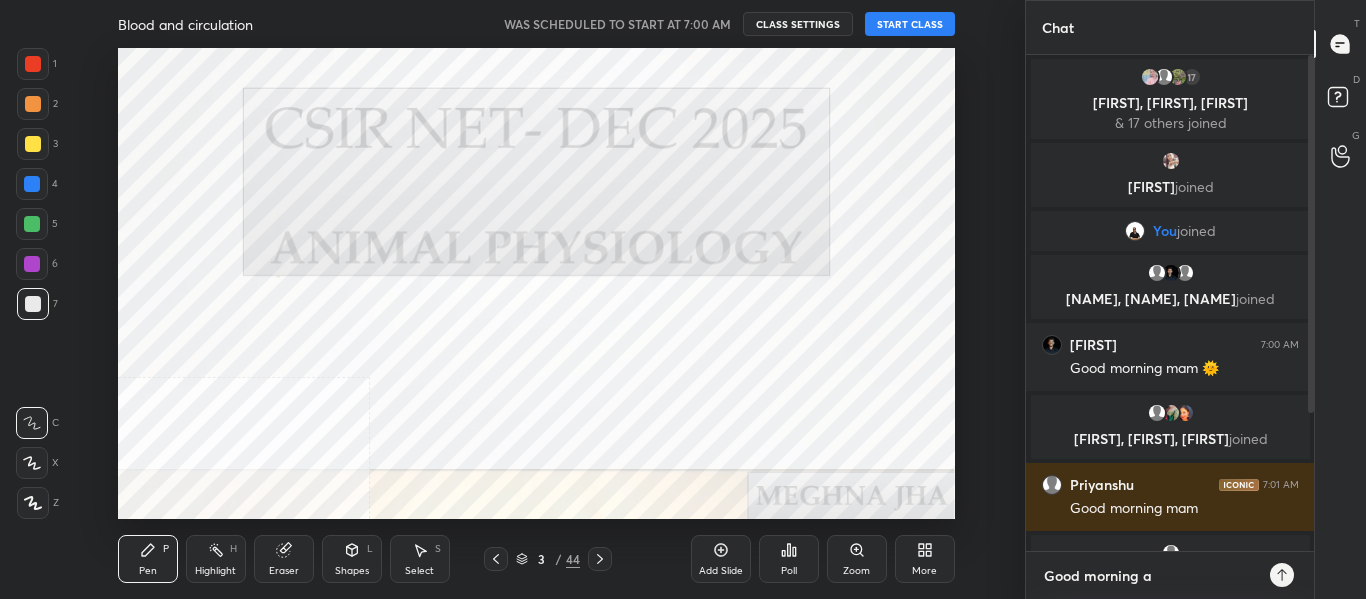 type on "Good morning al" 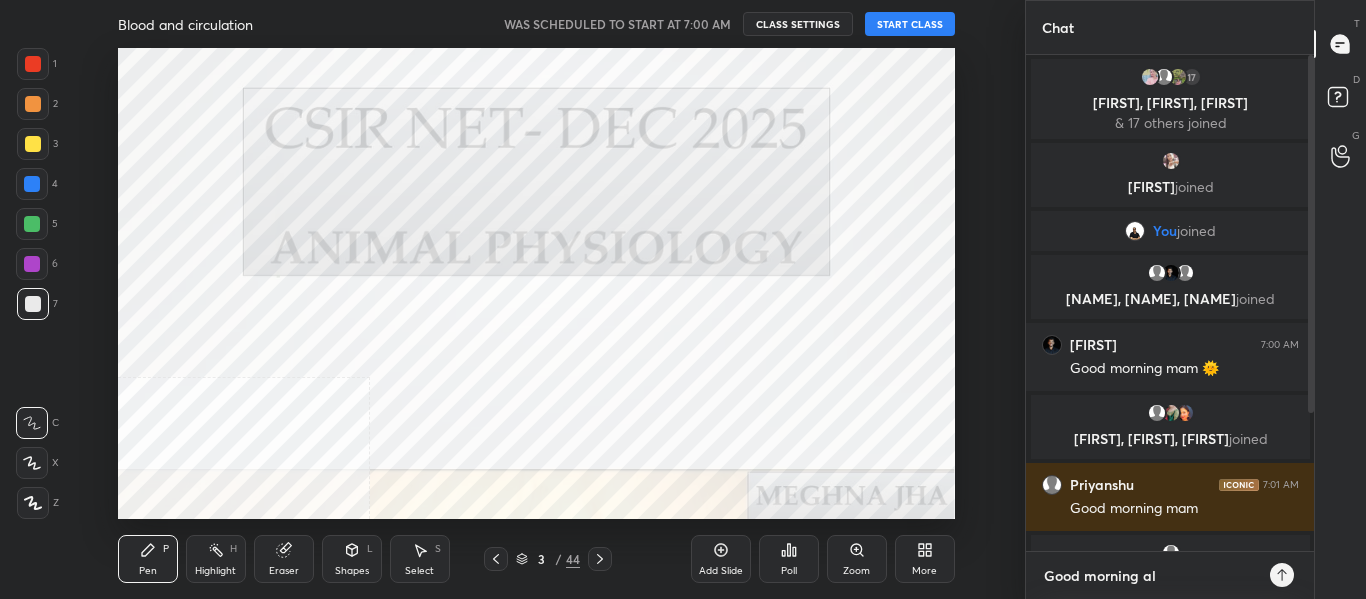 type on "Good morning all" 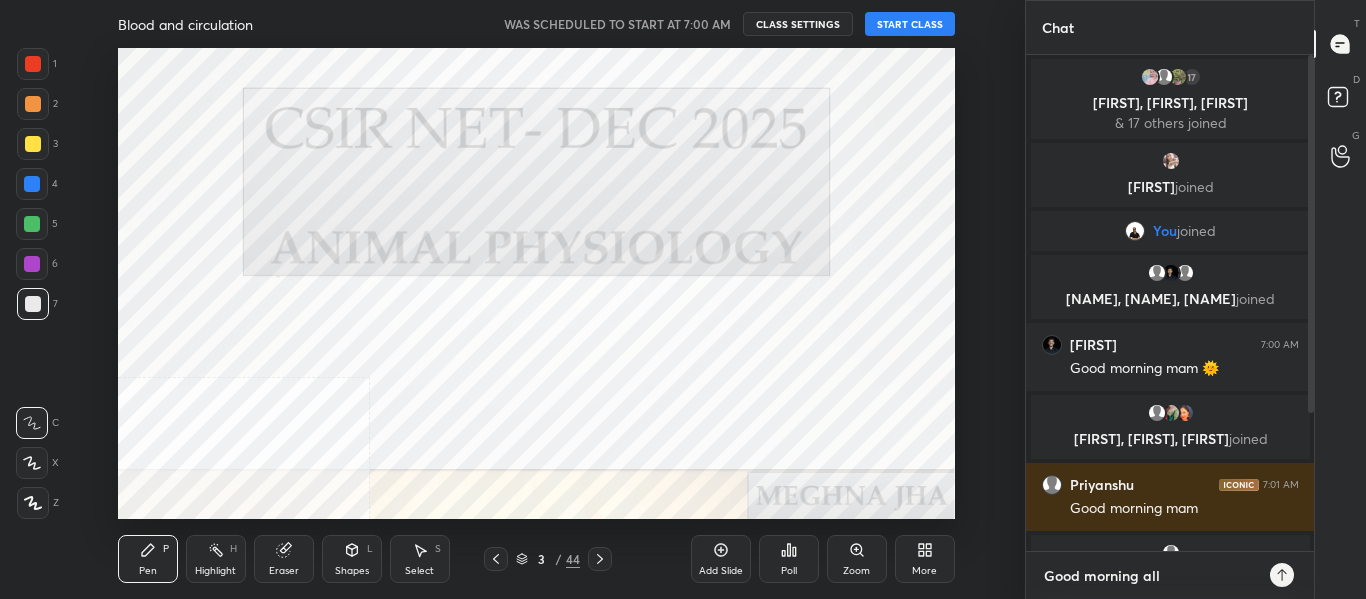 type 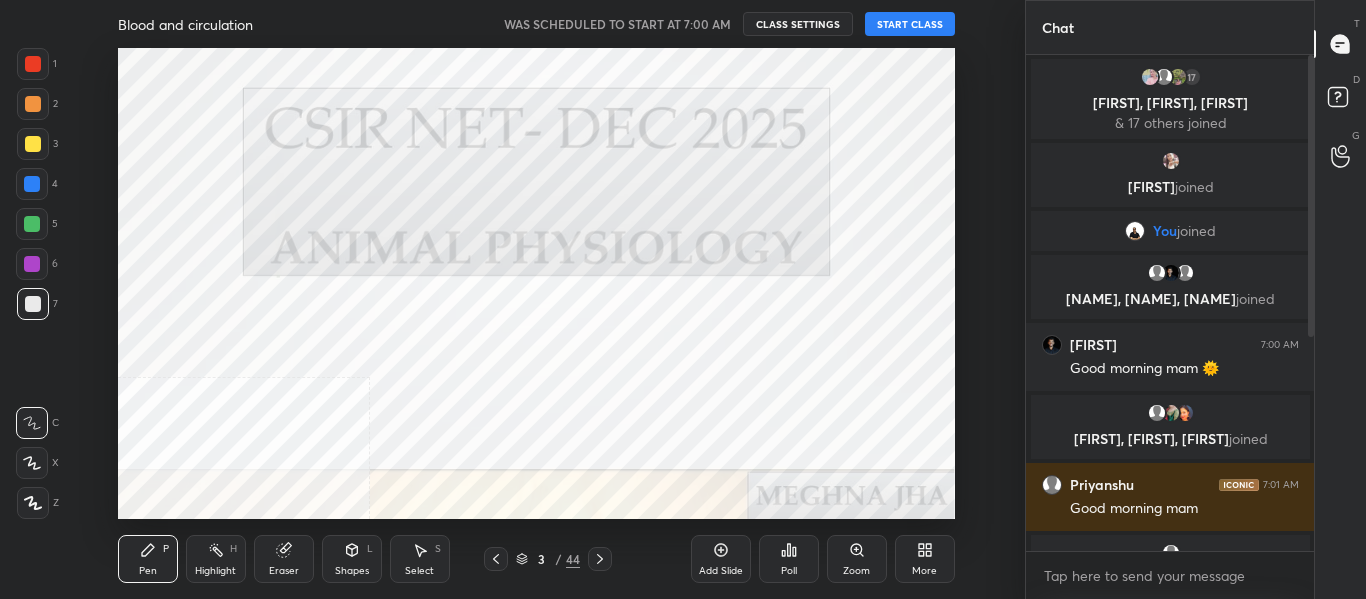 click 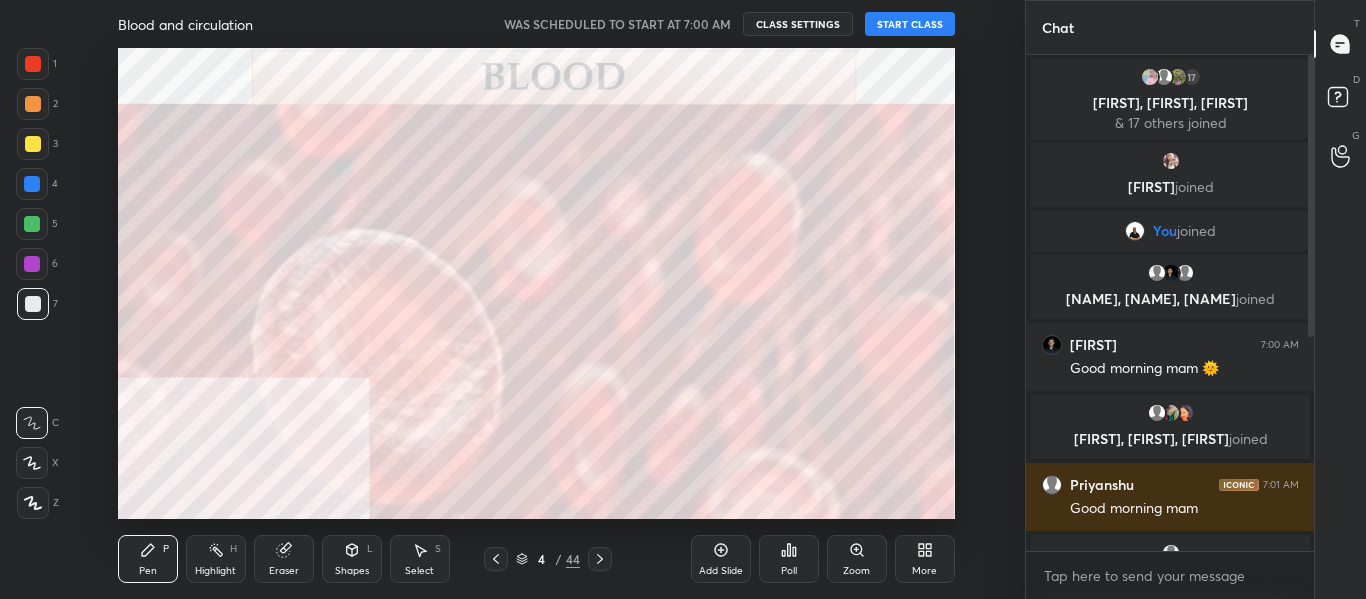 click 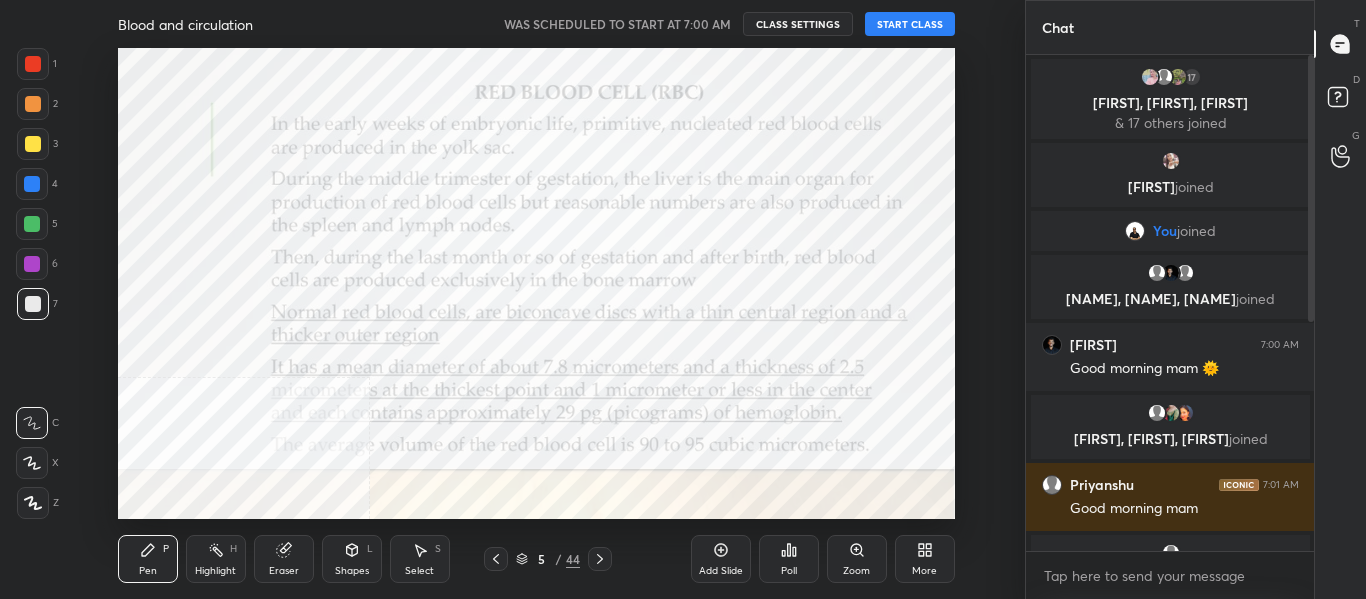click 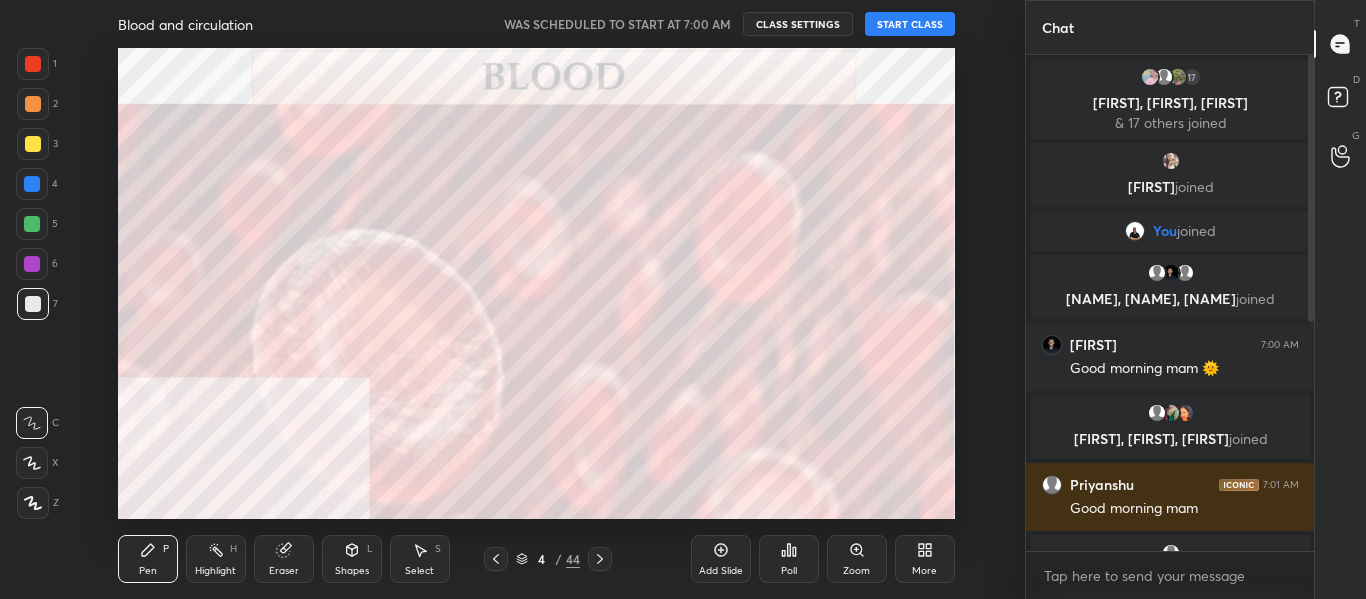 click 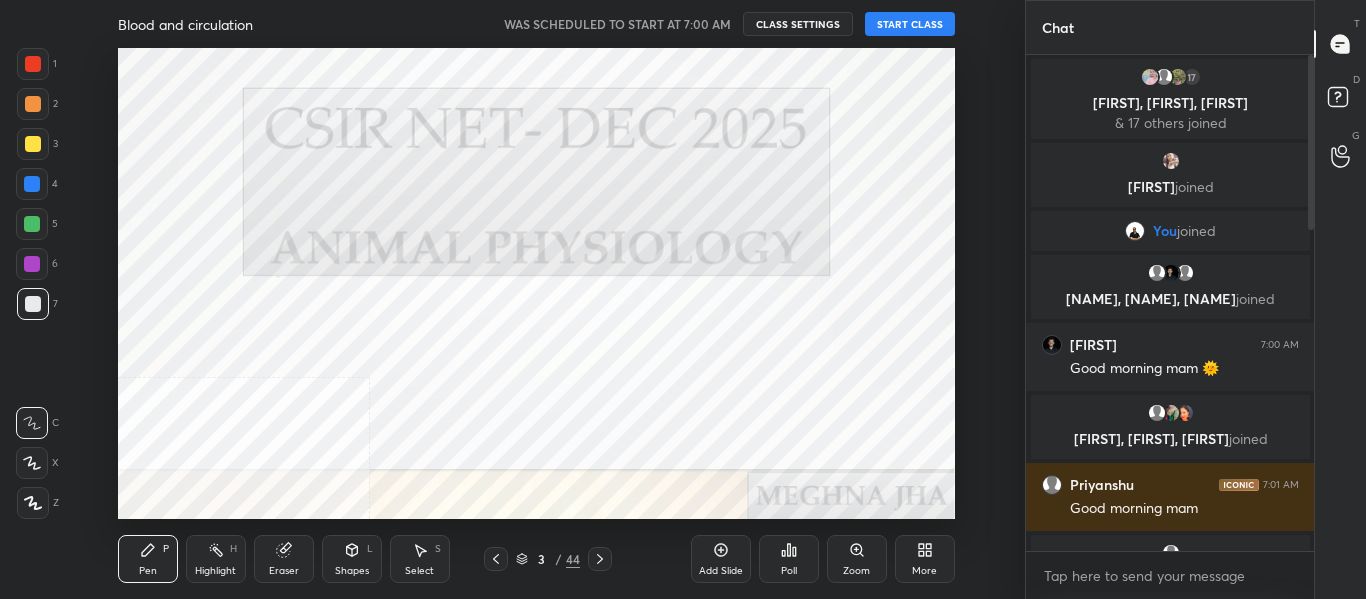 click on "START CLASS" at bounding box center (910, 24) 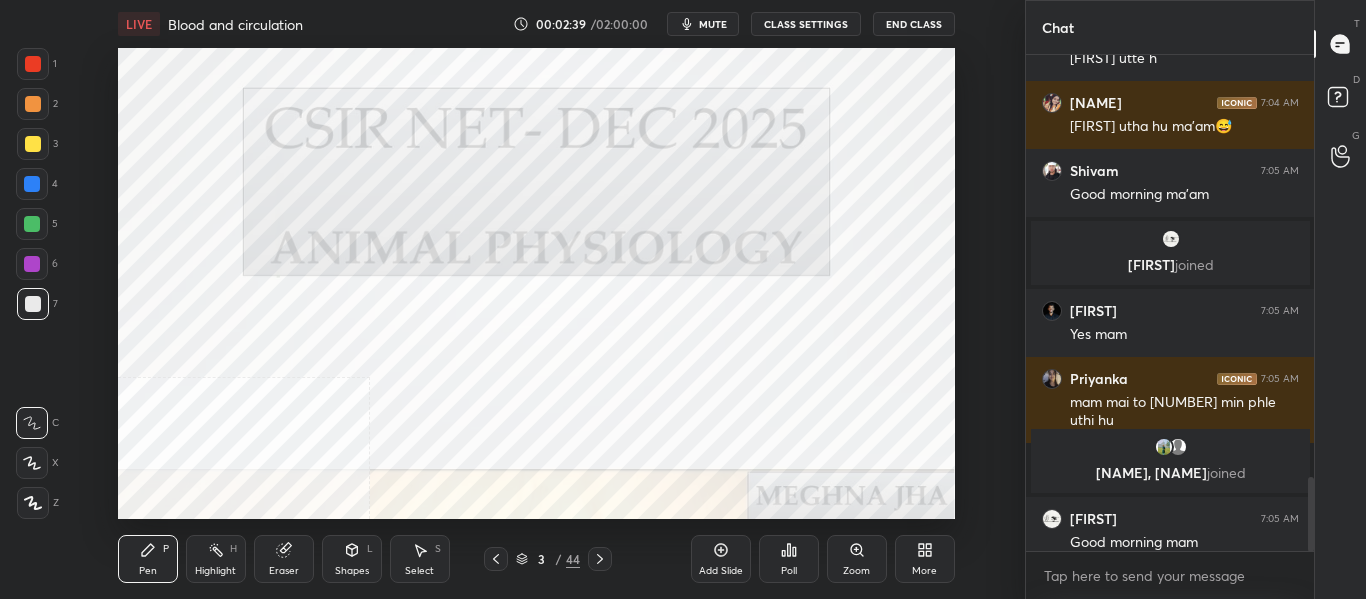scroll, scrollTop: 2820, scrollLeft: 0, axis: vertical 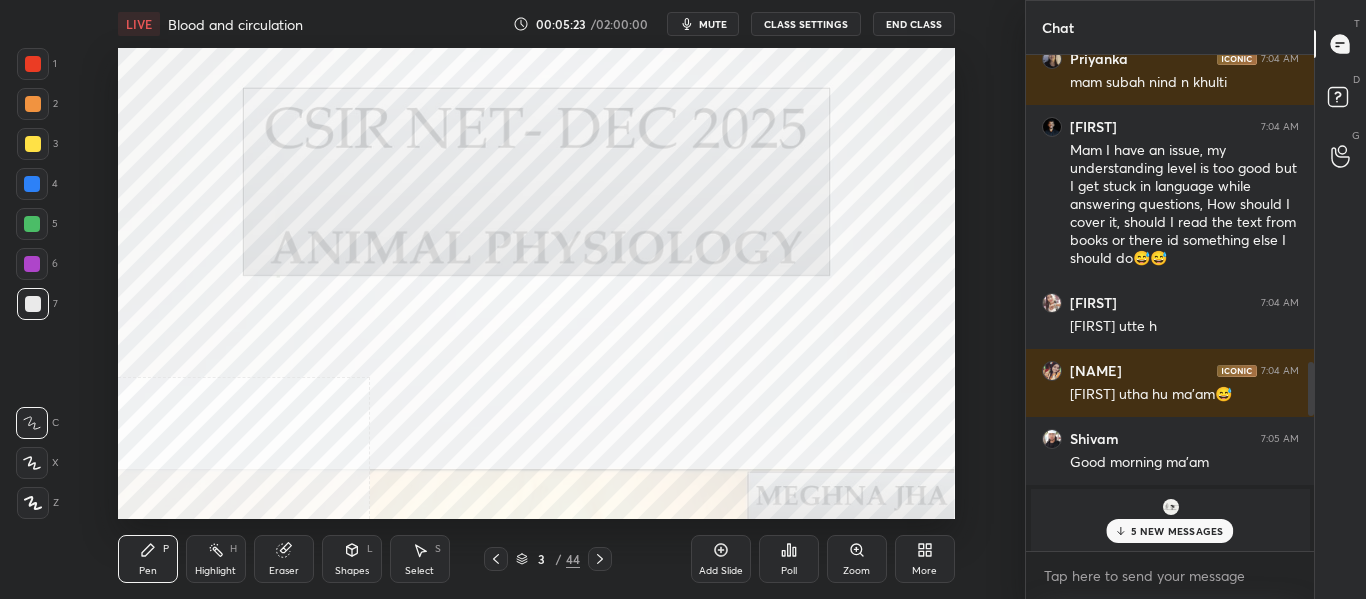 click on "5 NEW MESSAGES" at bounding box center [1177, 531] 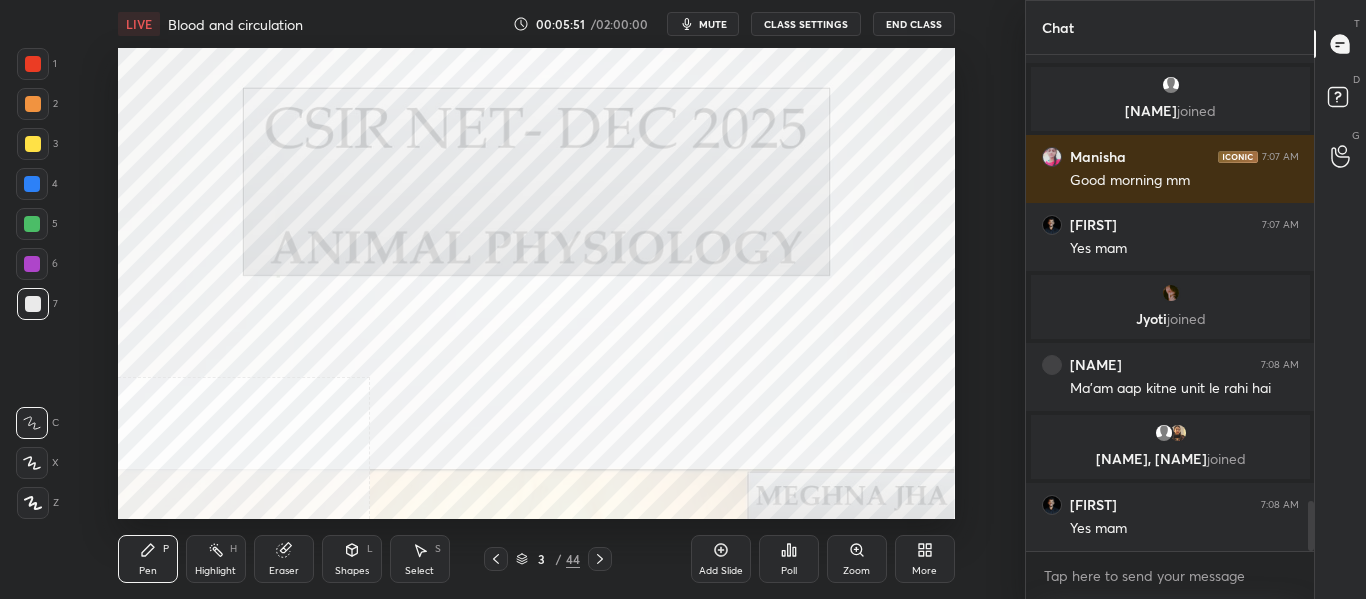 scroll, scrollTop: 4446, scrollLeft: 0, axis: vertical 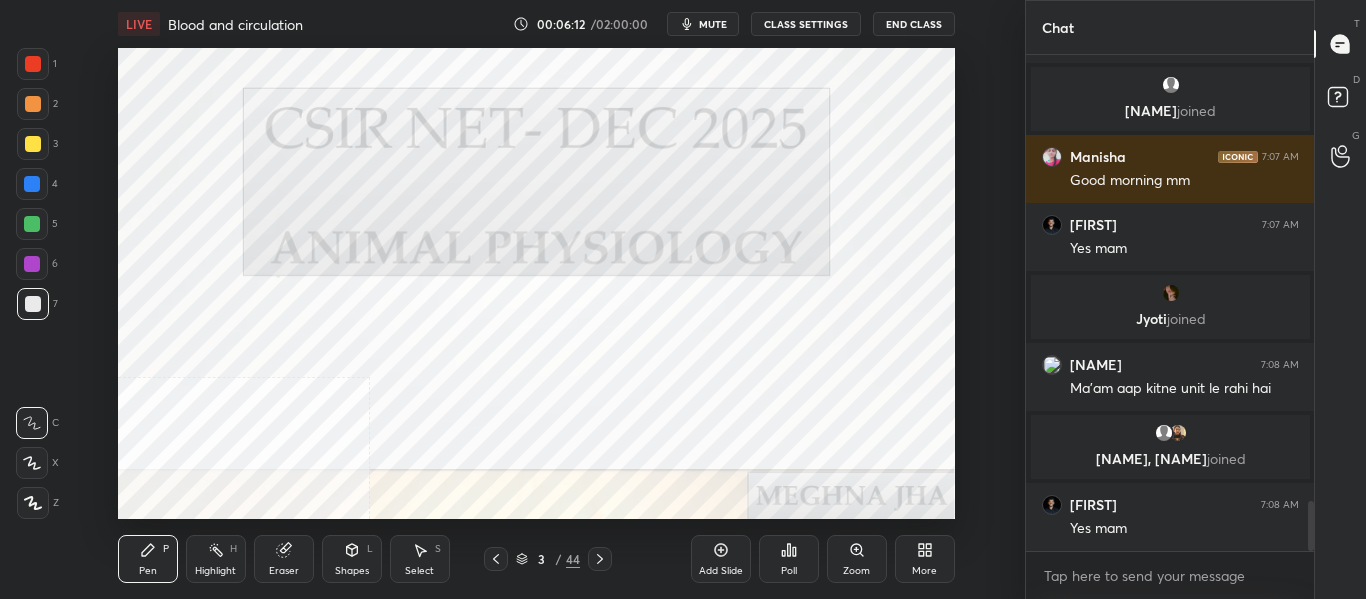 click 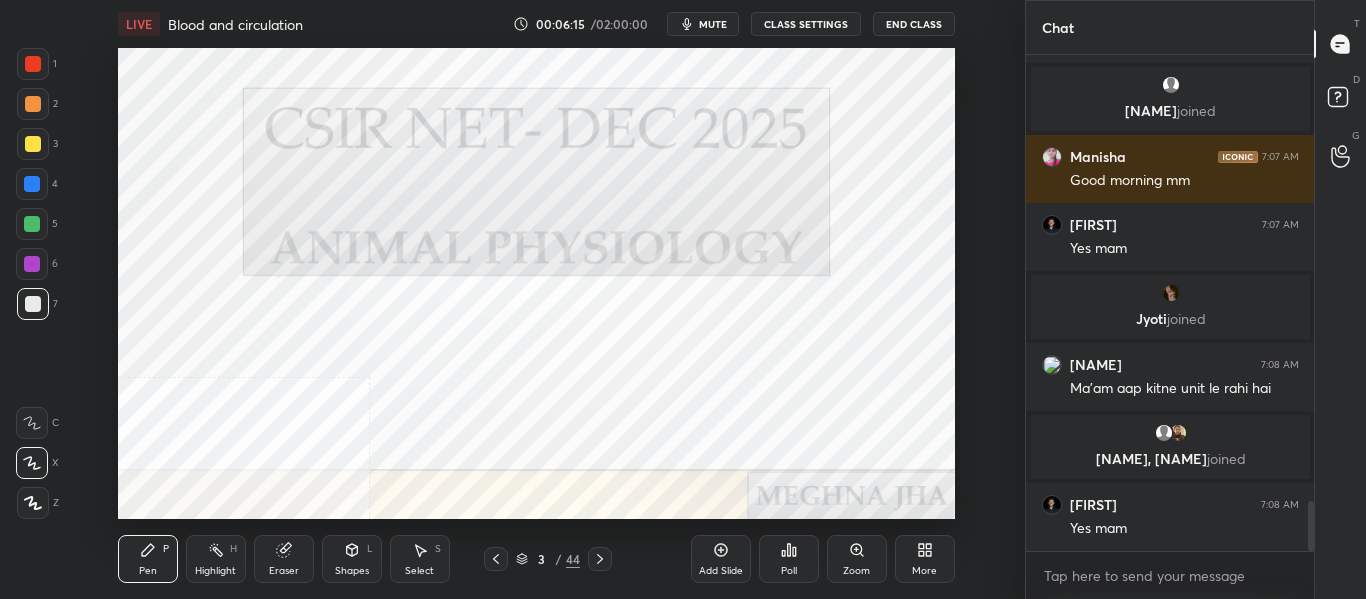 click at bounding box center (32, 184) 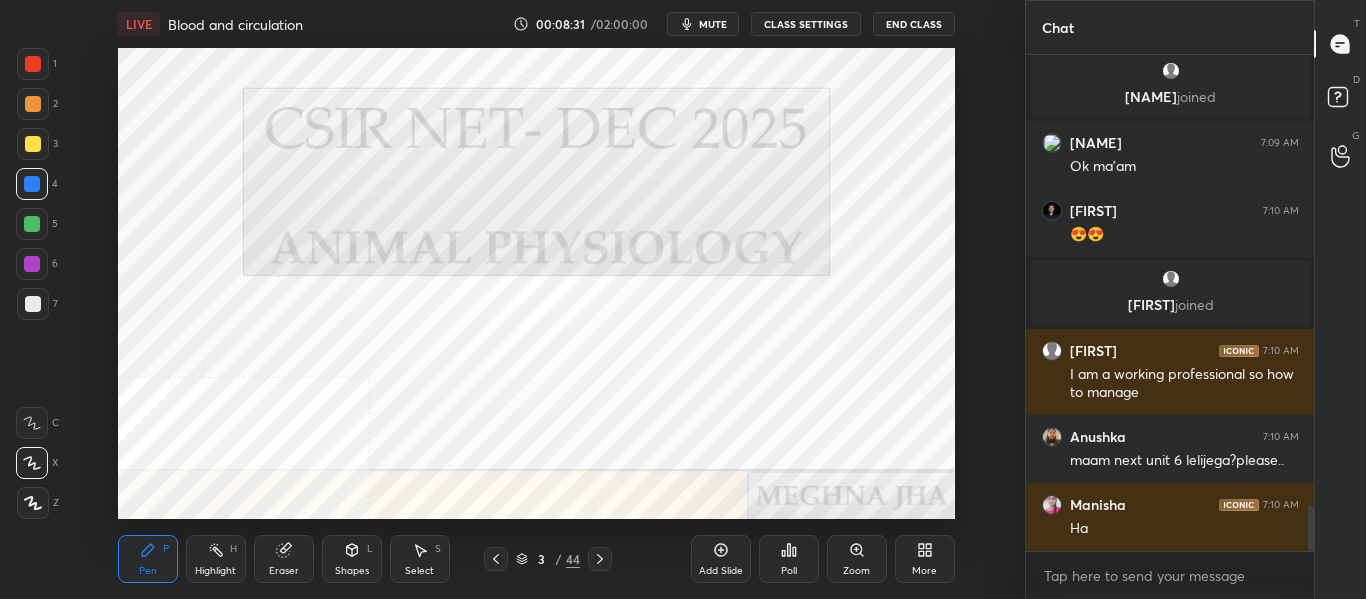 scroll, scrollTop: 5022, scrollLeft: 0, axis: vertical 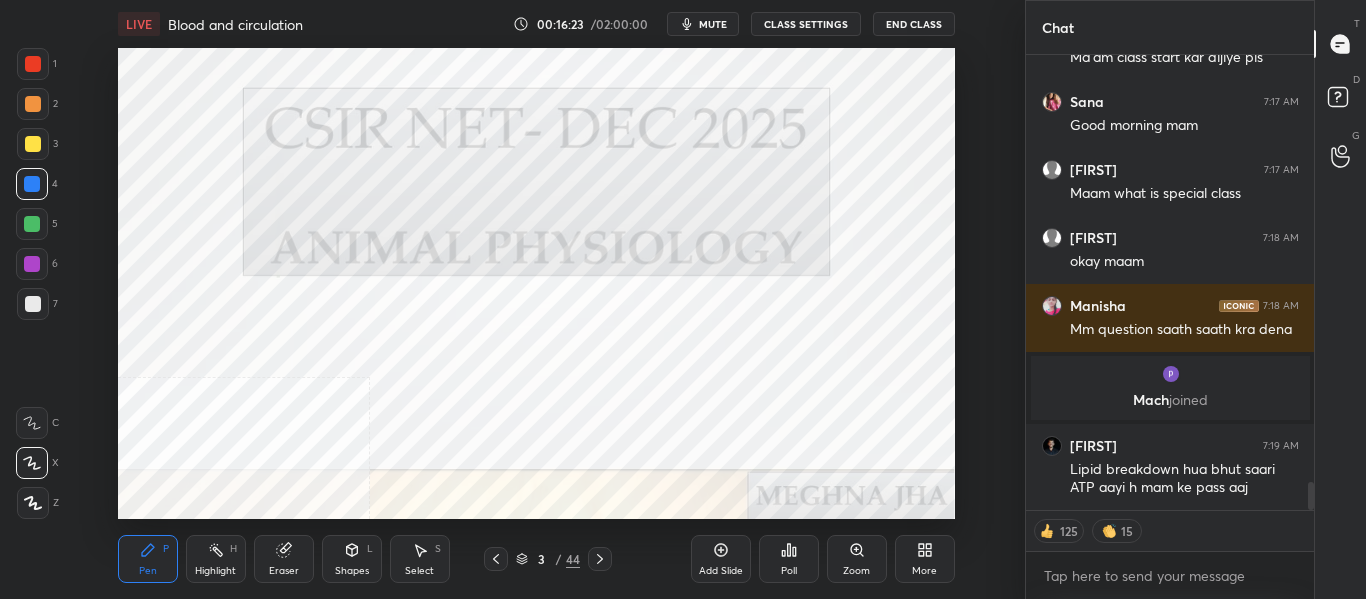 click 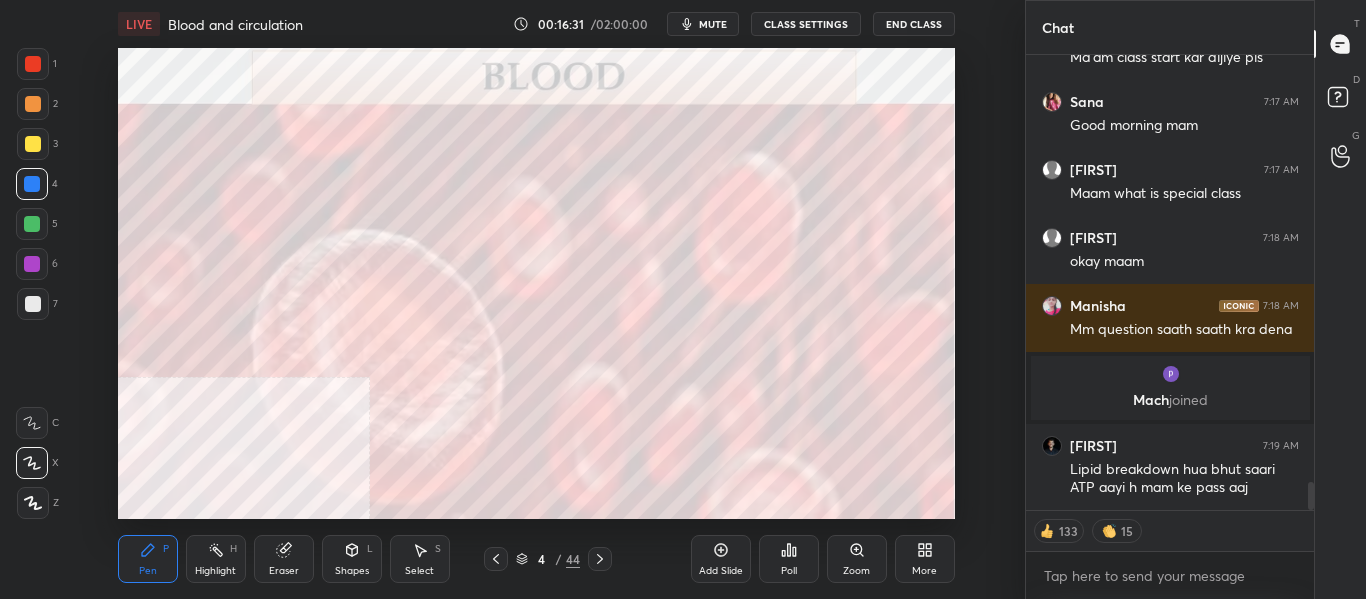 click 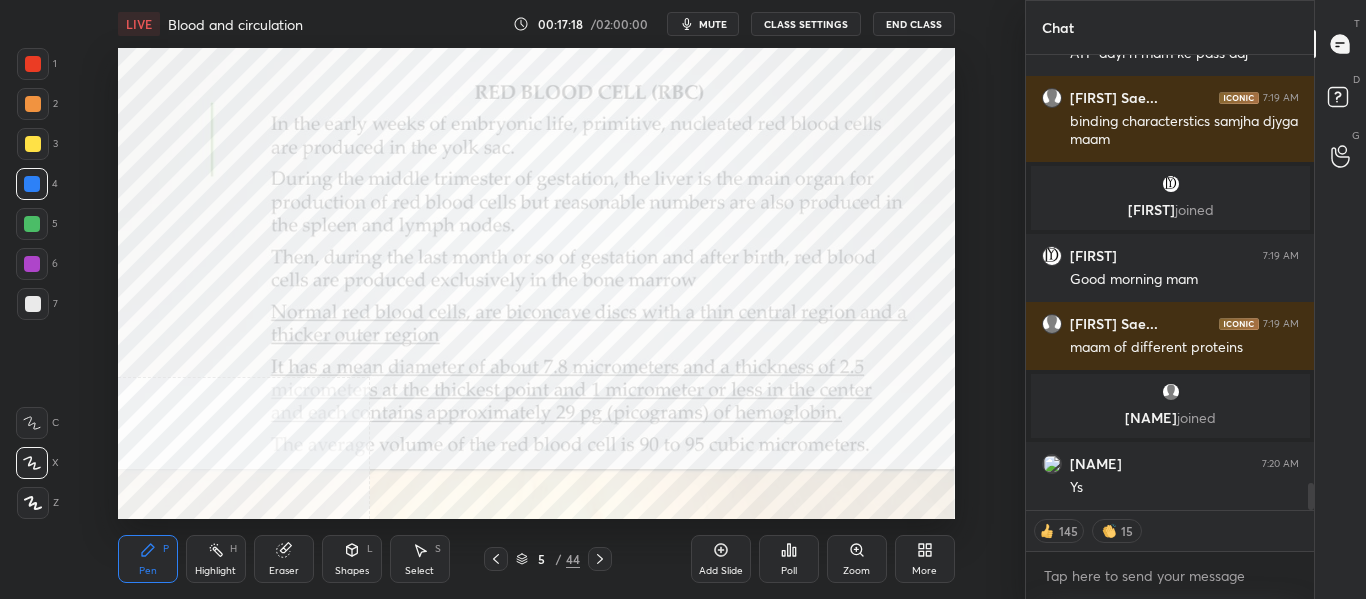 scroll, scrollTop: 7279, scrollLeft: 0, axis: vertical 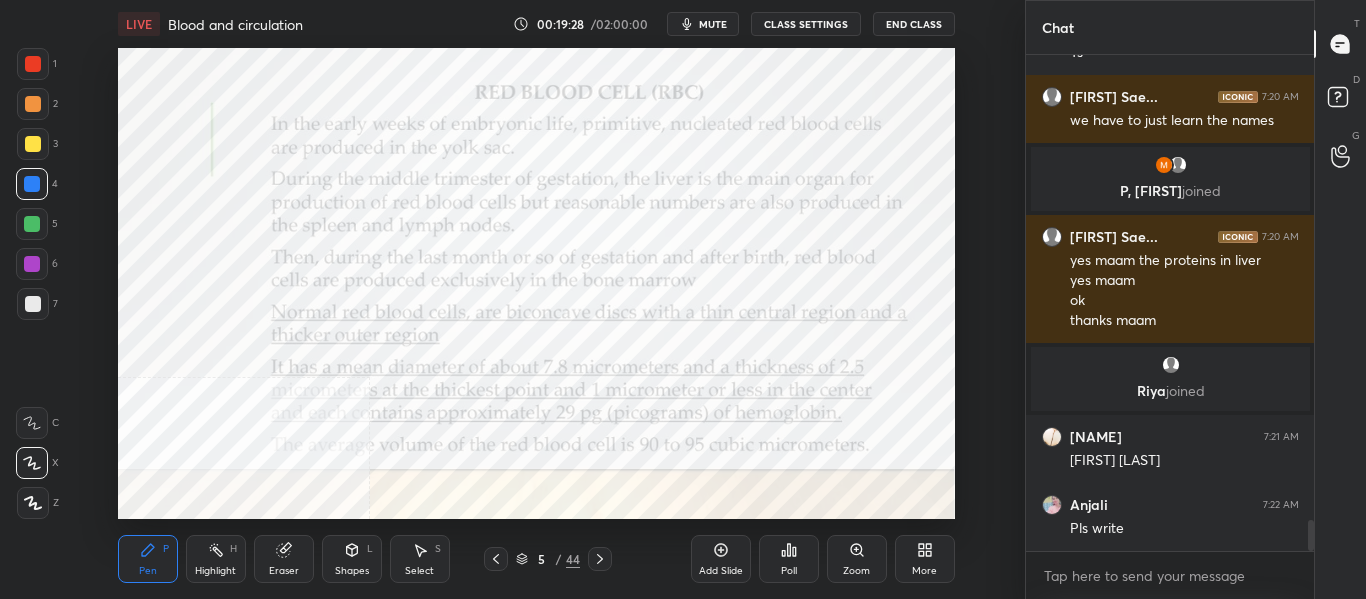 click on "Highlight" at bounding box center [215, 571] 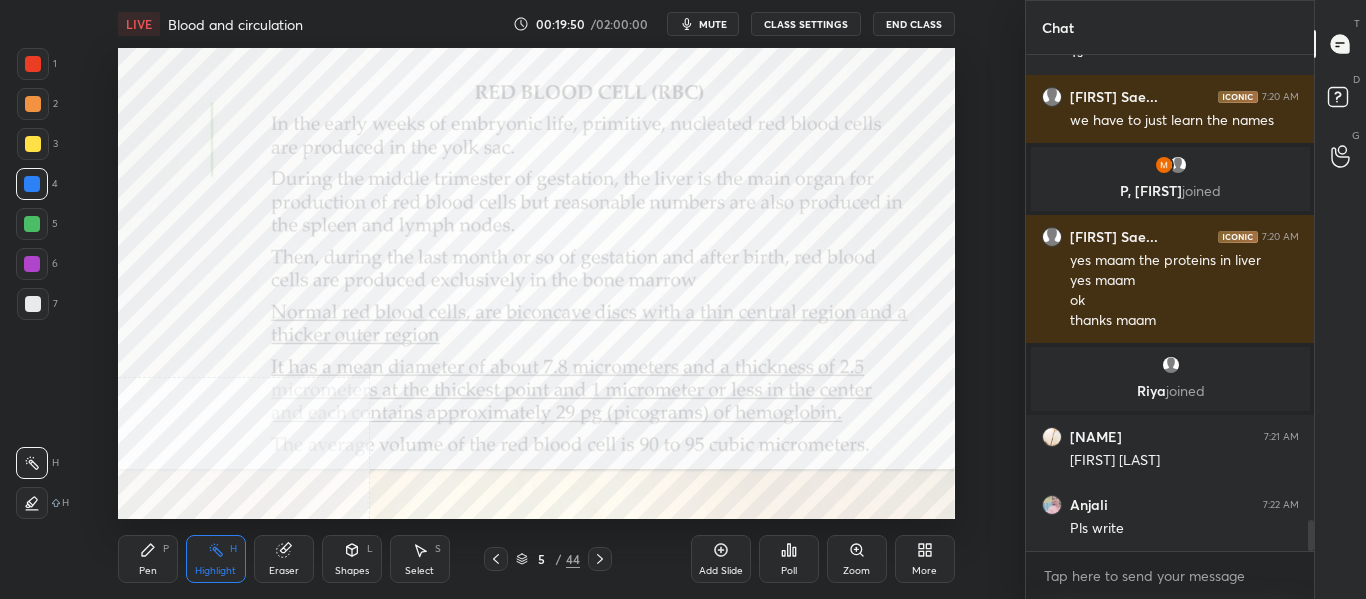 click on "Pen" at bounding box center [148, 571] 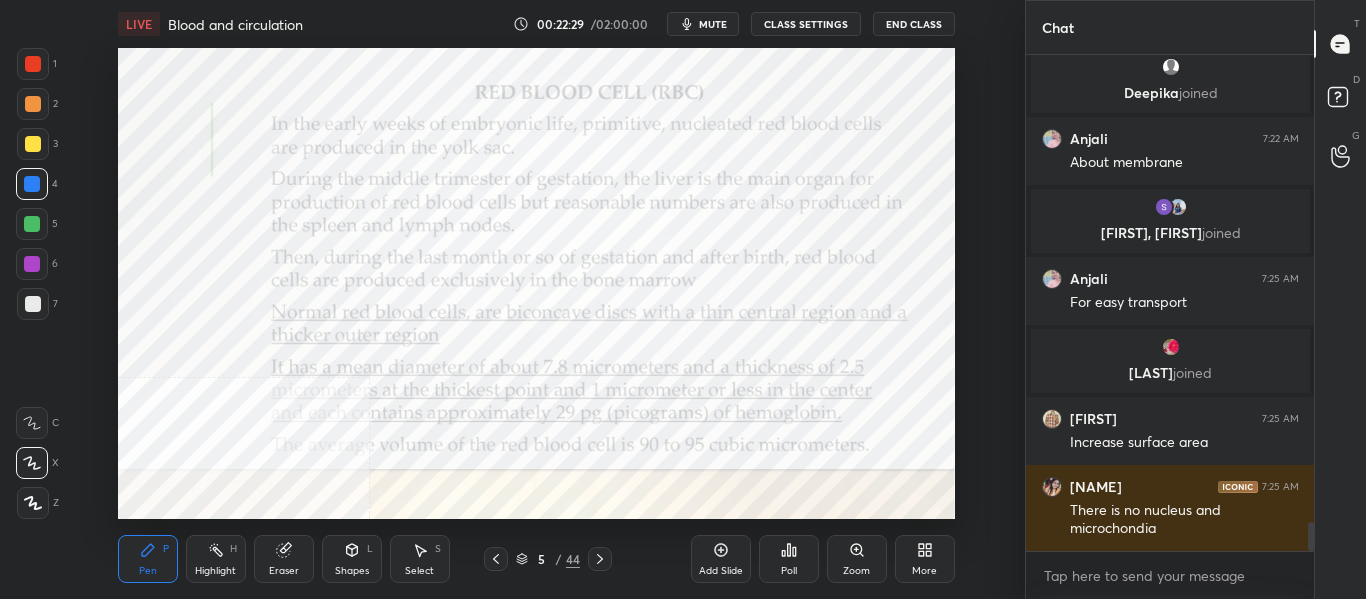 scroll, scrollTop: 7996, scrollLeft: 0, axis: vertical 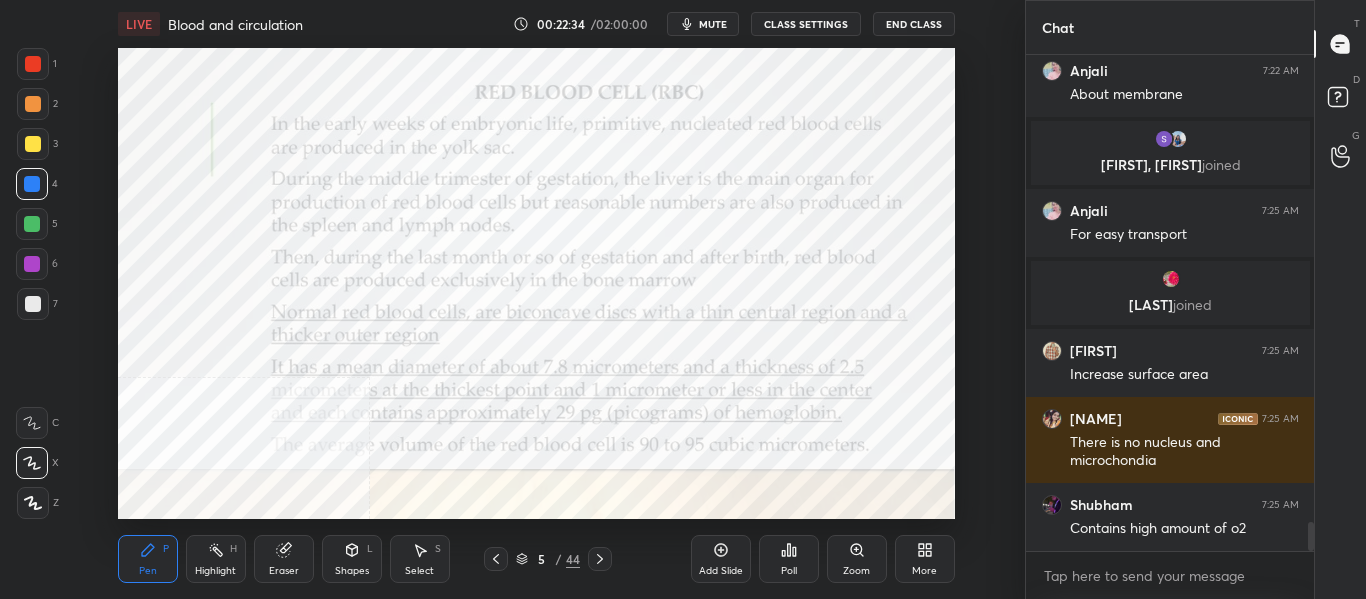 click on "mute" at bounding box center [713, 24] 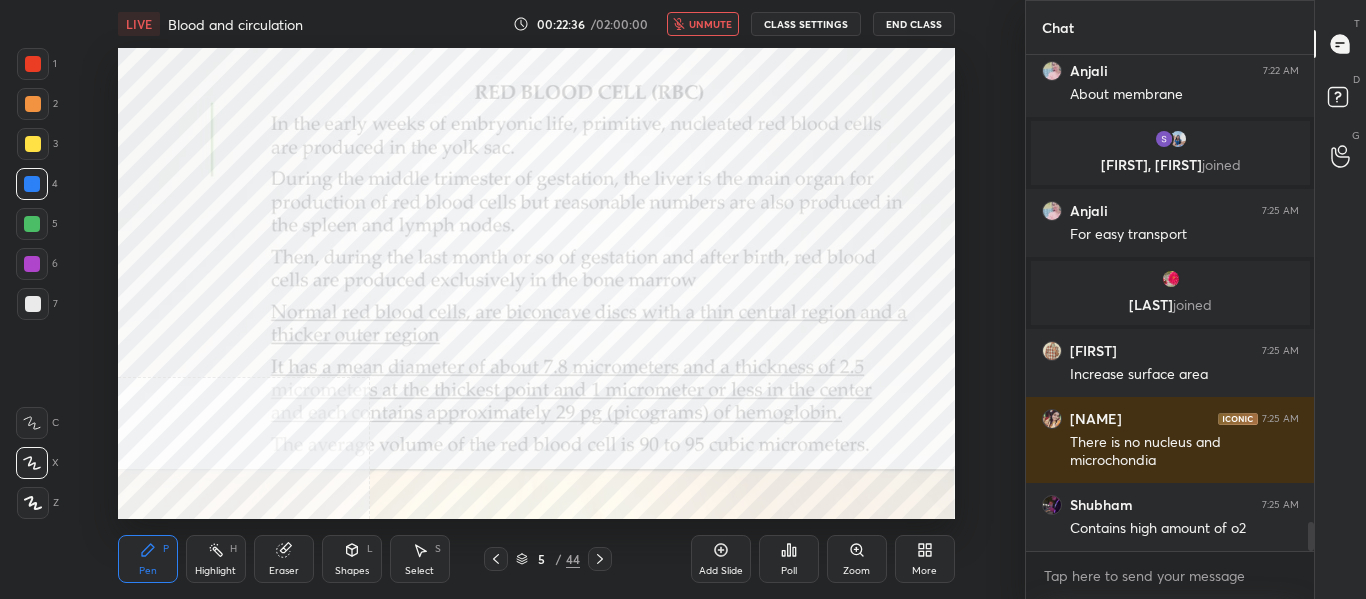 click on "unmute" at bounding box center (710, 24) 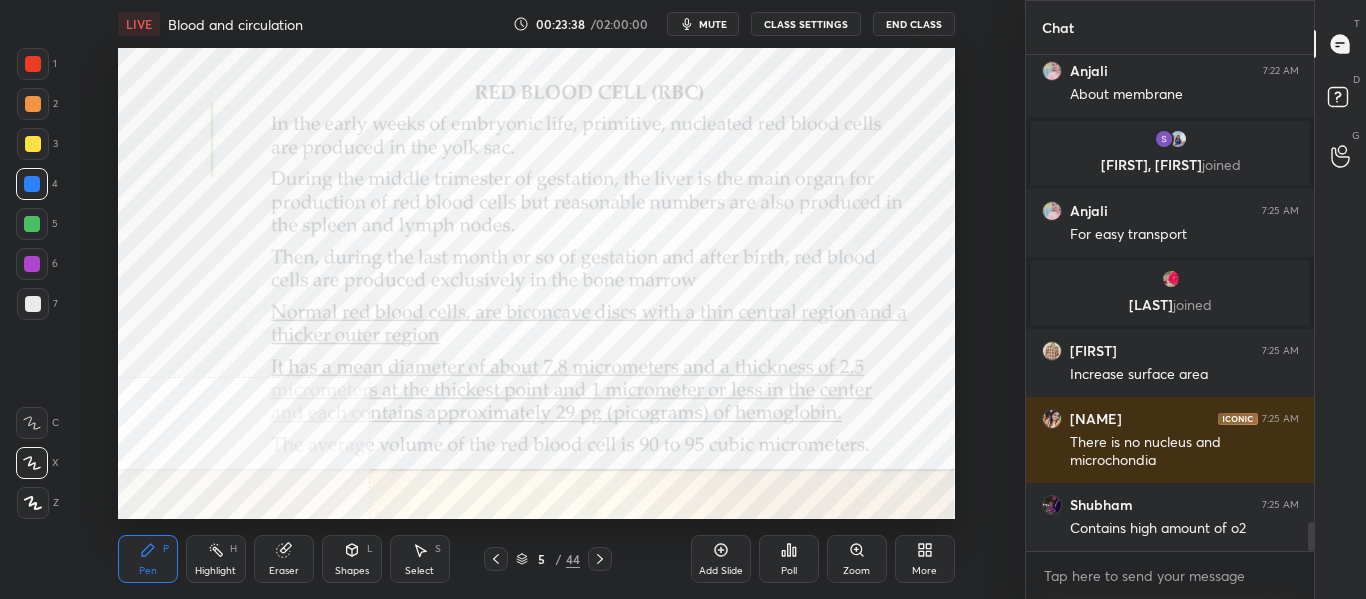 click on "Add Slide" at bounding box center (721, 571) 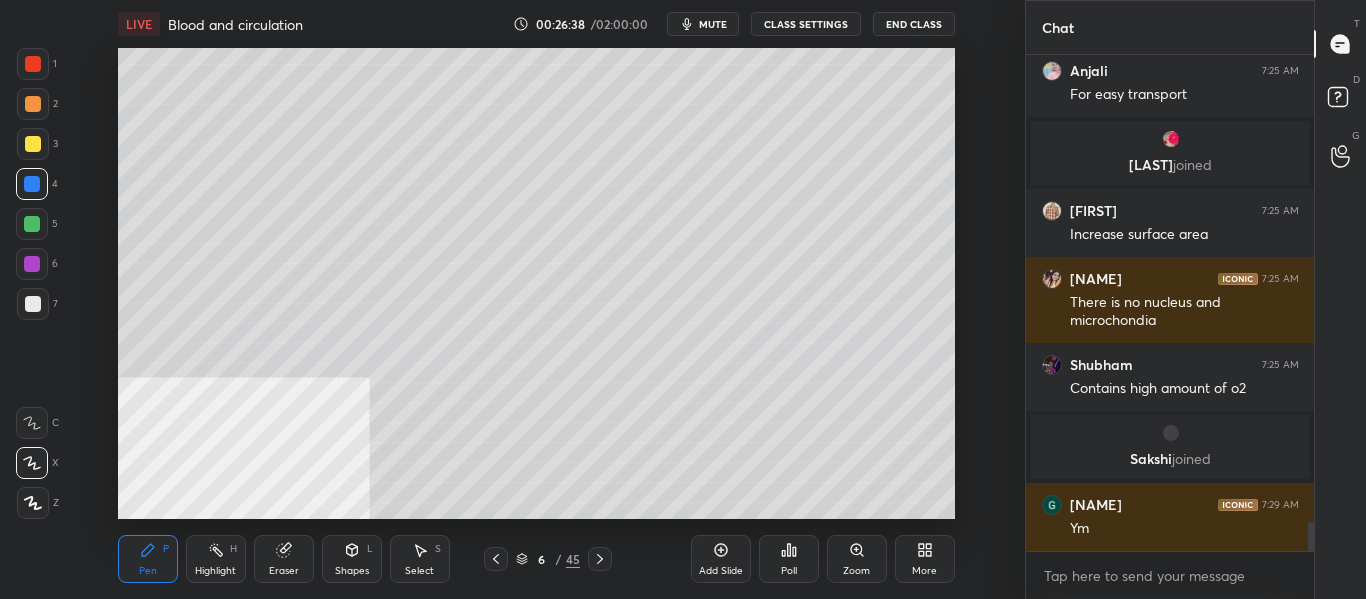 scroll, scrollTop: 8114, scrollLeft: 0, axis: vertical 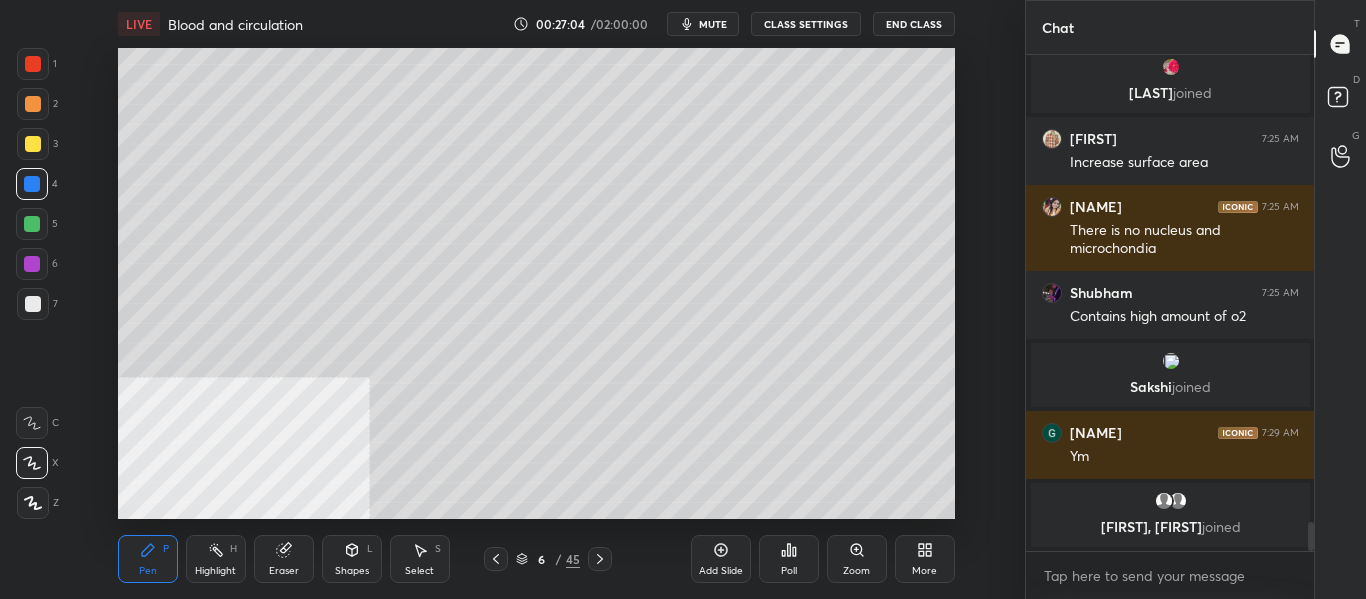click 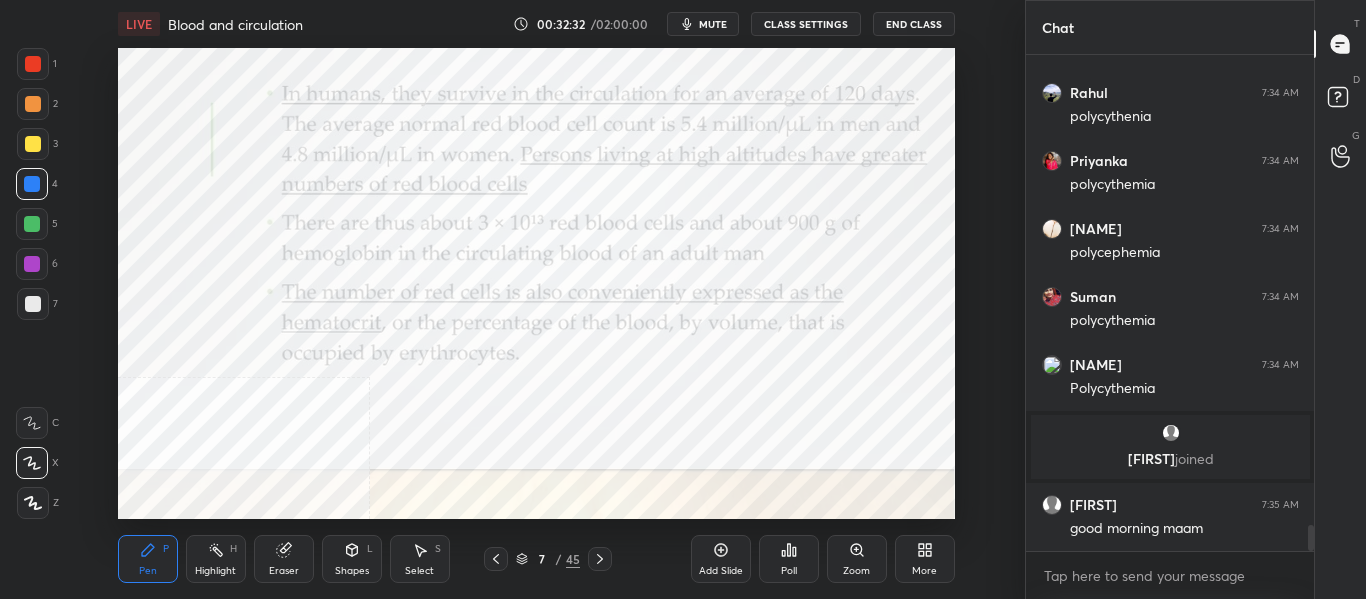 scroll, scrollTop: 8964, scrollLeft: 0, axis: vertical 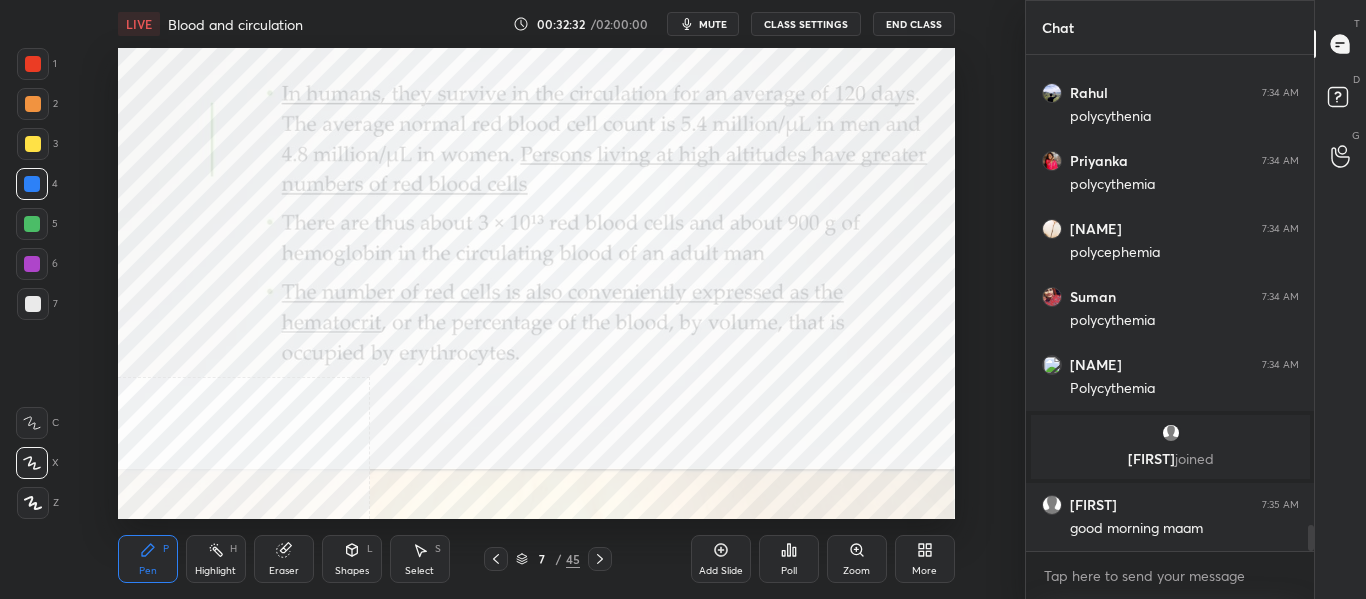click 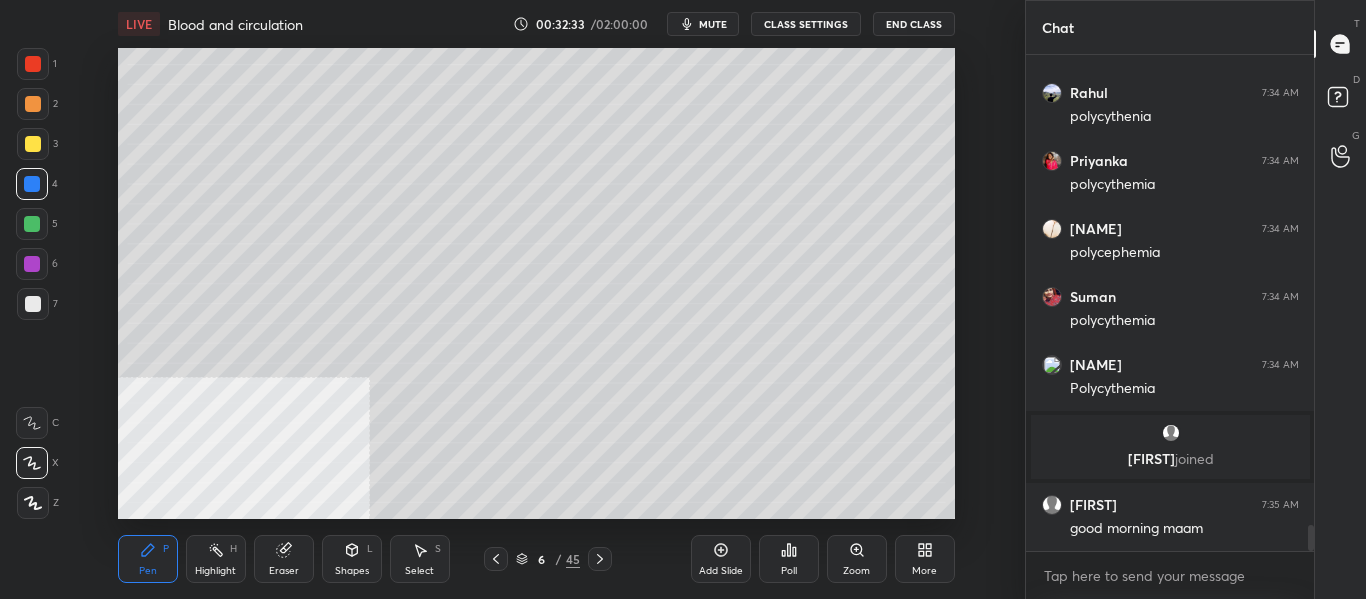 click 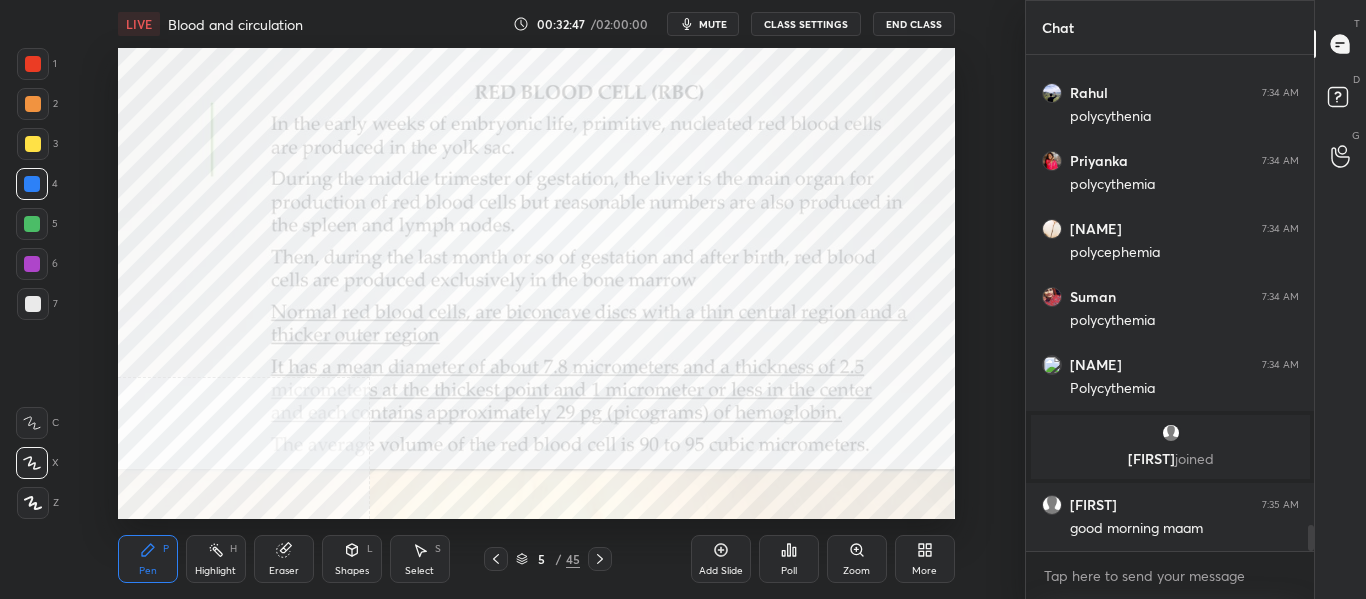 click 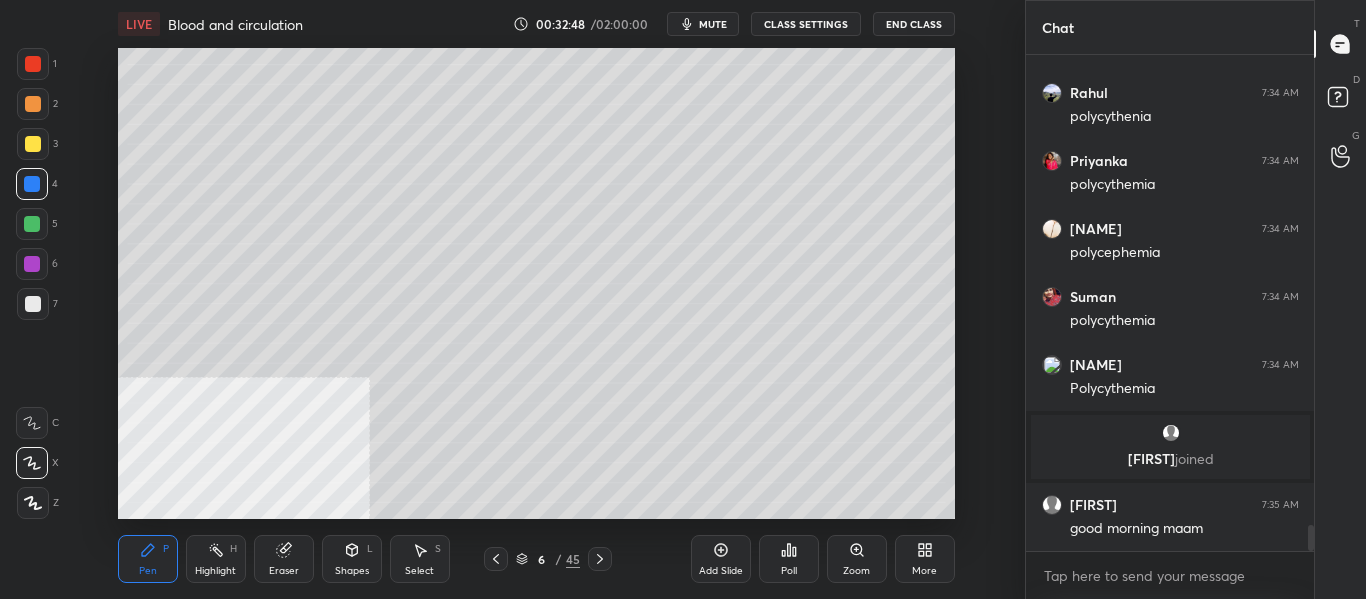 click 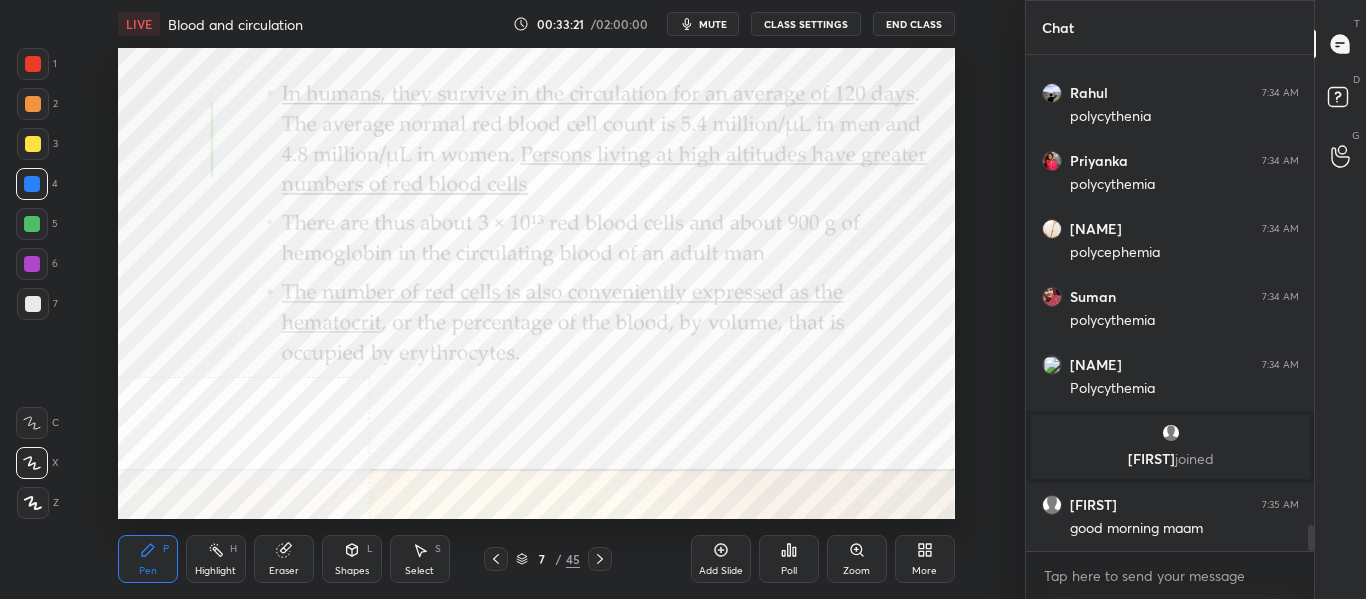 click on "mute" at bounding box center [713, 24] 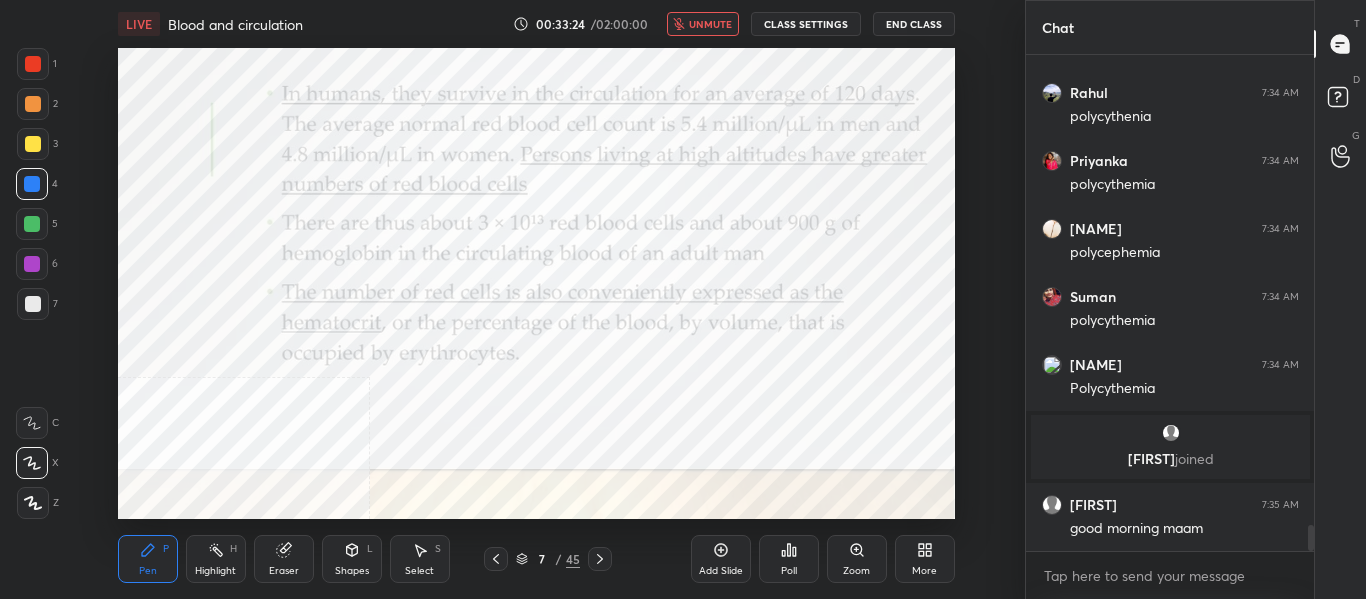click on "unmute" at bounding box center [710, 24] 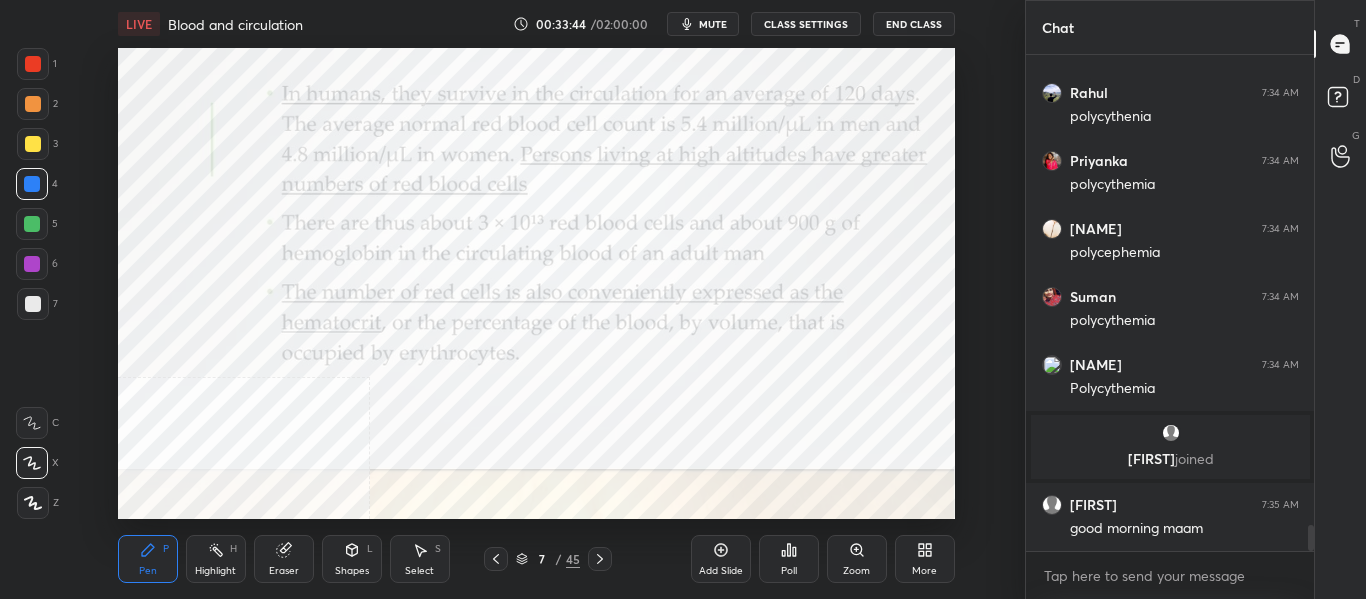 scroll, scrollTop: 9032, scrollLeft: 0, axis: vertical 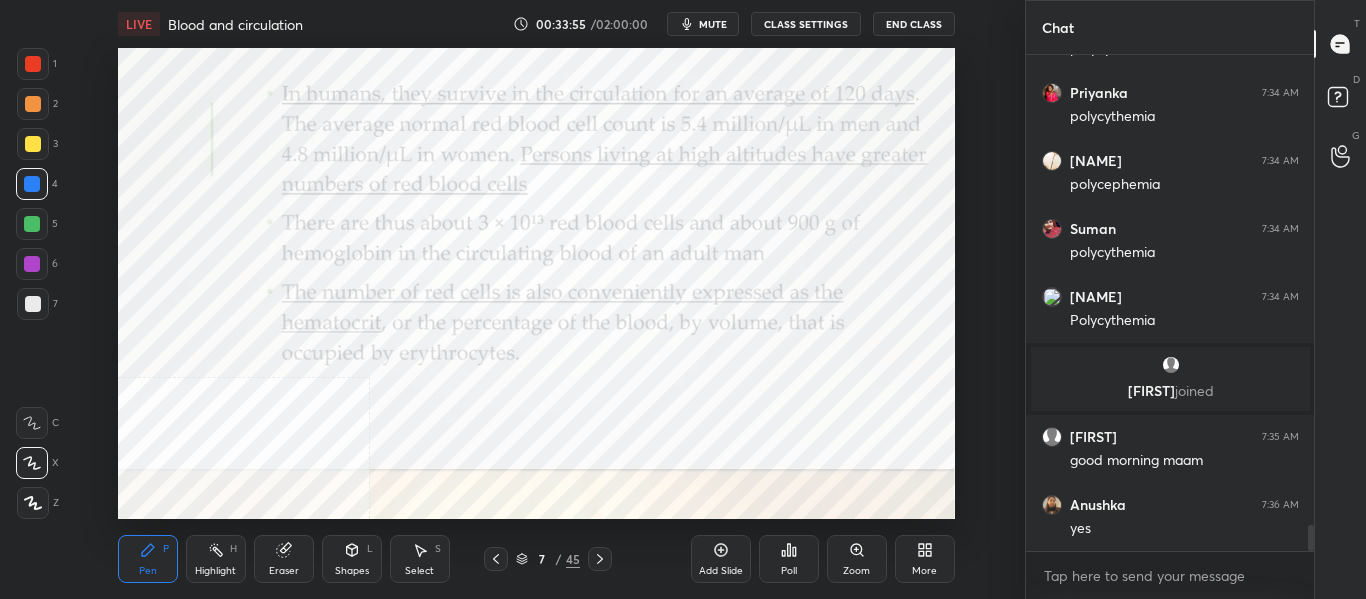 click at bounding box center (600, 559) 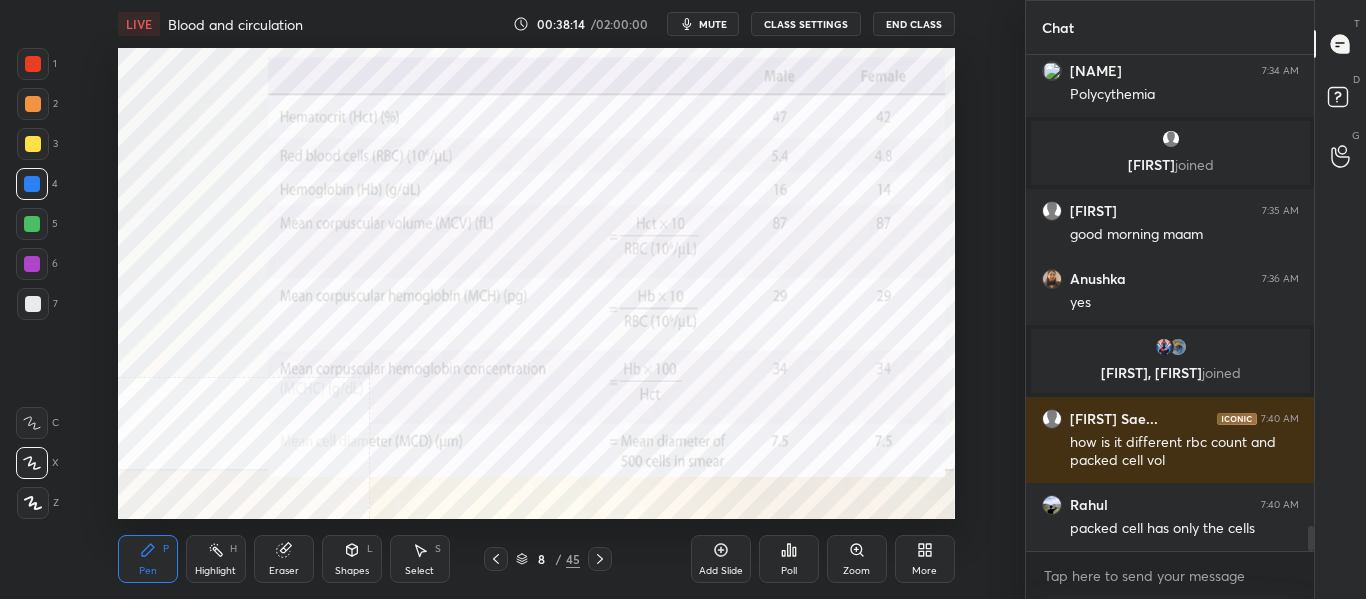 scroll, scrollTop: 9246, scrollLeft: 0, axis: vertical 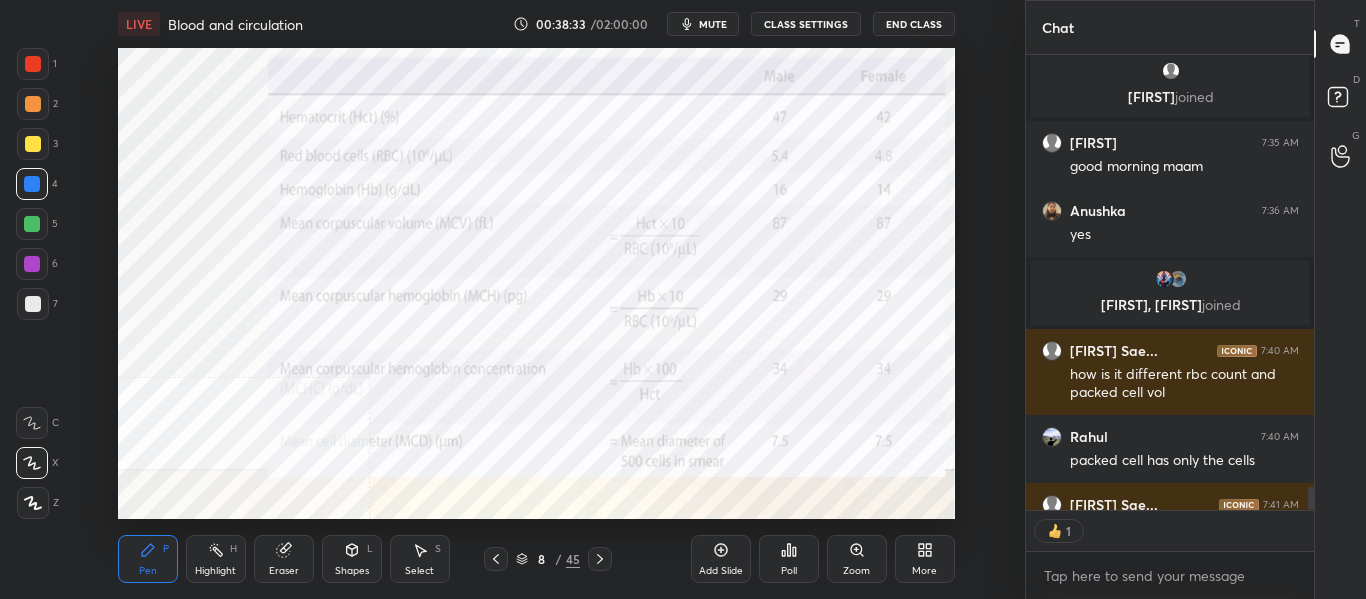 click on "mute" at bounding box center [713, 24] 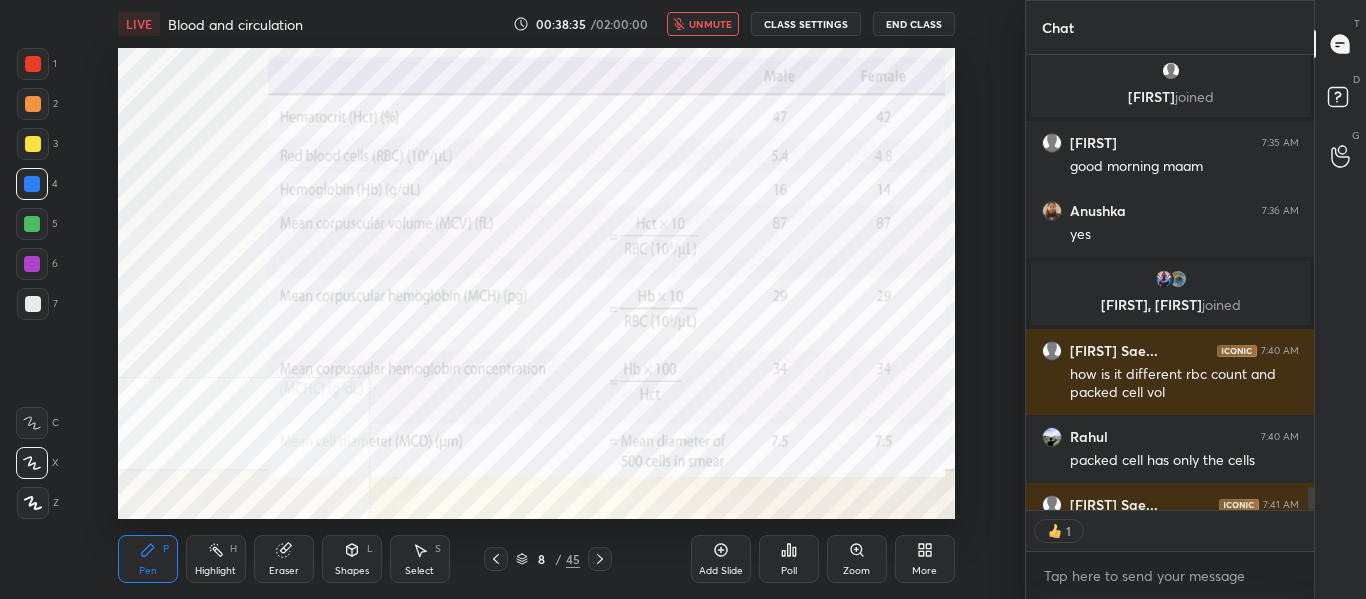 click on "unmute" at bounding box center [710, 24] 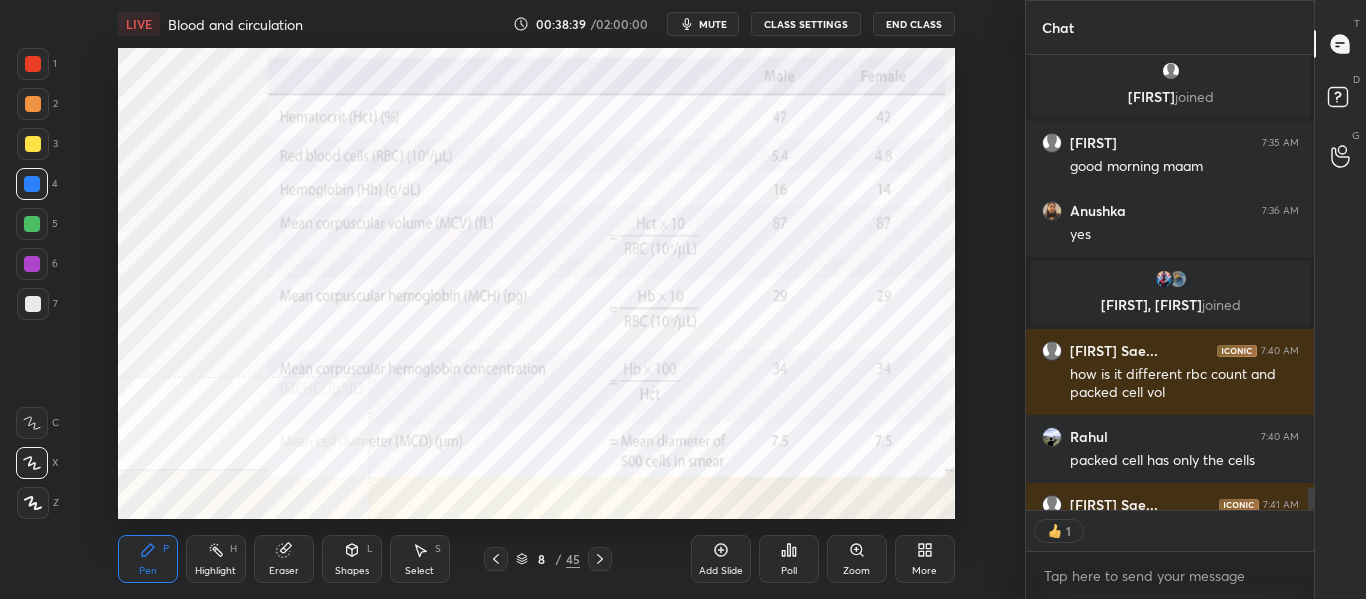 scroll, scrollTop: 7, scrollLeft: 7, axis: both 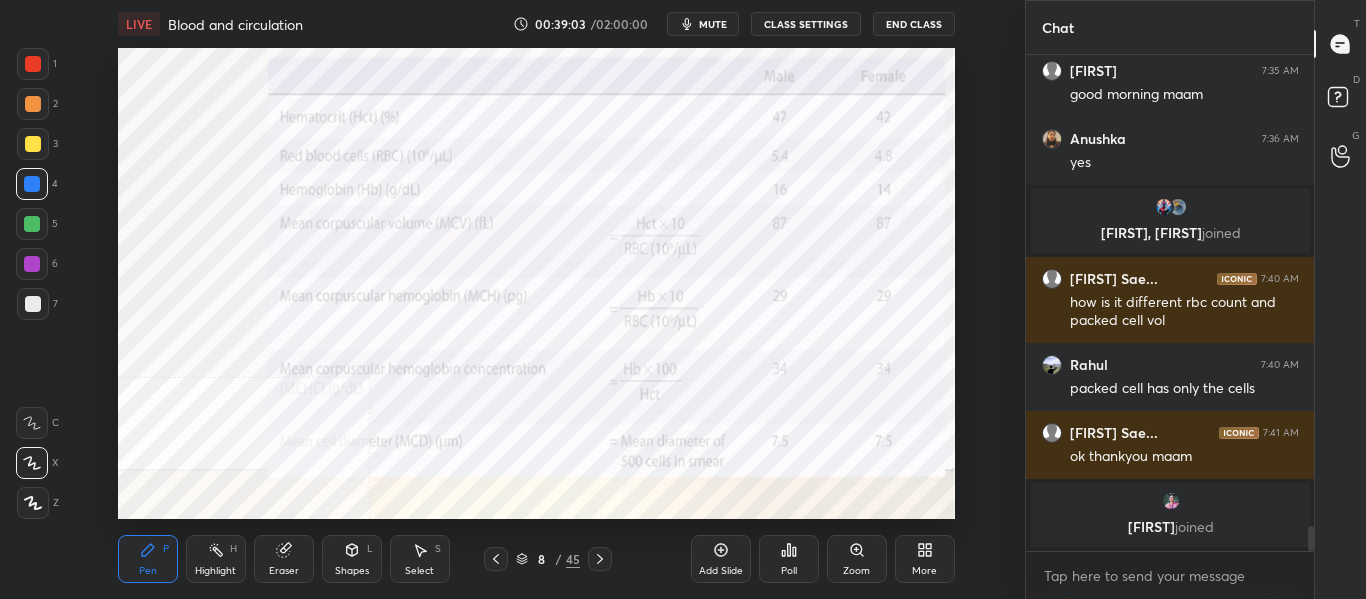 click 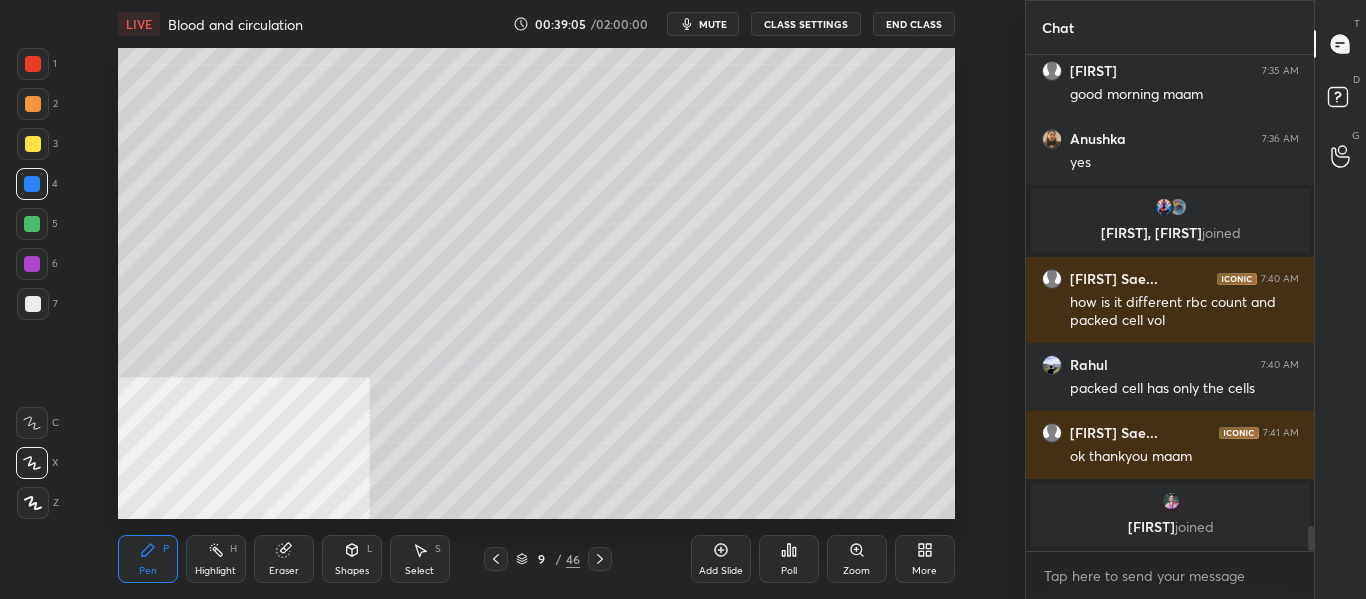 click at bounding box center (33, 304) 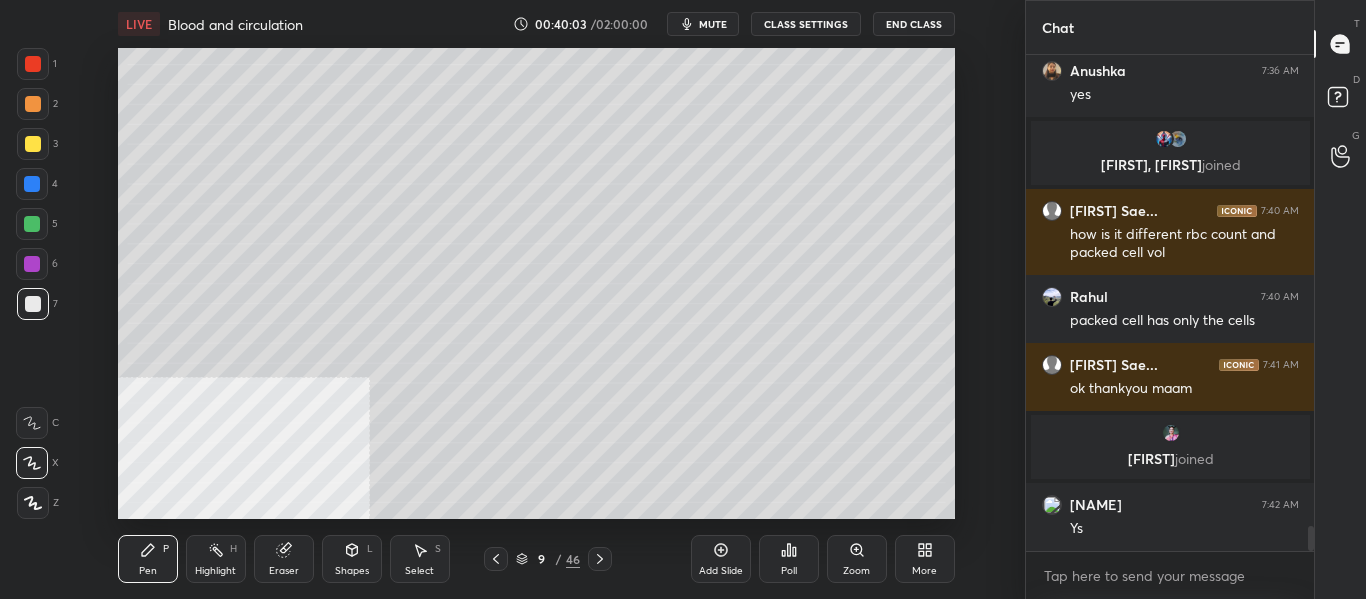 scroll, scrollTop: 9276, scrollLeft: 0, axis: vertical 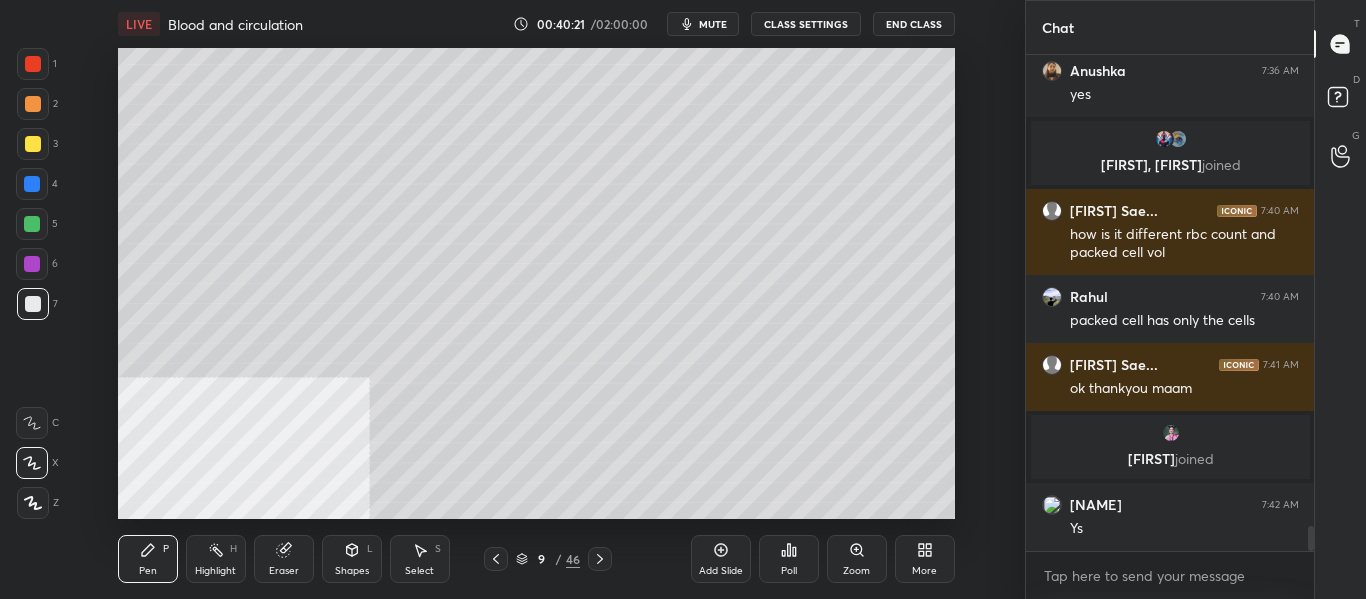 click 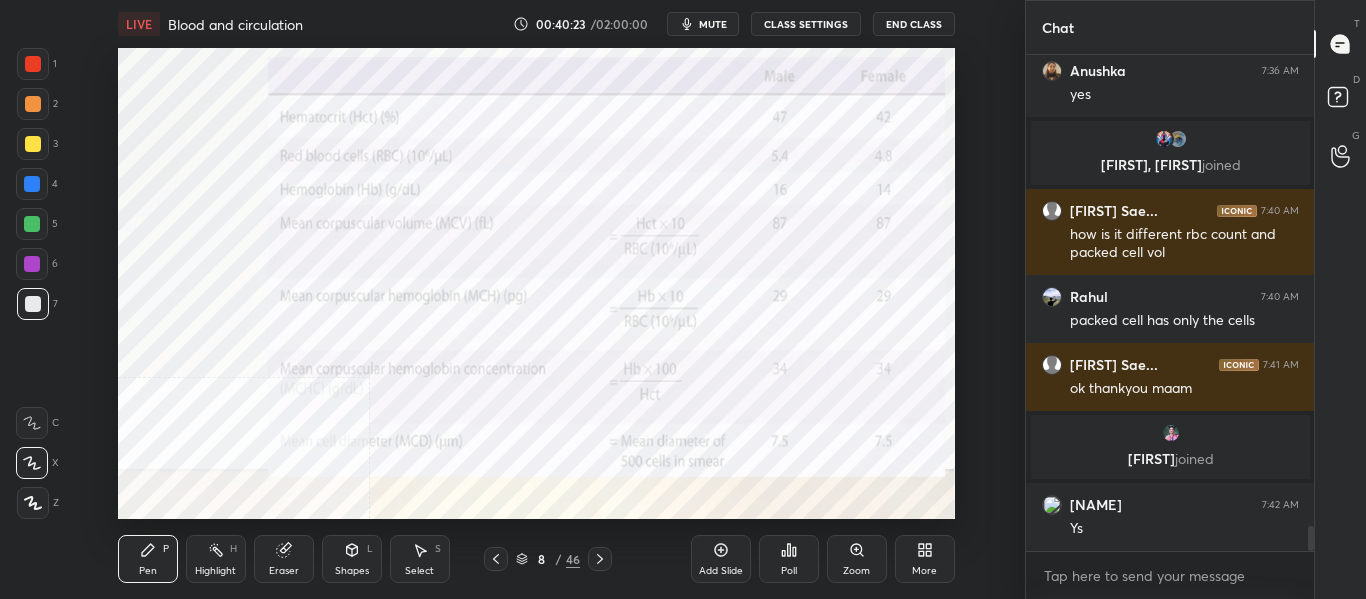 click at bounding box center [32, 184] 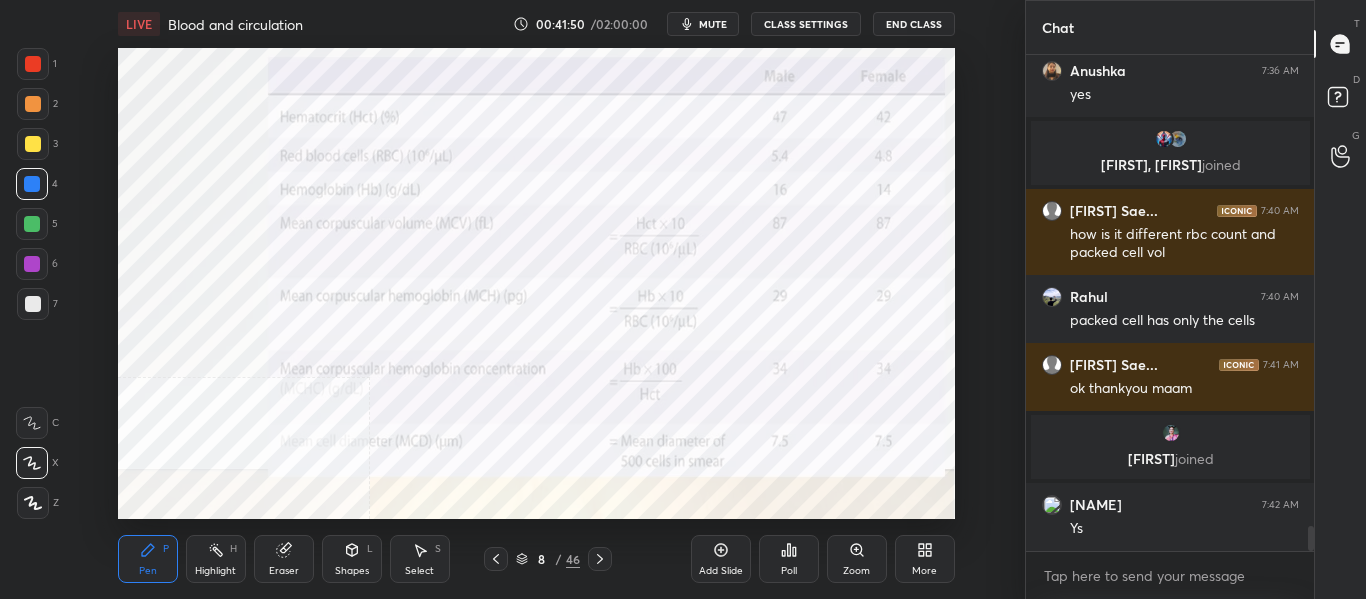 click 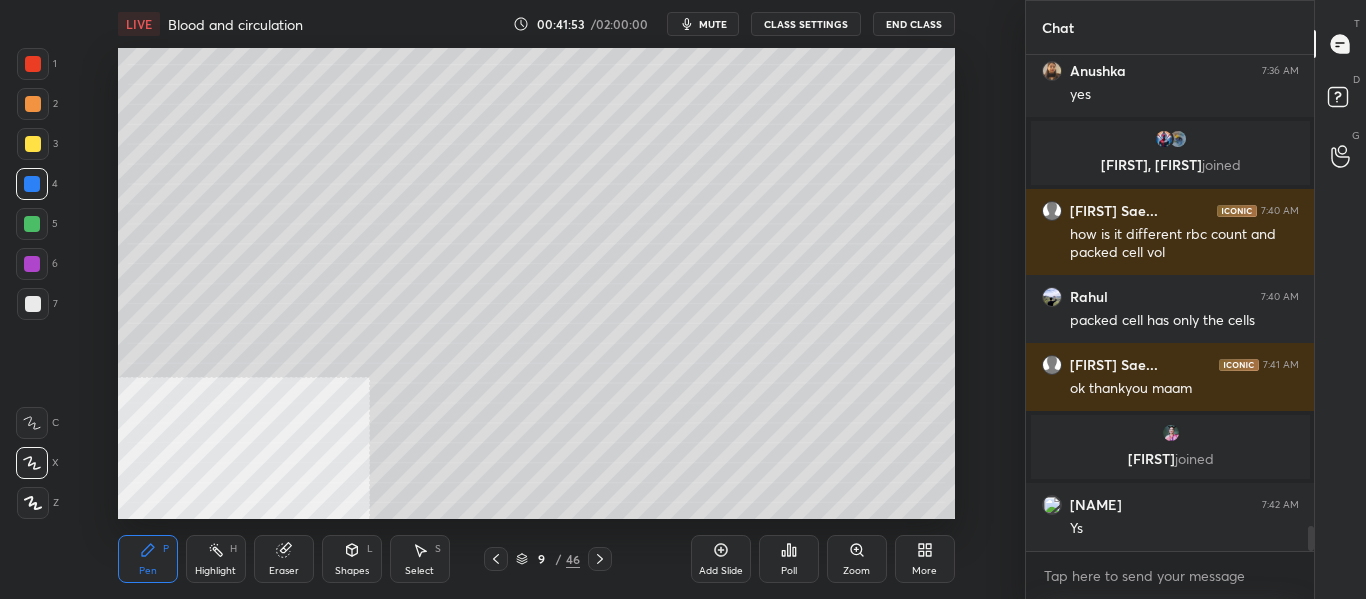 click at bounding box center (33, 304) 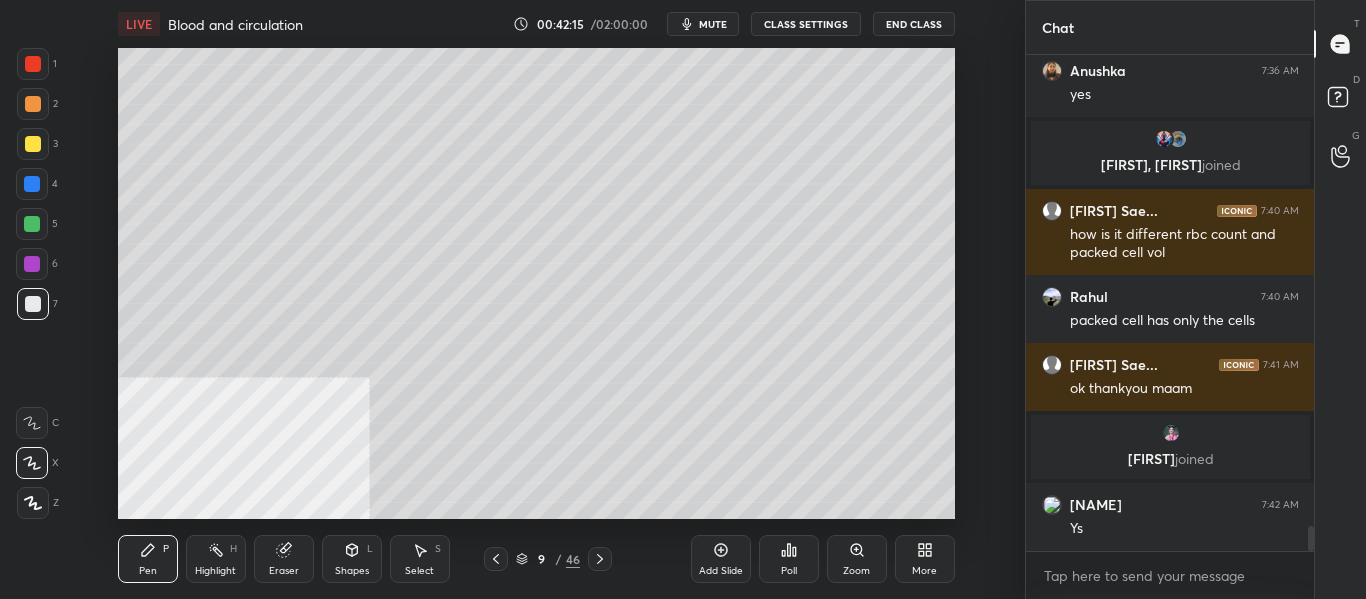 click at bounding box center [496, 559] 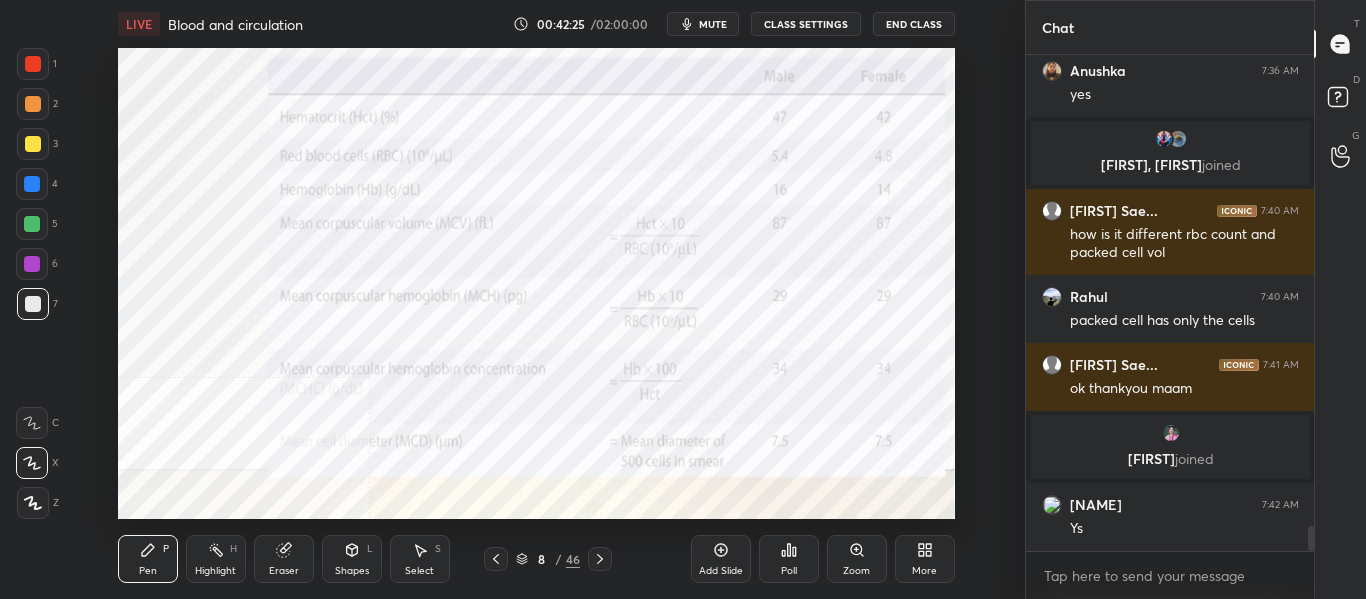 click at bounding box center (32, 184) 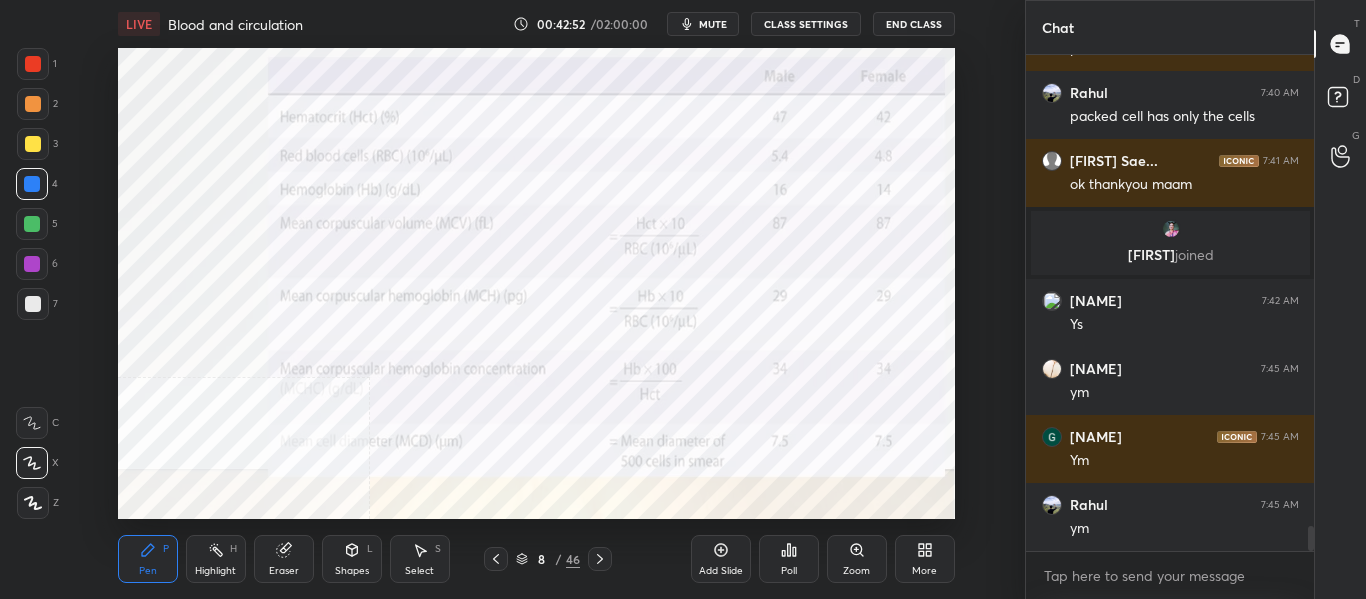 scroll, scrollTop: 9548, scrollLeft: 0, axis: vertical 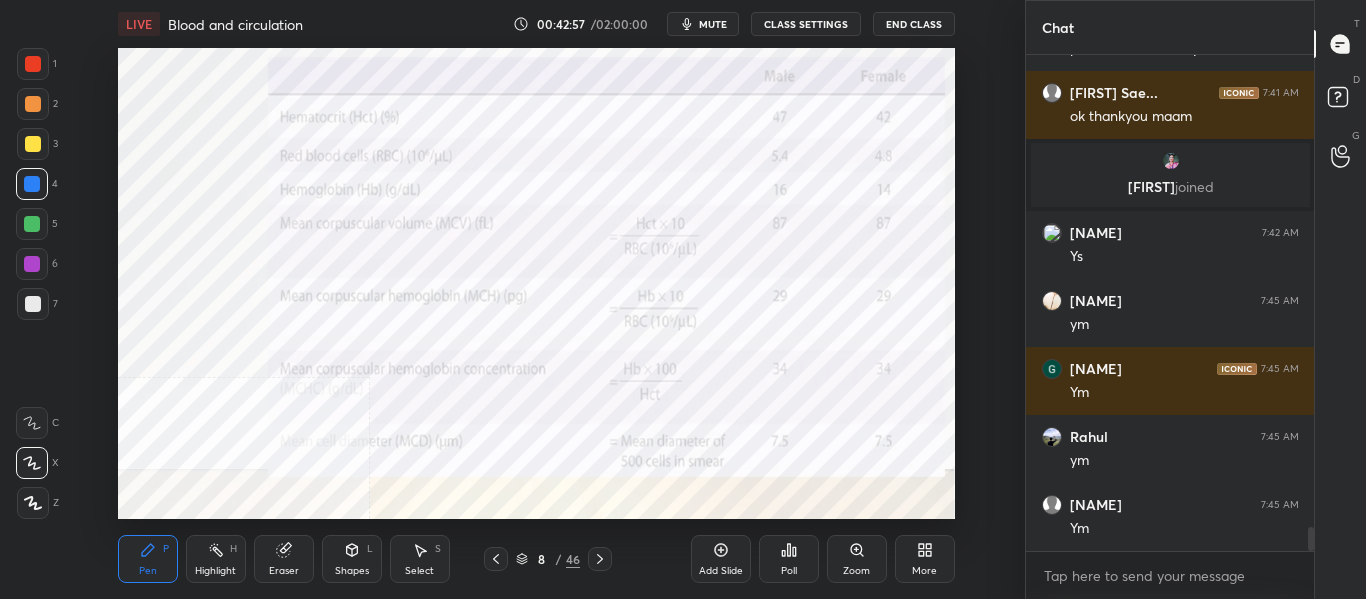click on "Pen P Highlight H Eraser Shapes L Select S 8 / 46 Add Slide Poll Zoom More" at bounding box center [536, 559] 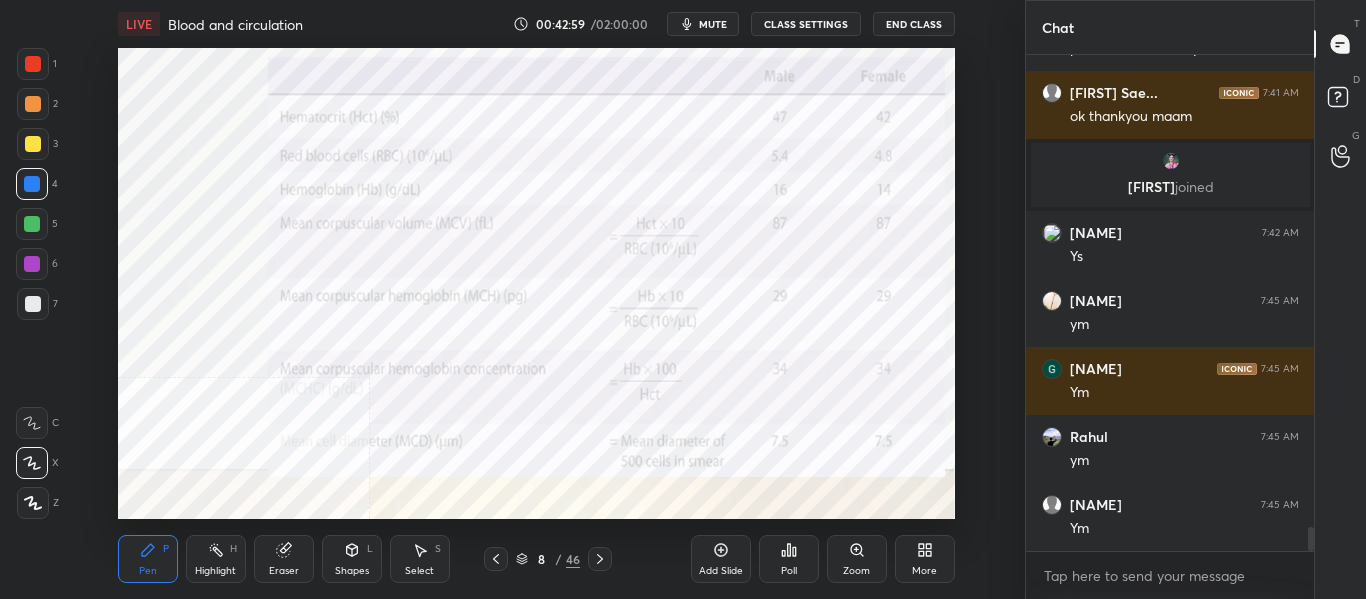 click 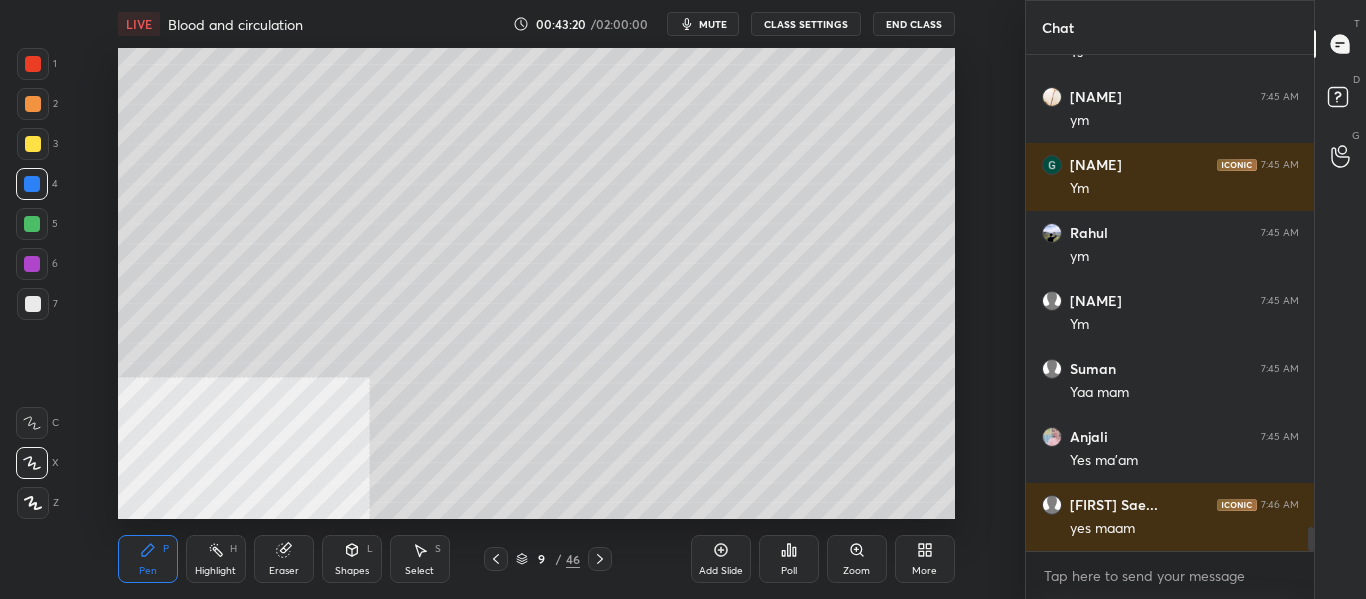 scroll, scrollTop: 9820, scrollLeft: 0, axis: vertical 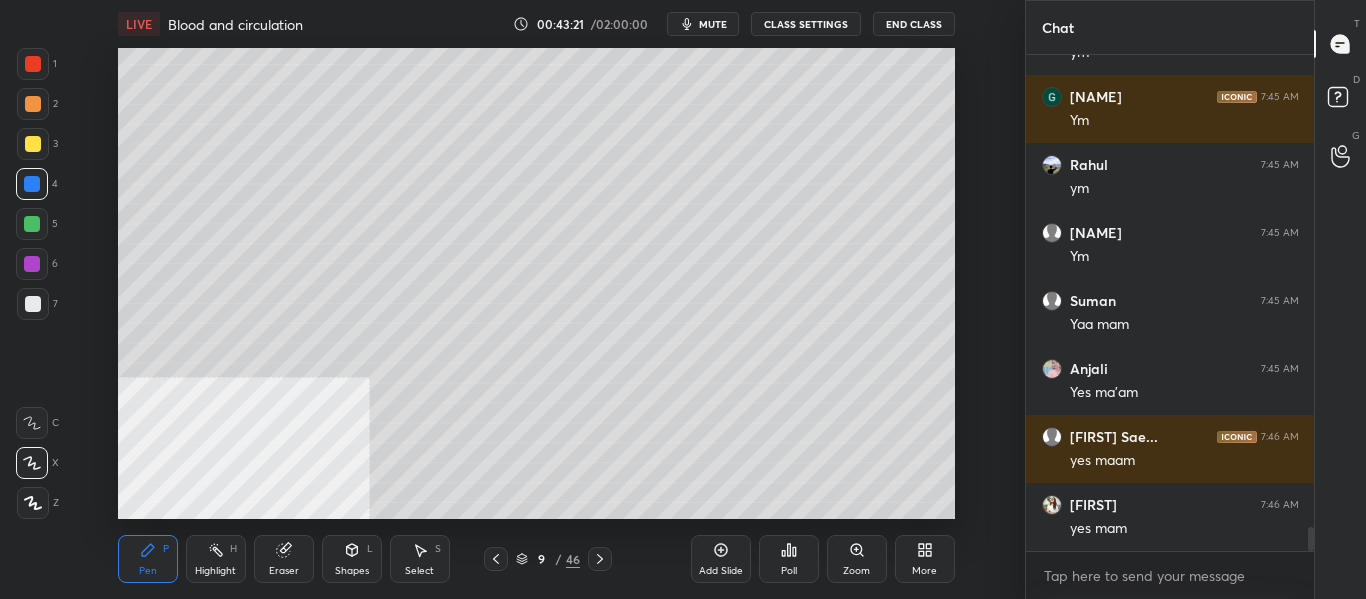 click 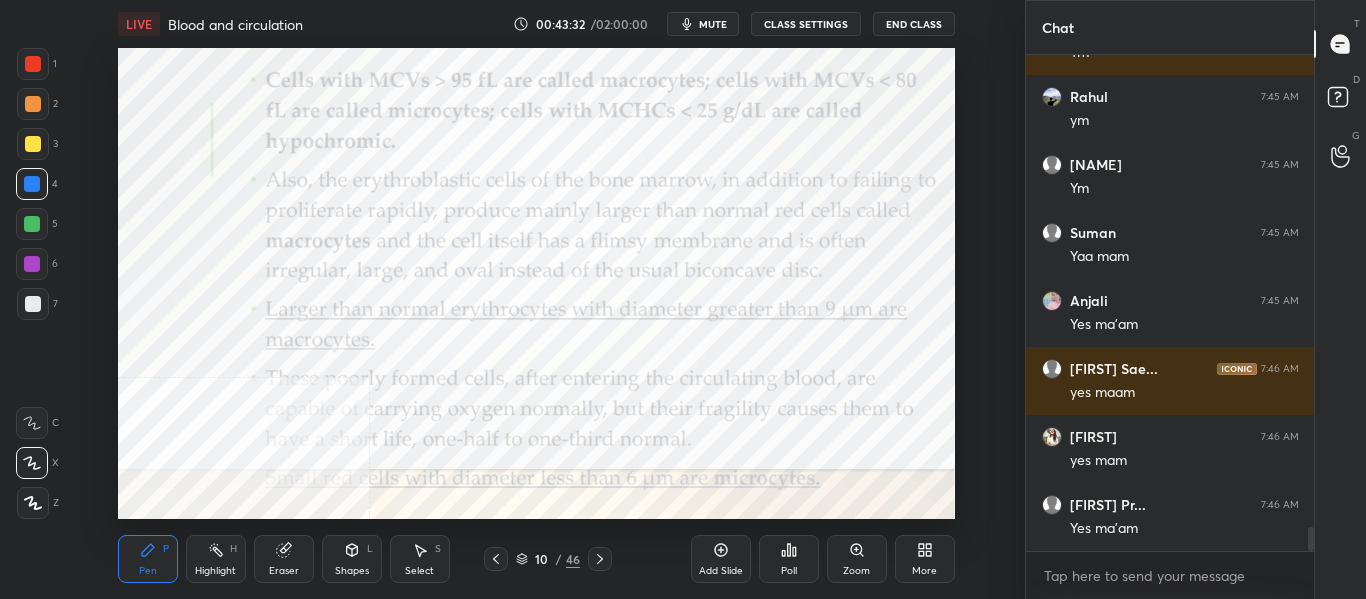 scroll, scrollTop: 9956, scrollLeft: 0, axis: vertical 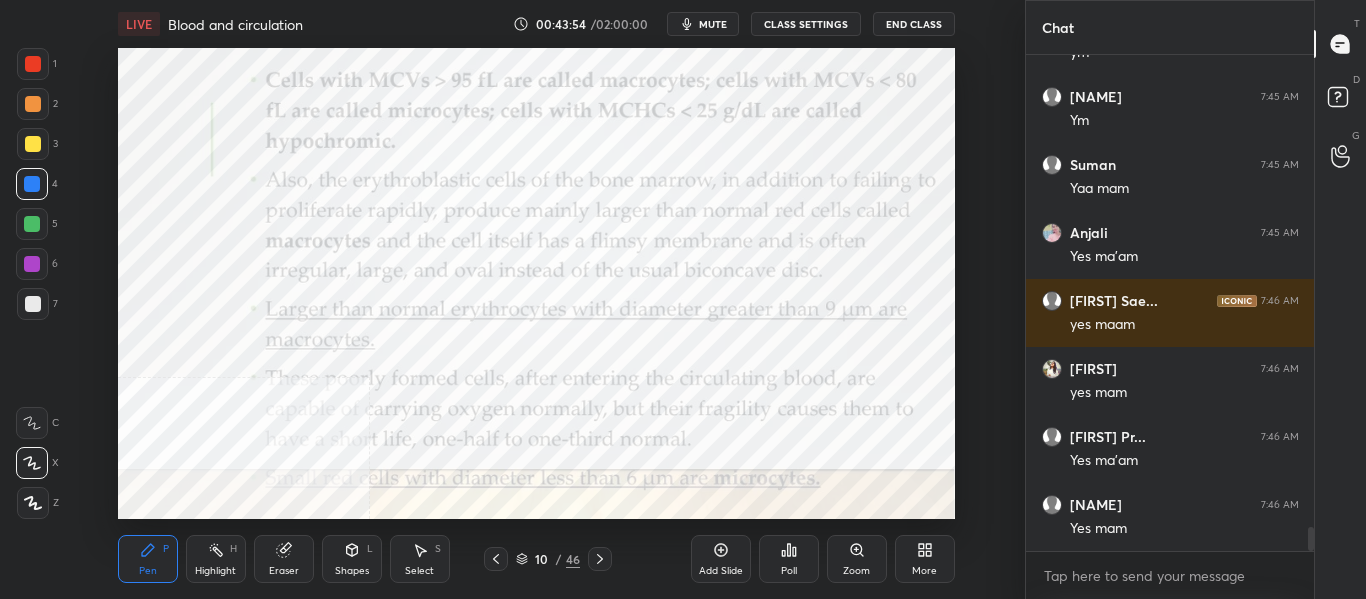 click 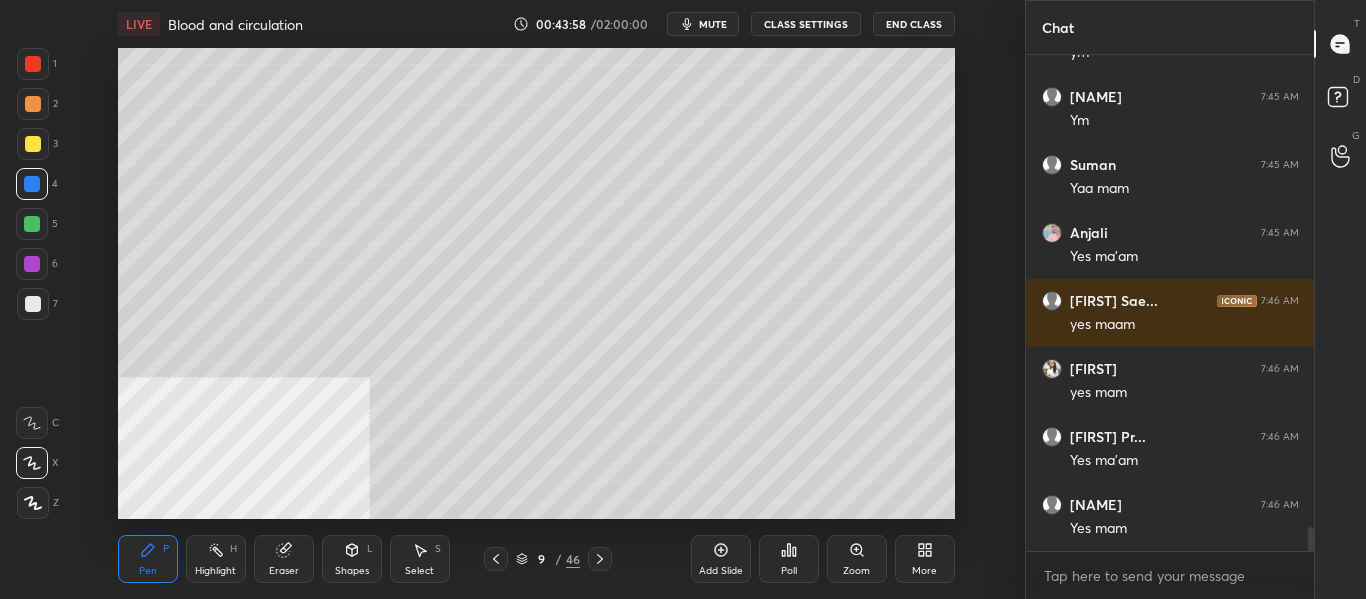 scroll, scrollTop: 10060, scrollLeft: 0, axis: vertical 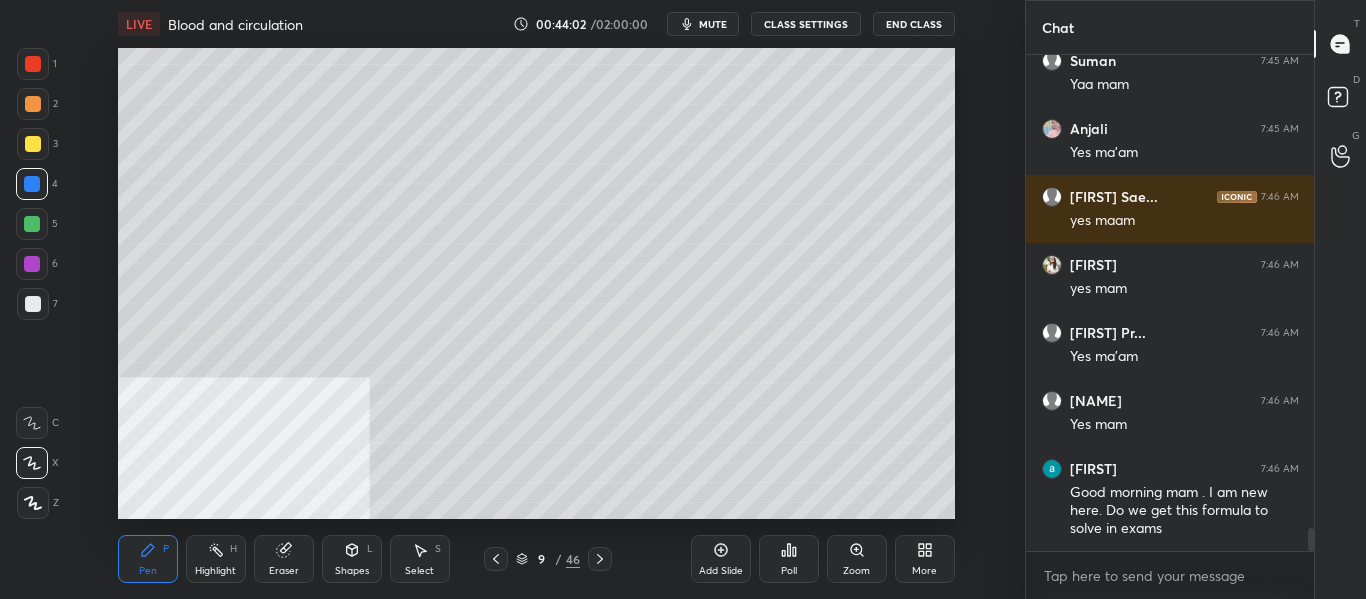 click 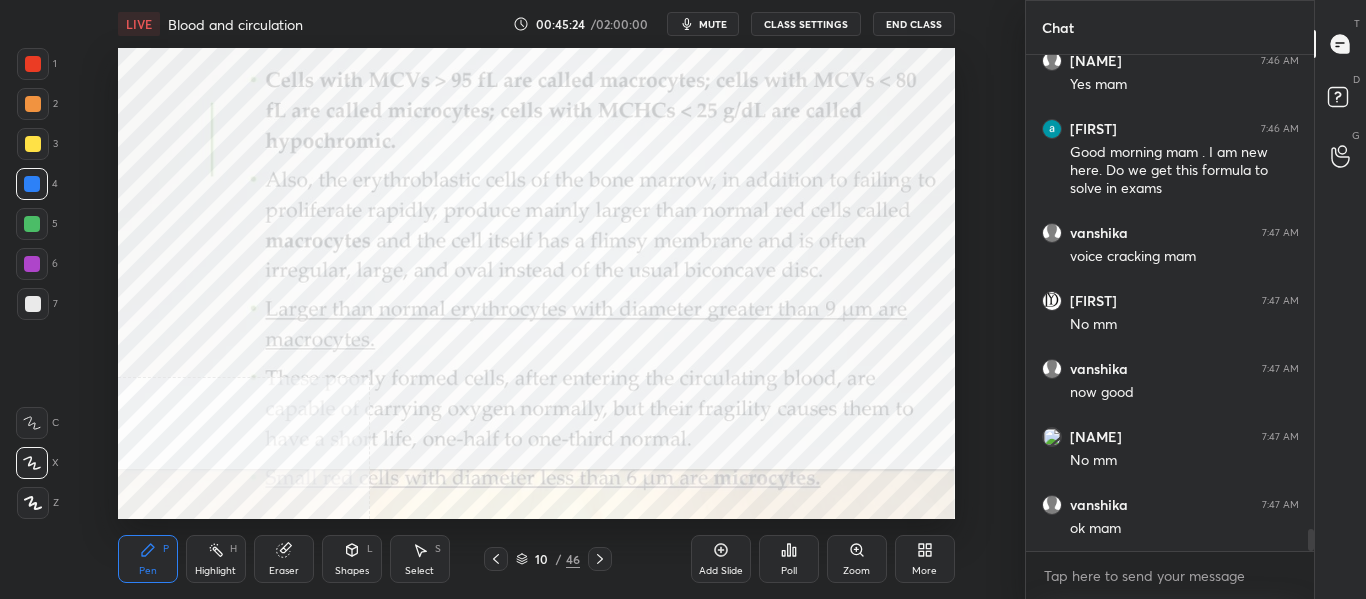 scroll, scrollTop: 10468, scrollLeft: 0, axis: vertical 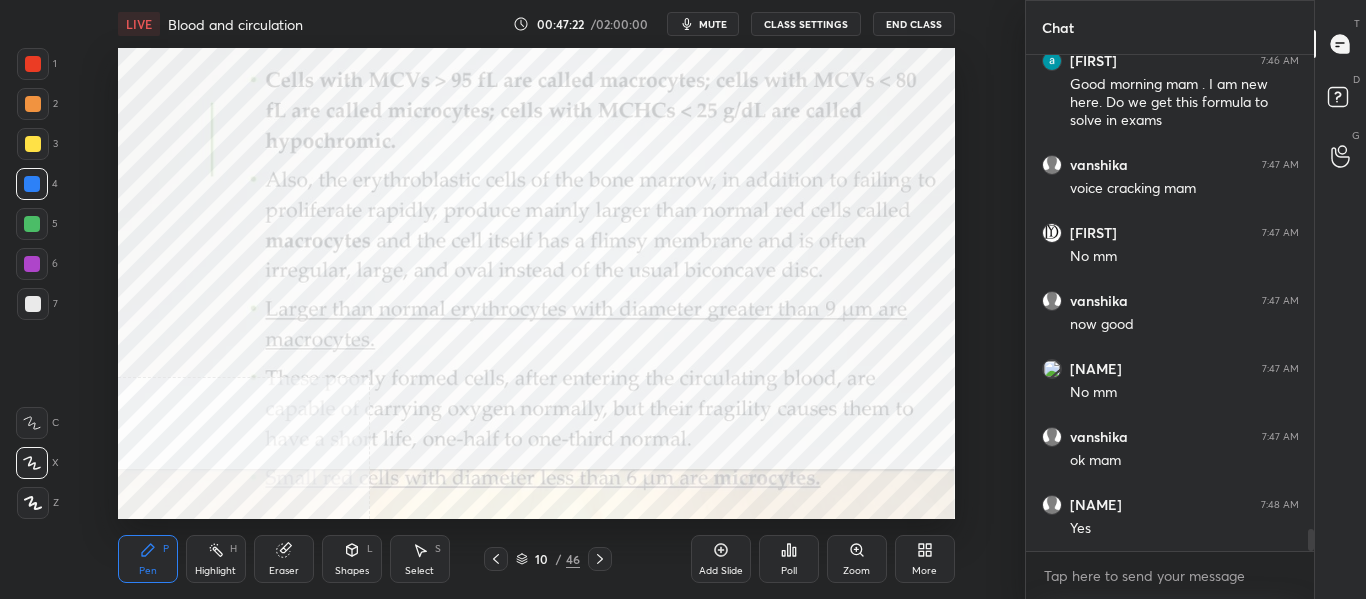 click at bounding box center [600, 559] 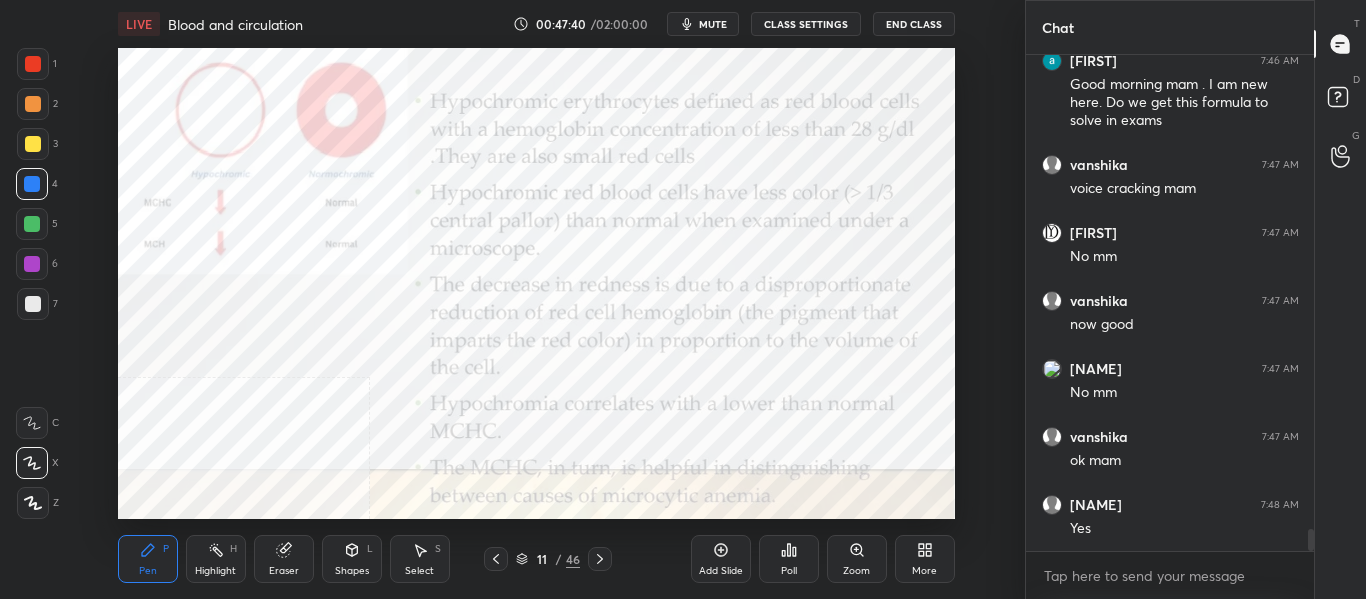 click 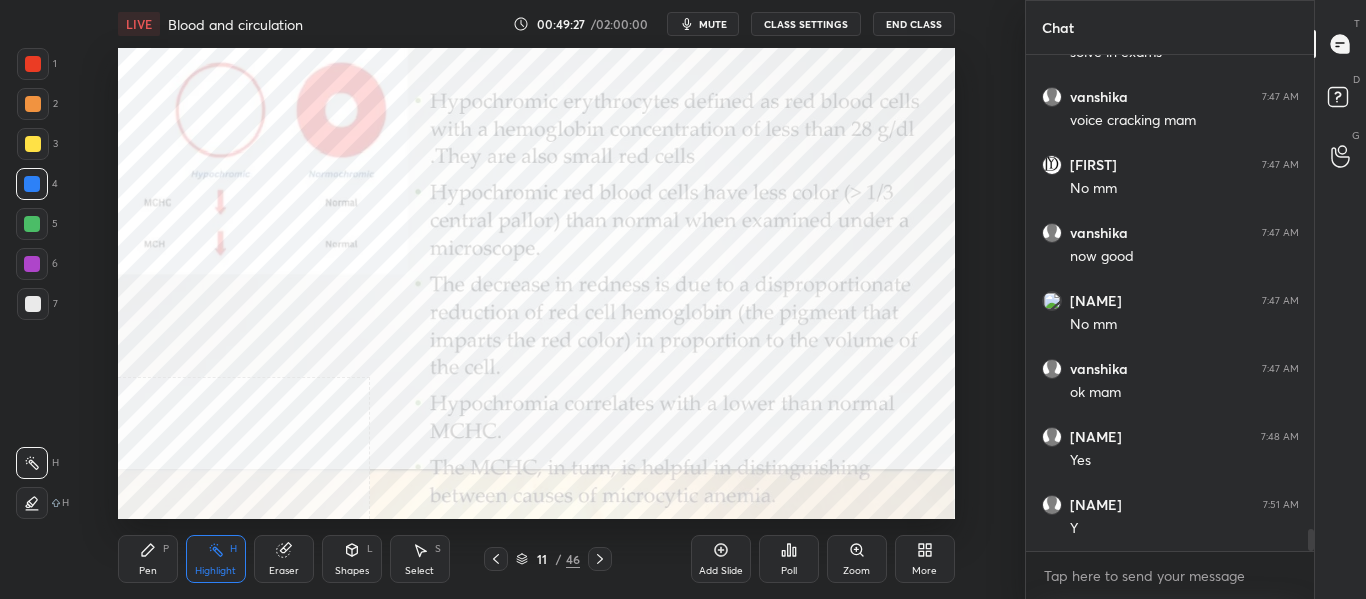 scroll, scrollTop: 10604, scrollLeft: 0, axis: vertical 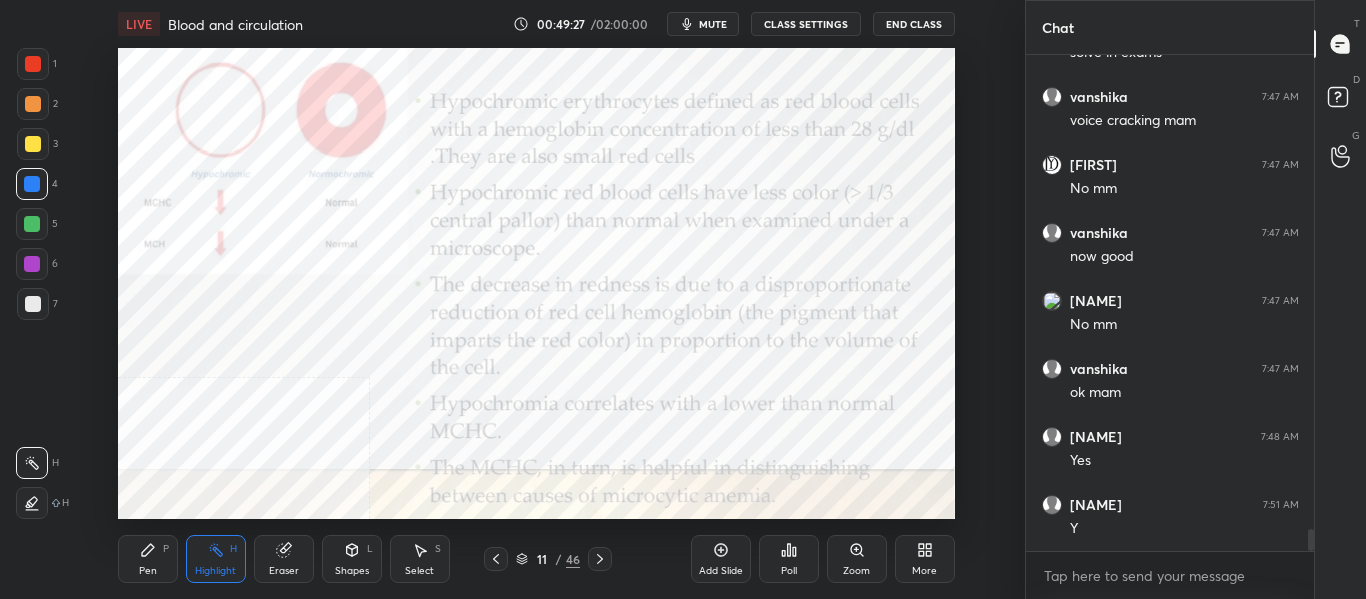 click 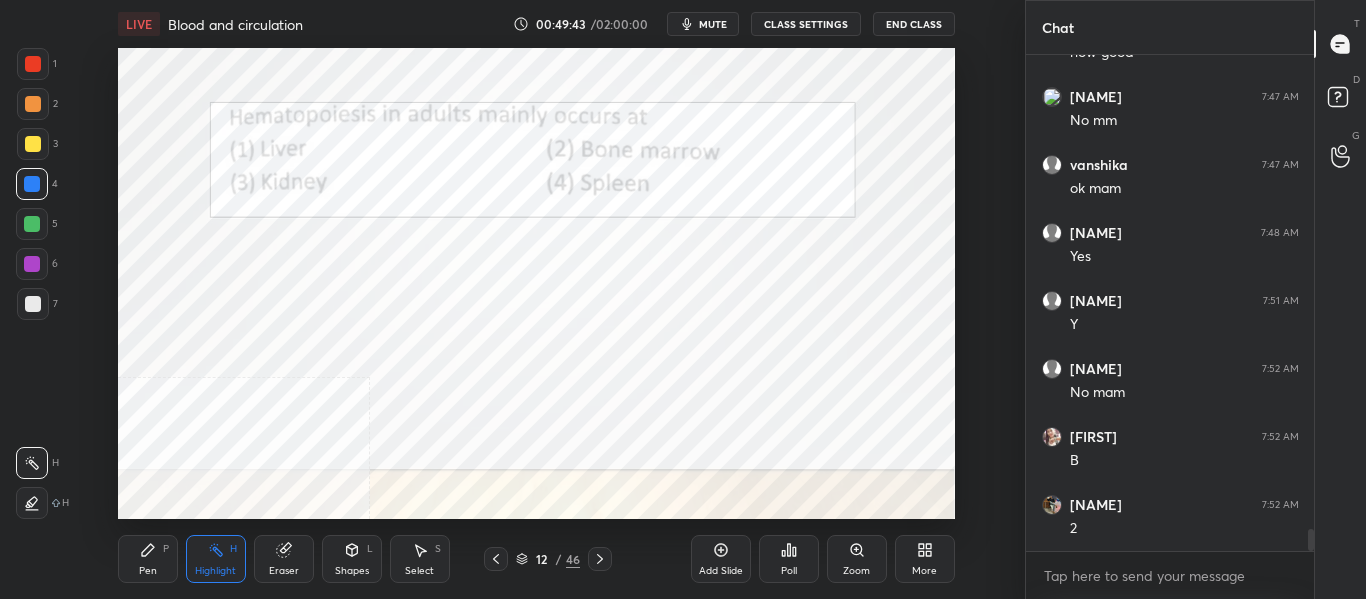scroll, scrollTop: 10808, scrollLeft: 0, axis: vertical 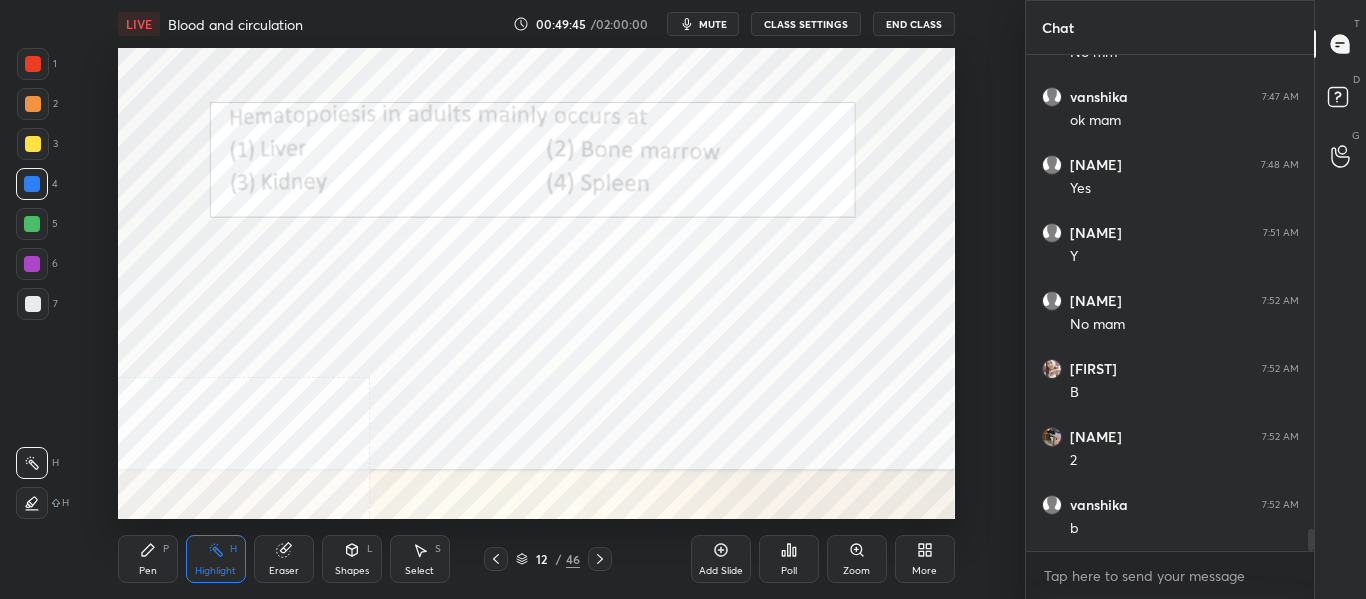 click on "Poll" at bounding box center [789, 571] 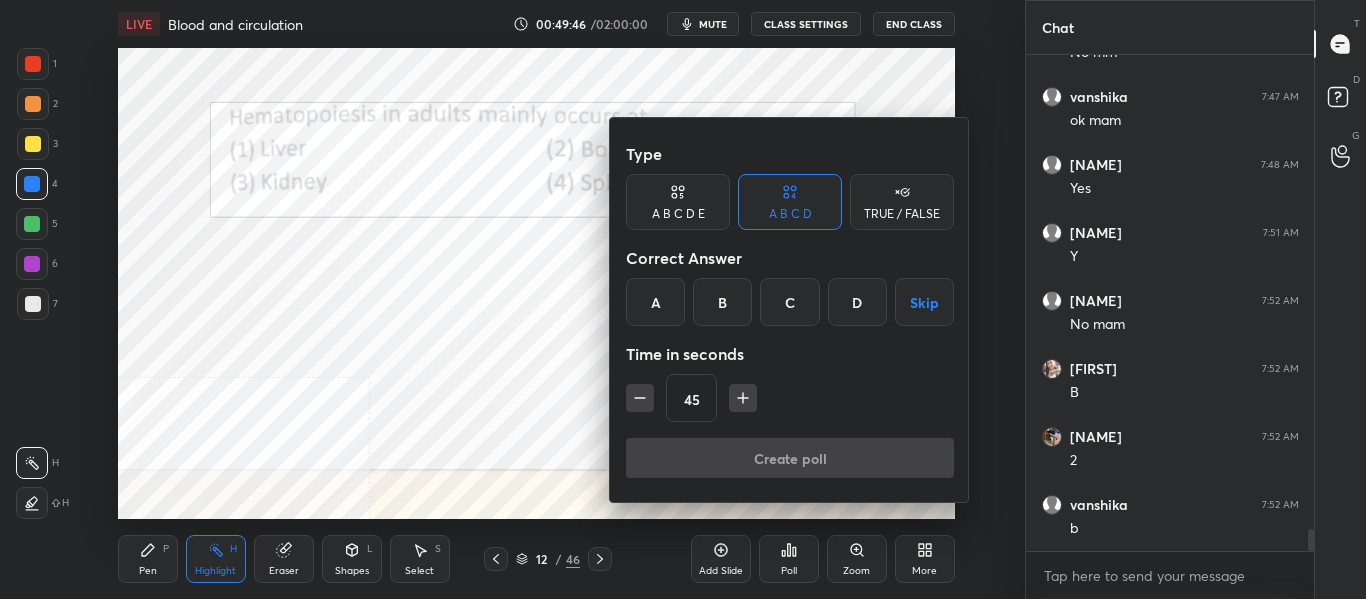 click on "B" at bounding box center (722, 302) 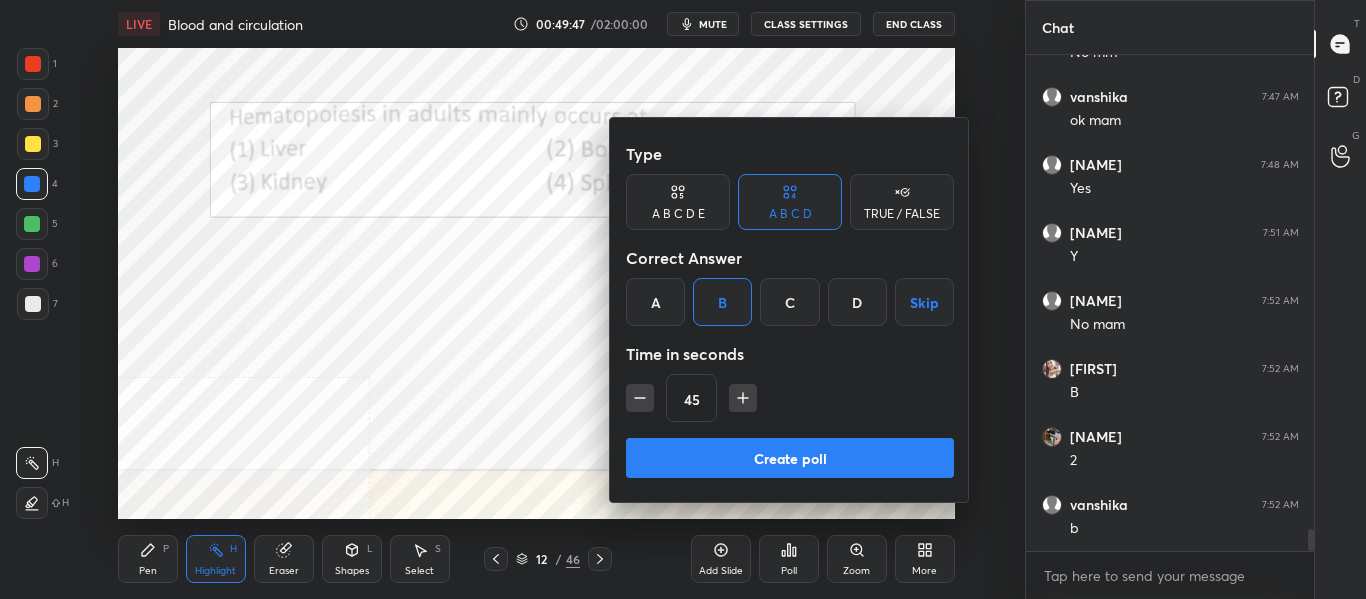 click on "Create poll" at bounding box center [790, 458] 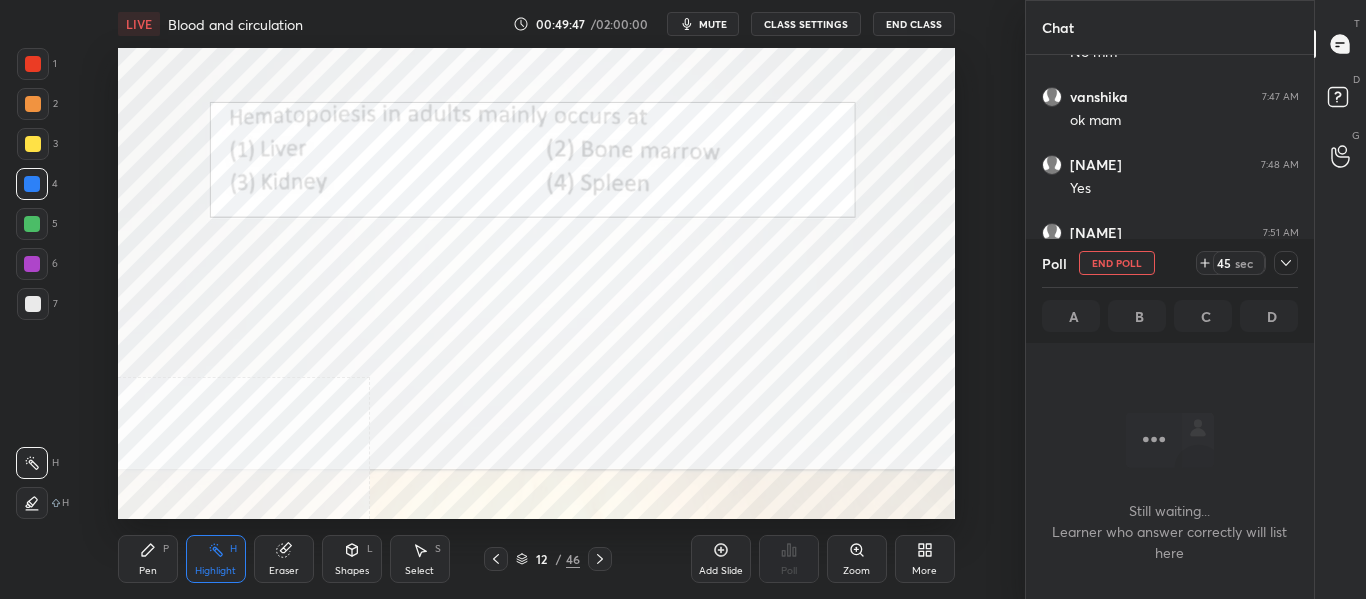 scroll, scrollTop: 386, scrollLeft: 282, axis: both 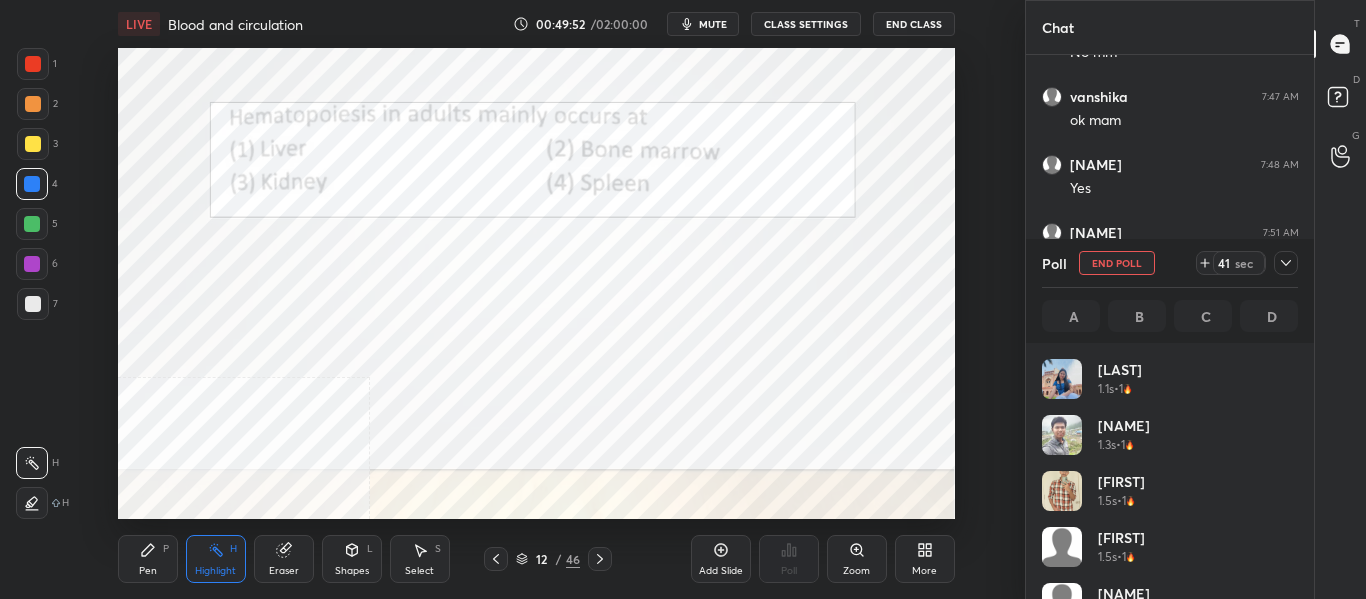 click on "mute" at bounding box center (703, 24) 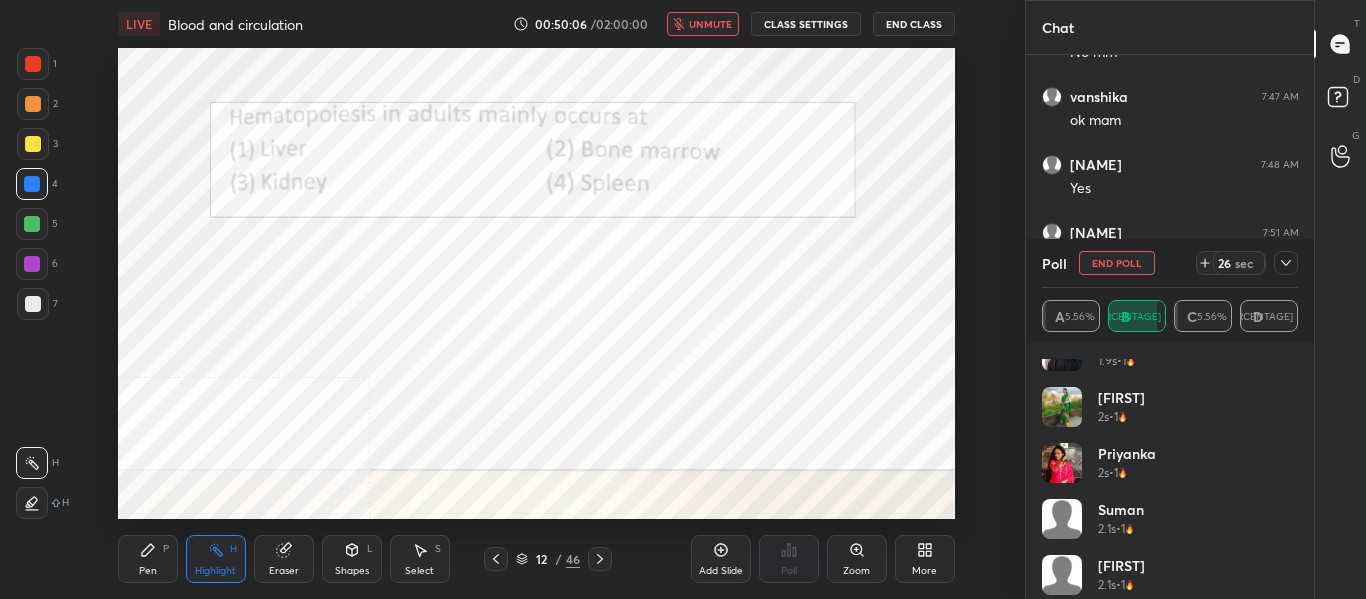 scroll, scrollTop: 800, scrollLeft: 0, axis: vertical 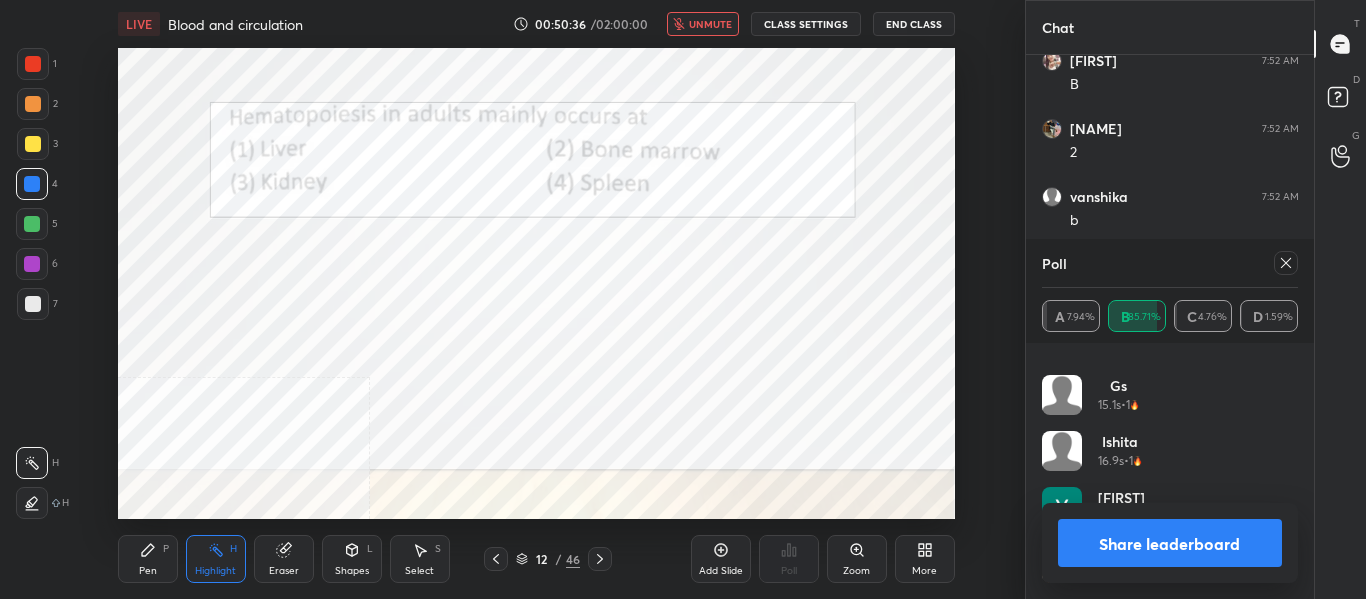 click on "unmute" at bounding box center (703, 24) 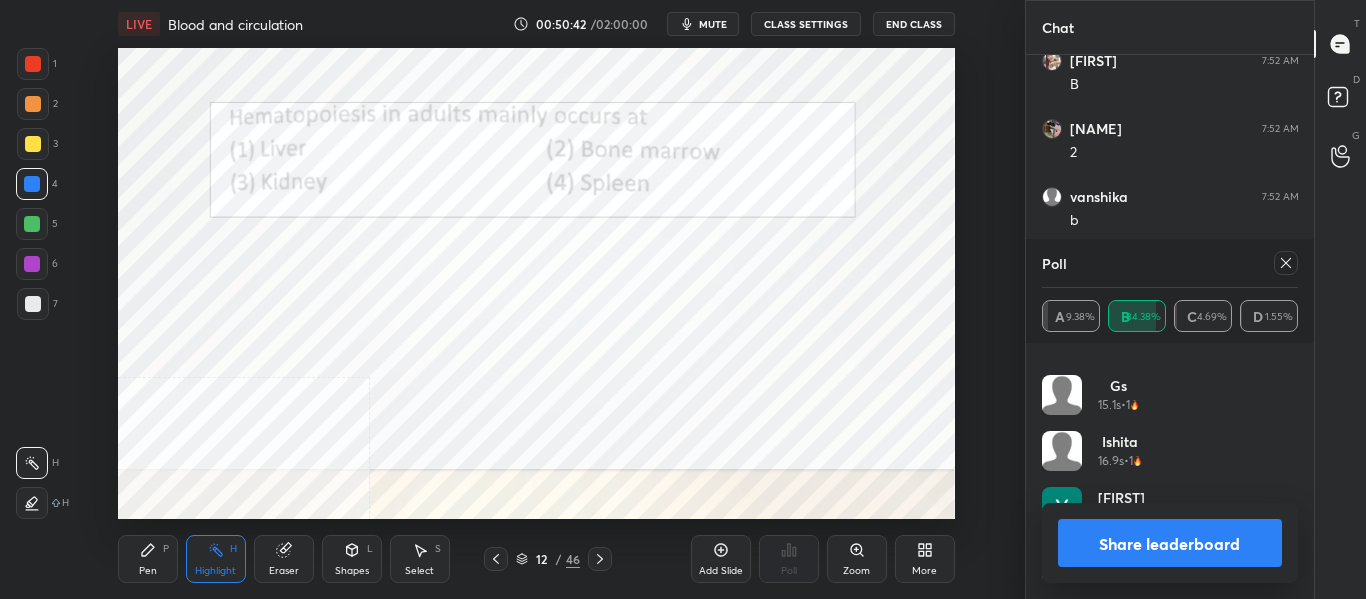 click on "Share leaderboard" at bounding box center (1170, 543) 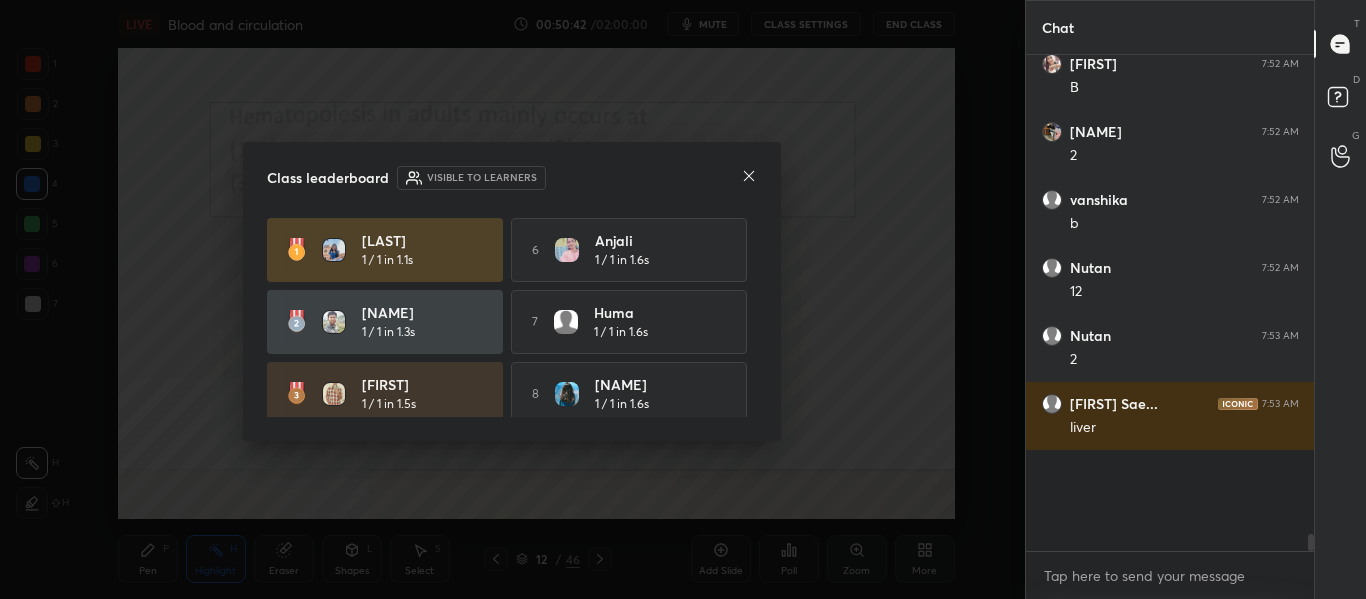 scroll, scrollTop: 7, scrollLeft: 7, axis: both 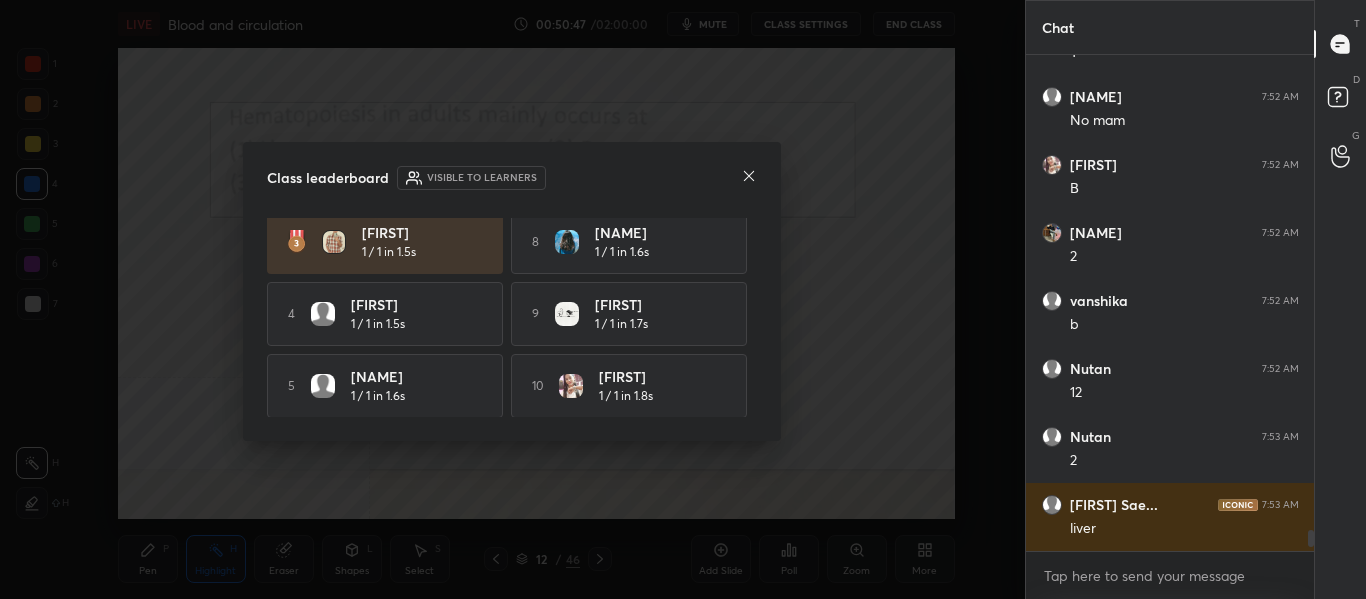 click 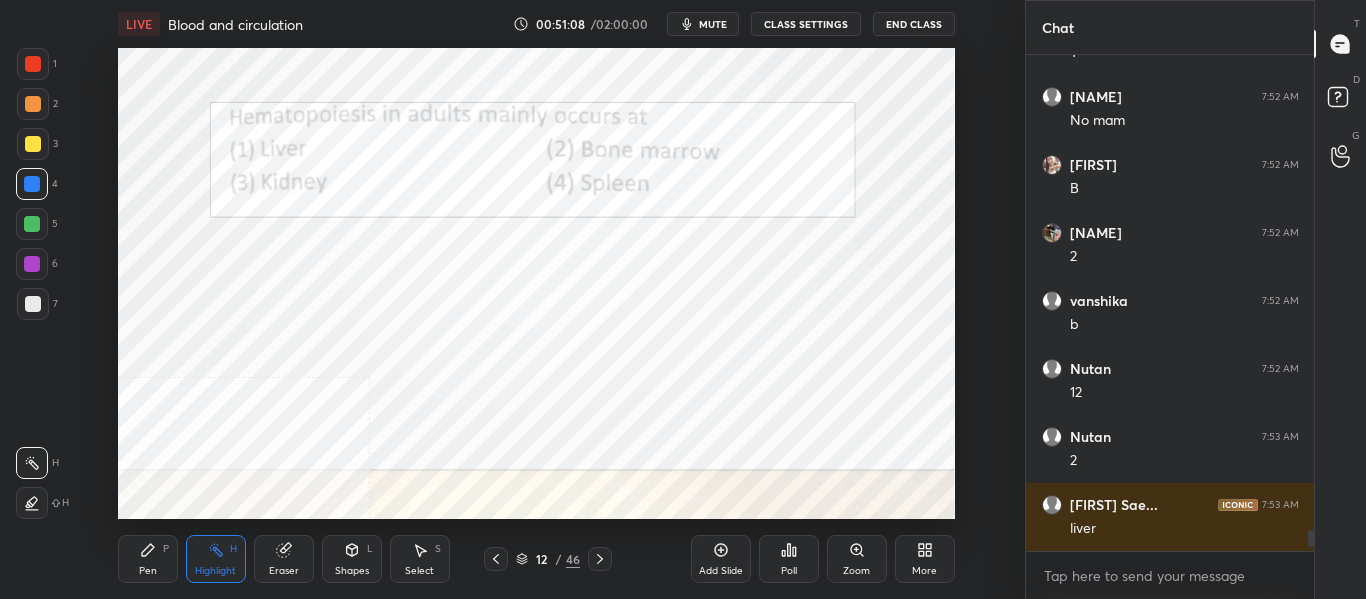 click on "Pen P" at bounding box center [148, 559] 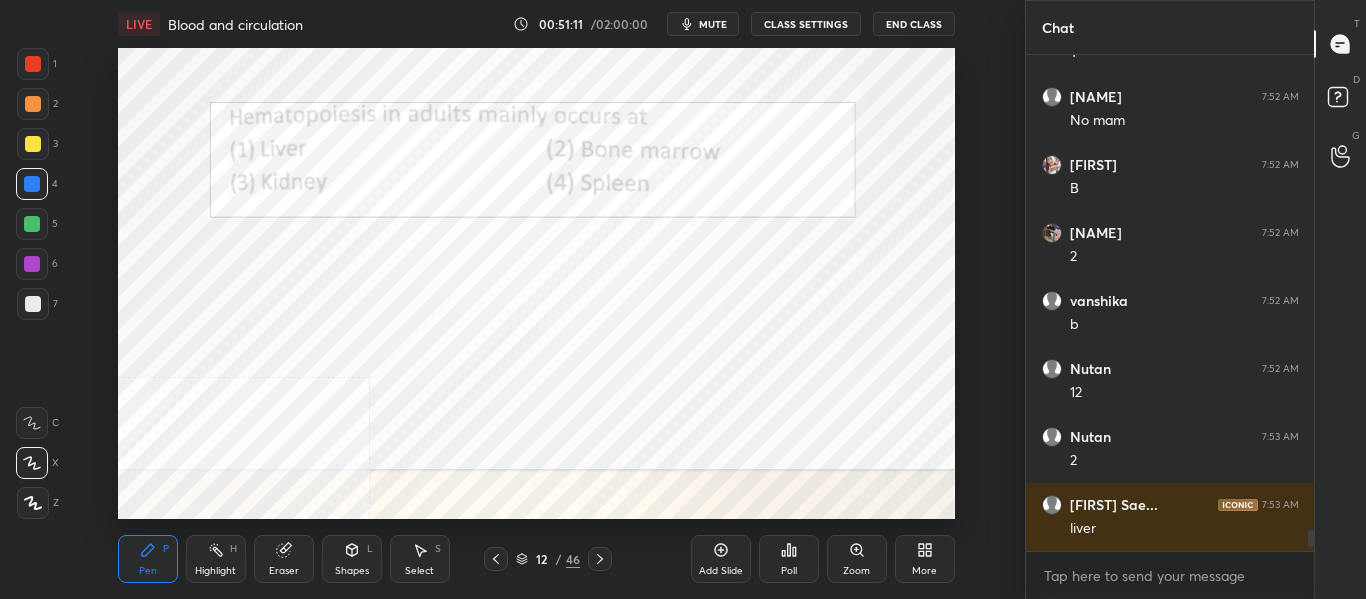 click 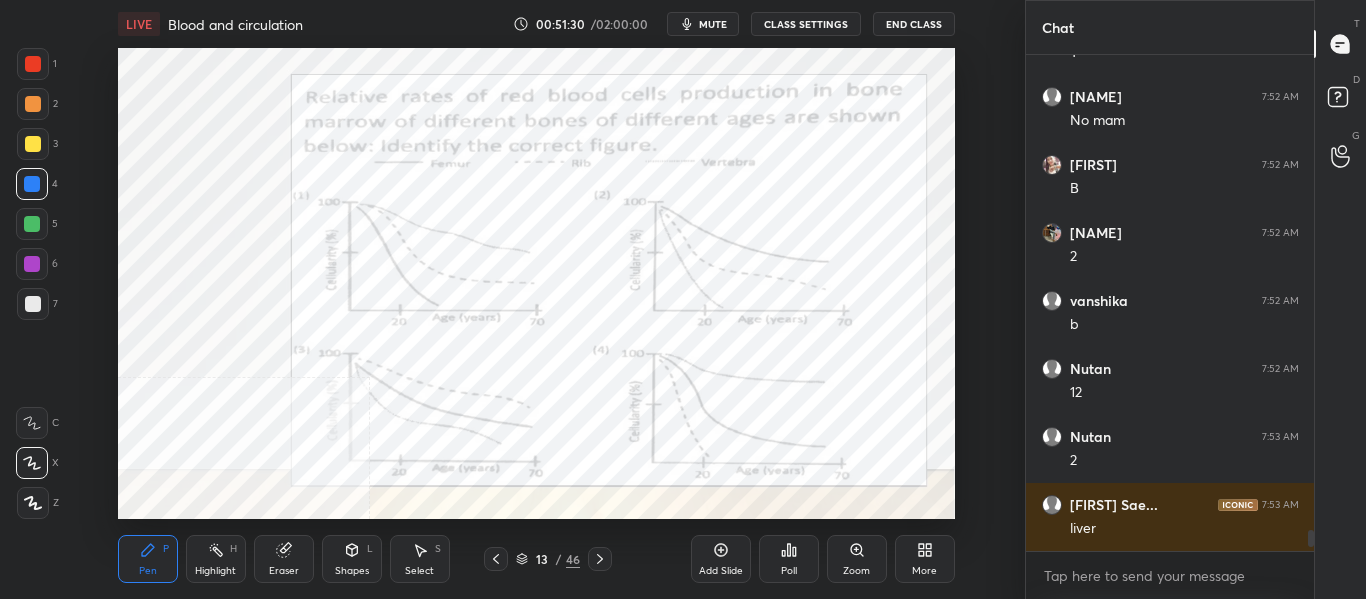 click on "mute" at bounding box center [713, 24] 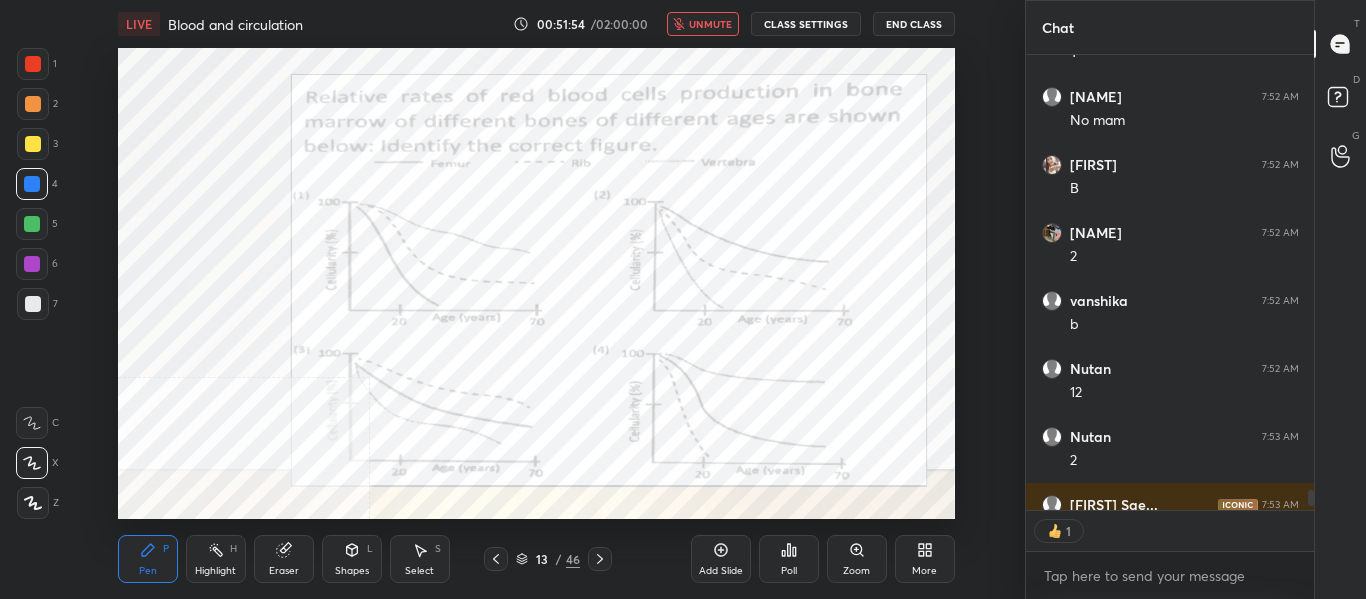 scroll, scrollTop: 449, scrollLeft: 282, axis: both 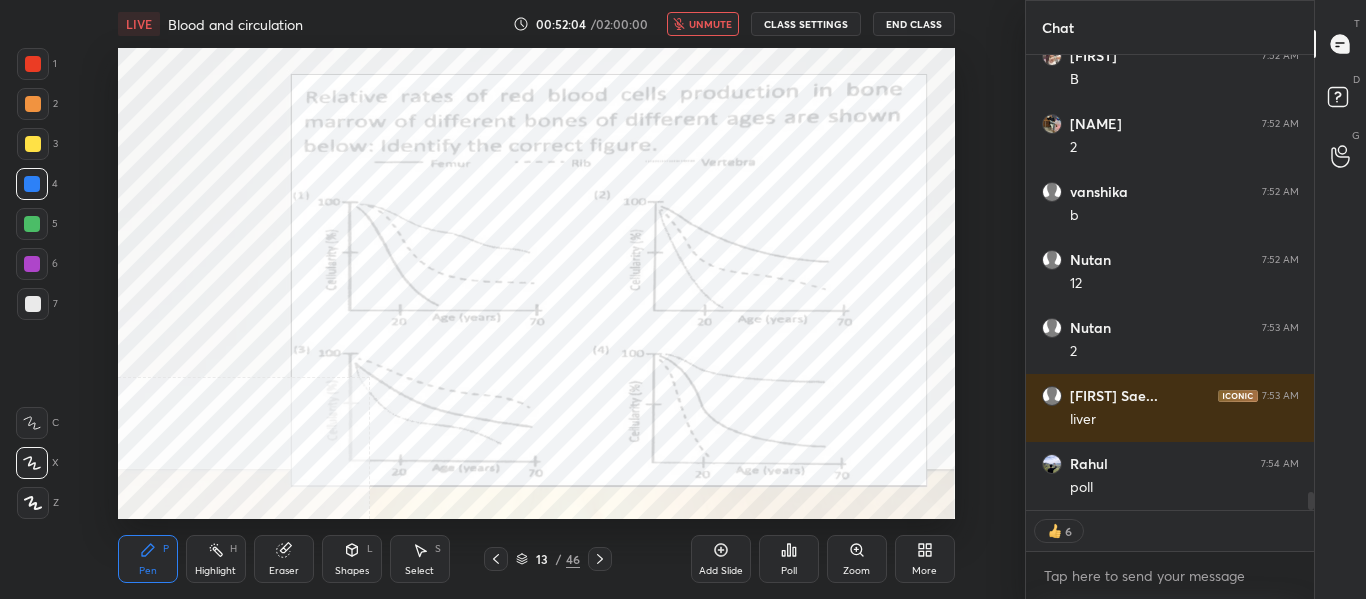 click on "Poll" at bounding box center [789, 571] 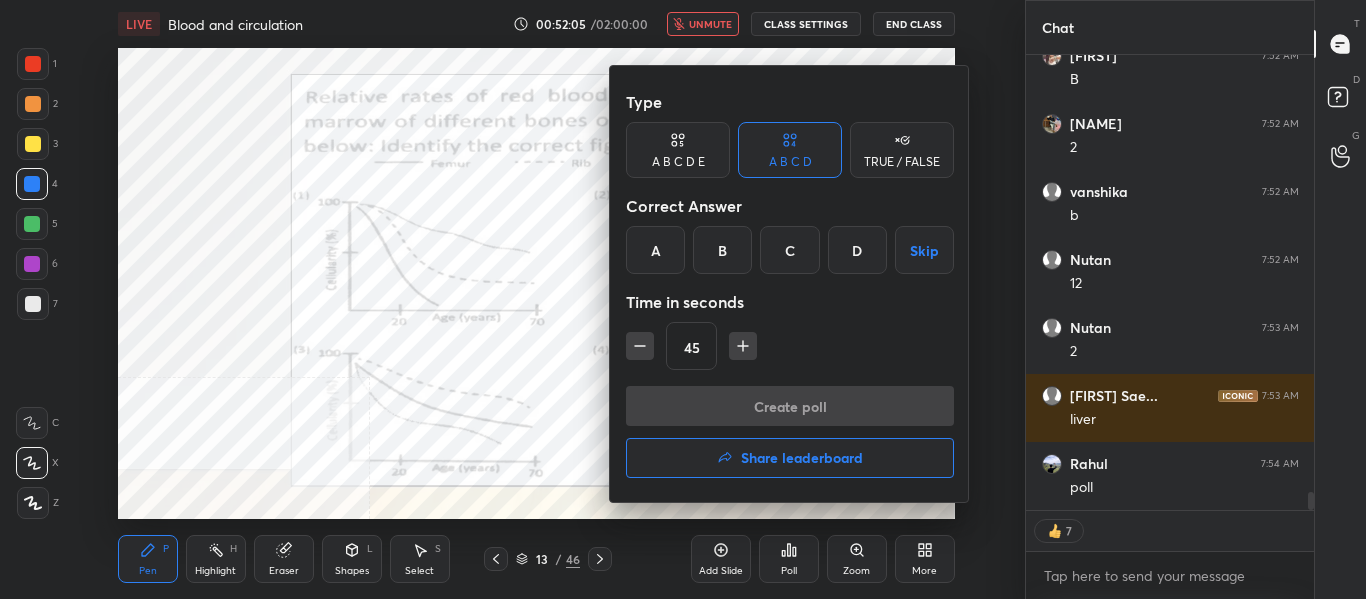drag, startPoint x: 656, startPoint y: 255, endPoint x: 671, endPoint y: 268, distance: 19.849434 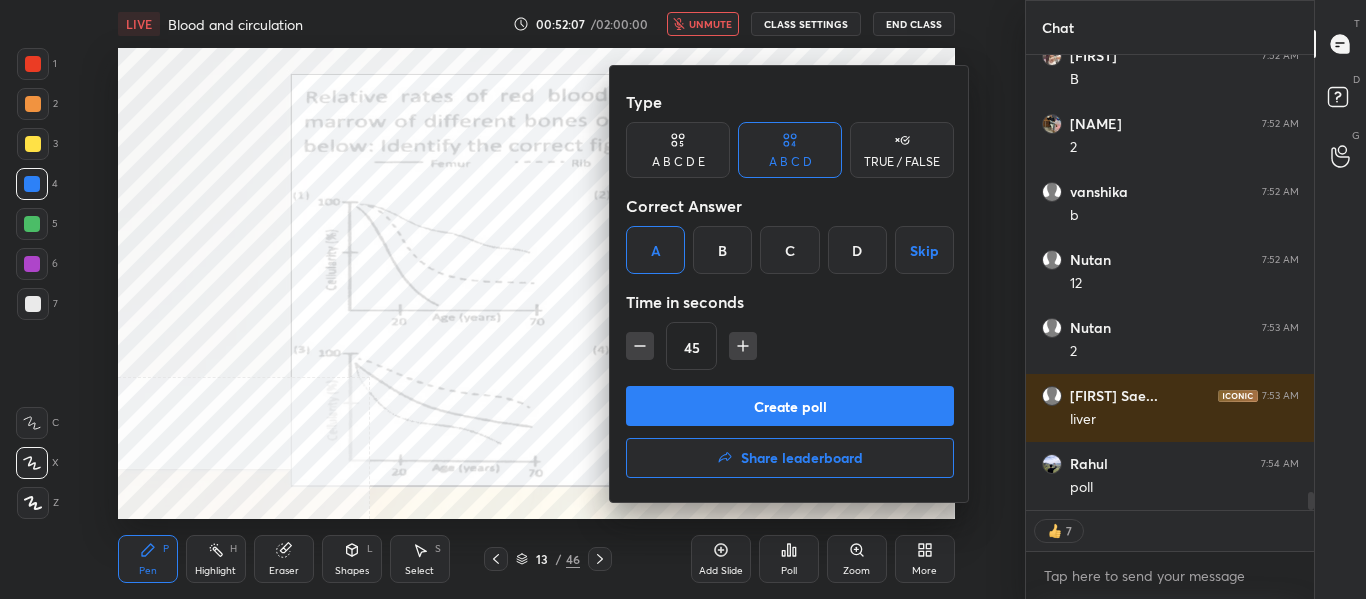 click on "Create poll" at bounding box center [790, 406] 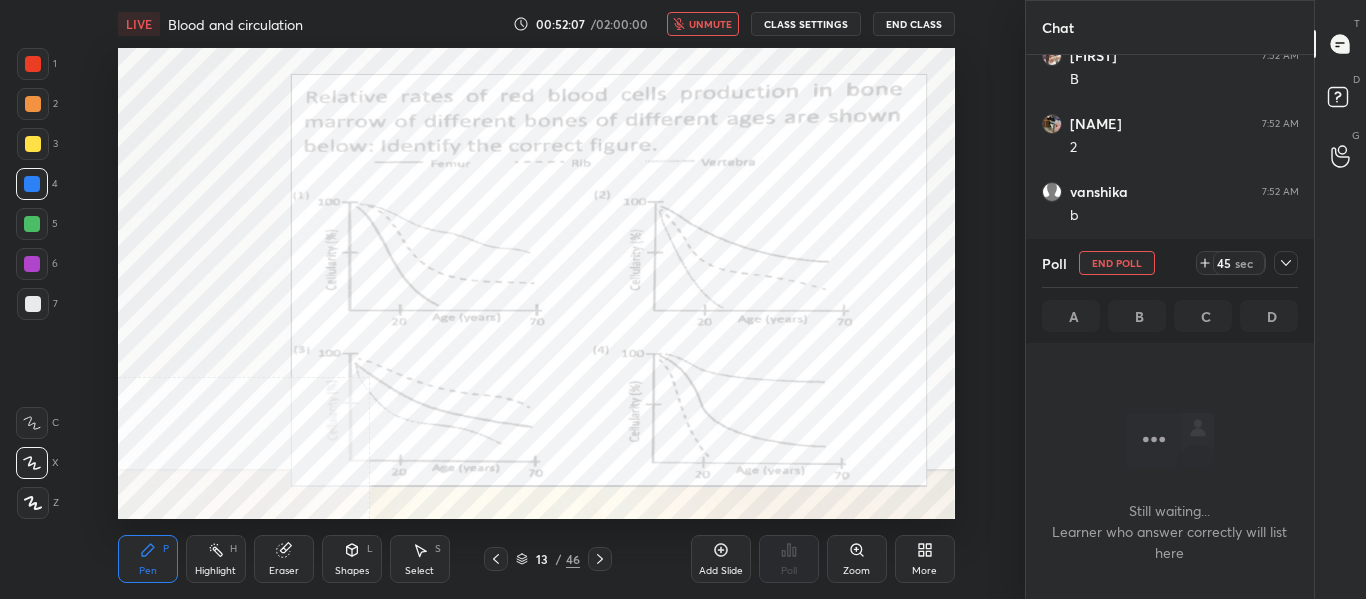 scroll, scrollTop: 345, scrollLeft: 282, axis: both 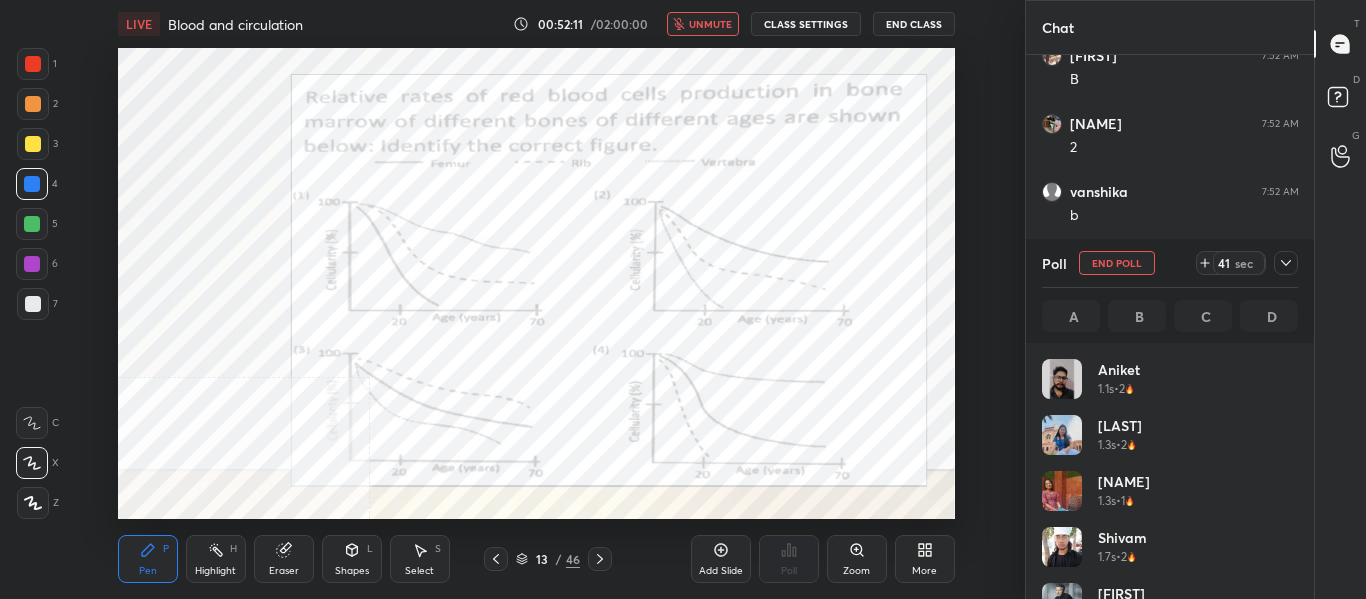 click on "unmute" at bounding box center [710, 24] 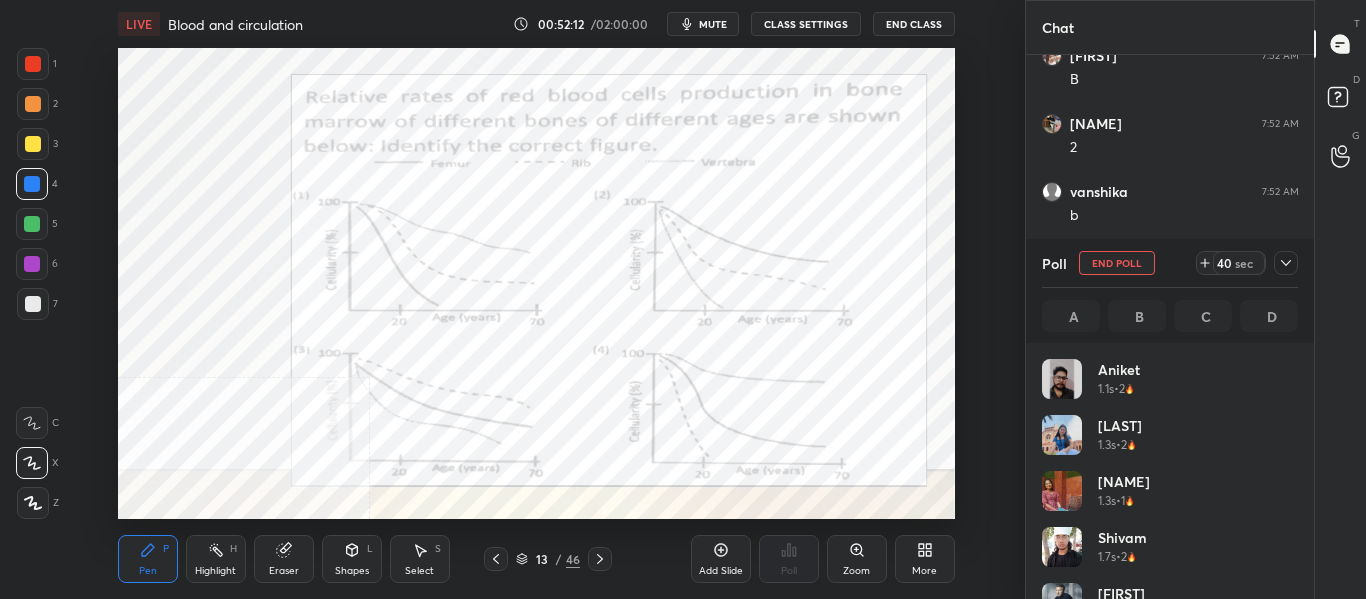 click 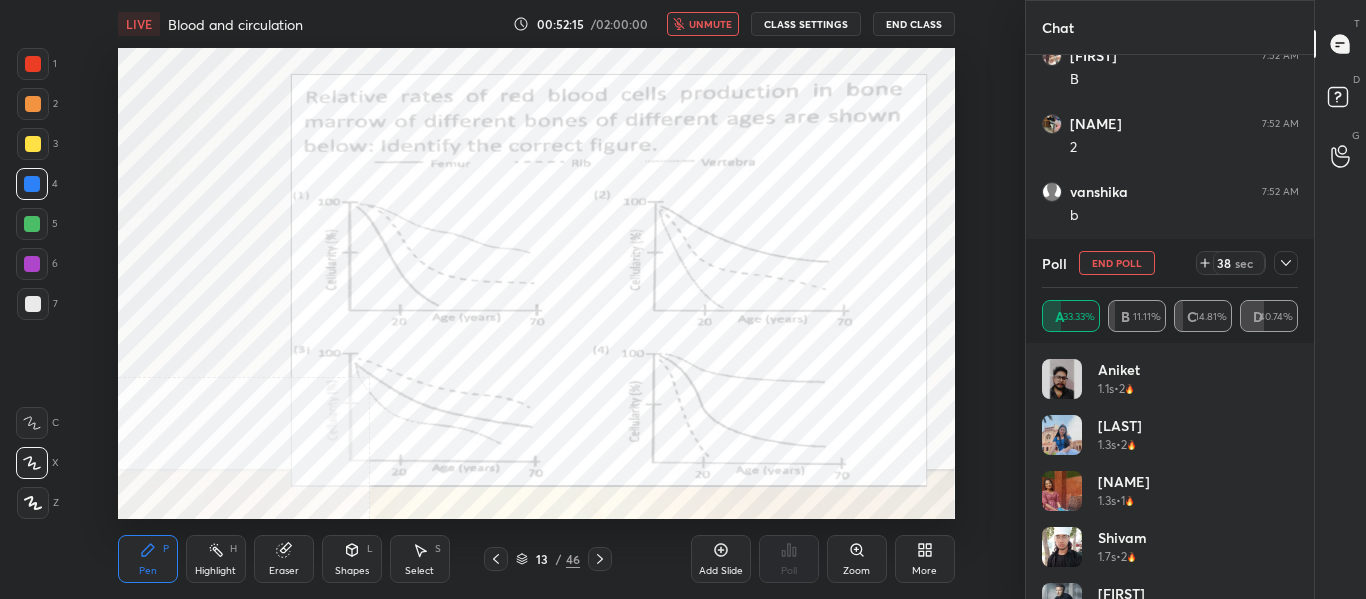 scroll, scrollTop: 7, scrollLeft: 7, axis: both 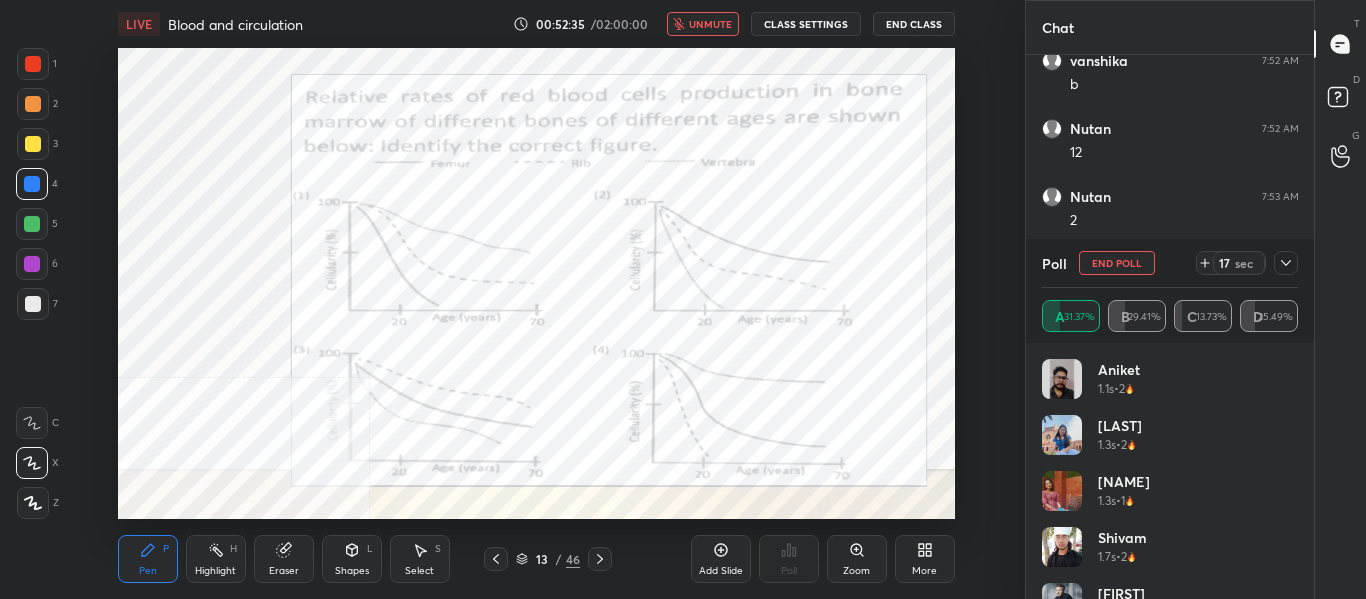 click on "unmute" at bounding box center [710, 24] 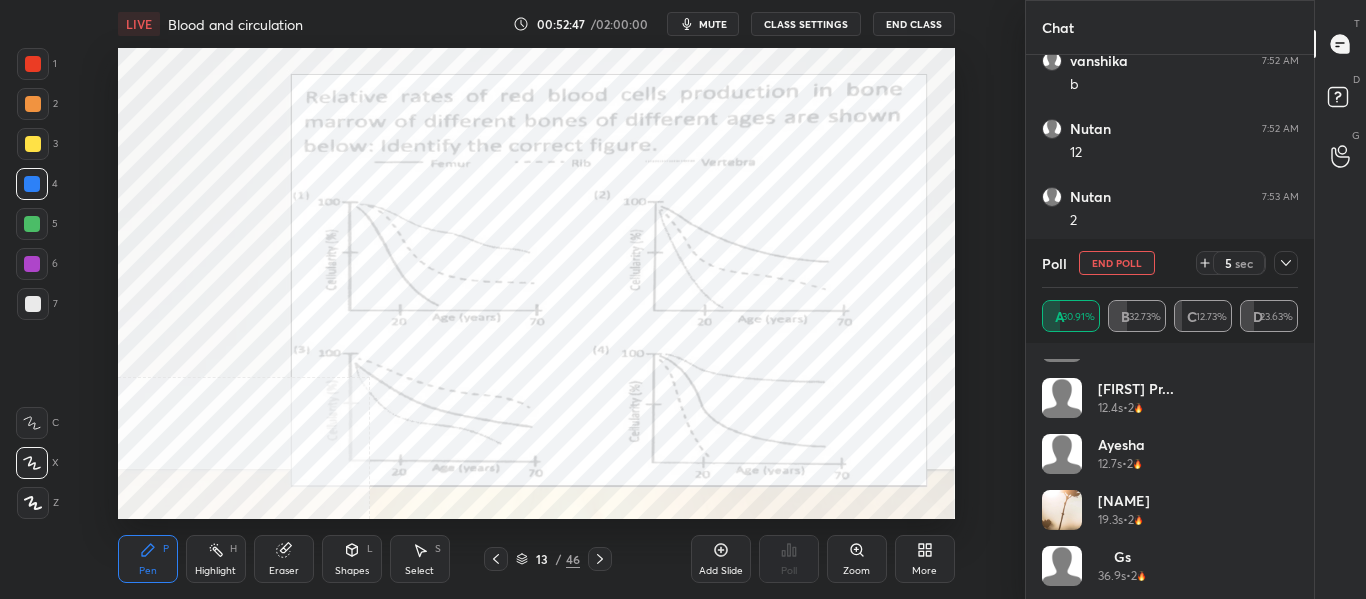 scroll, scrollTop: 712, scrollLeft: 0, axis: vertical 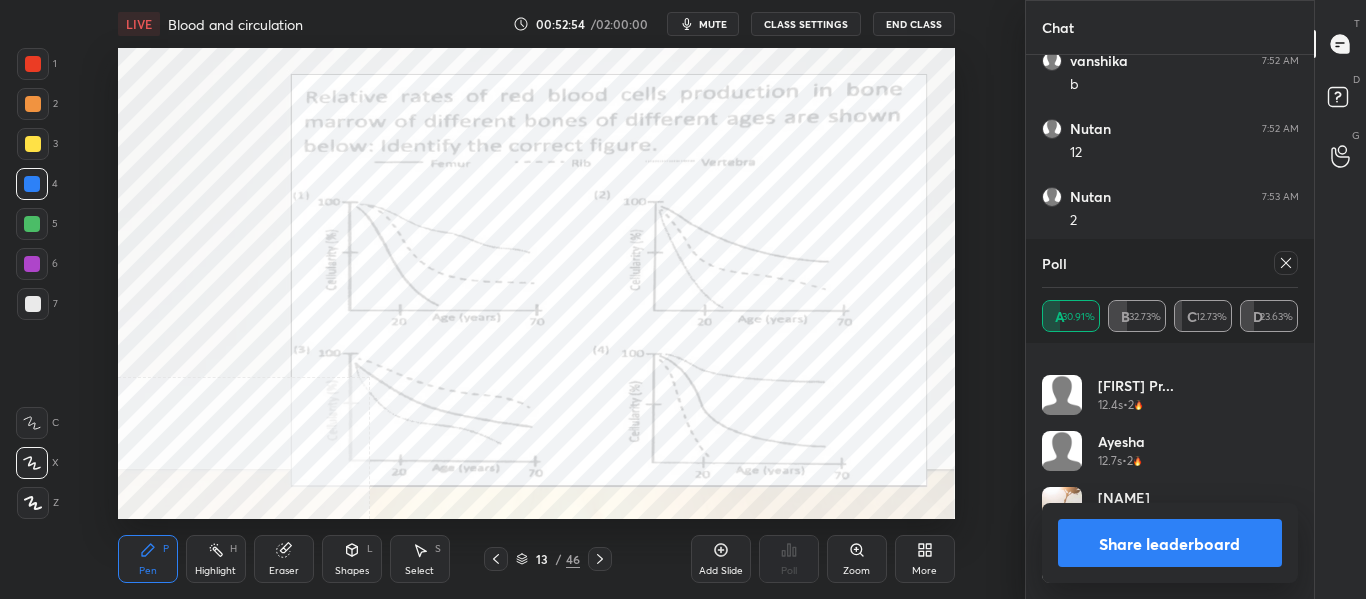 click on "Share leaderboard" at bounding box center [1170, 543] 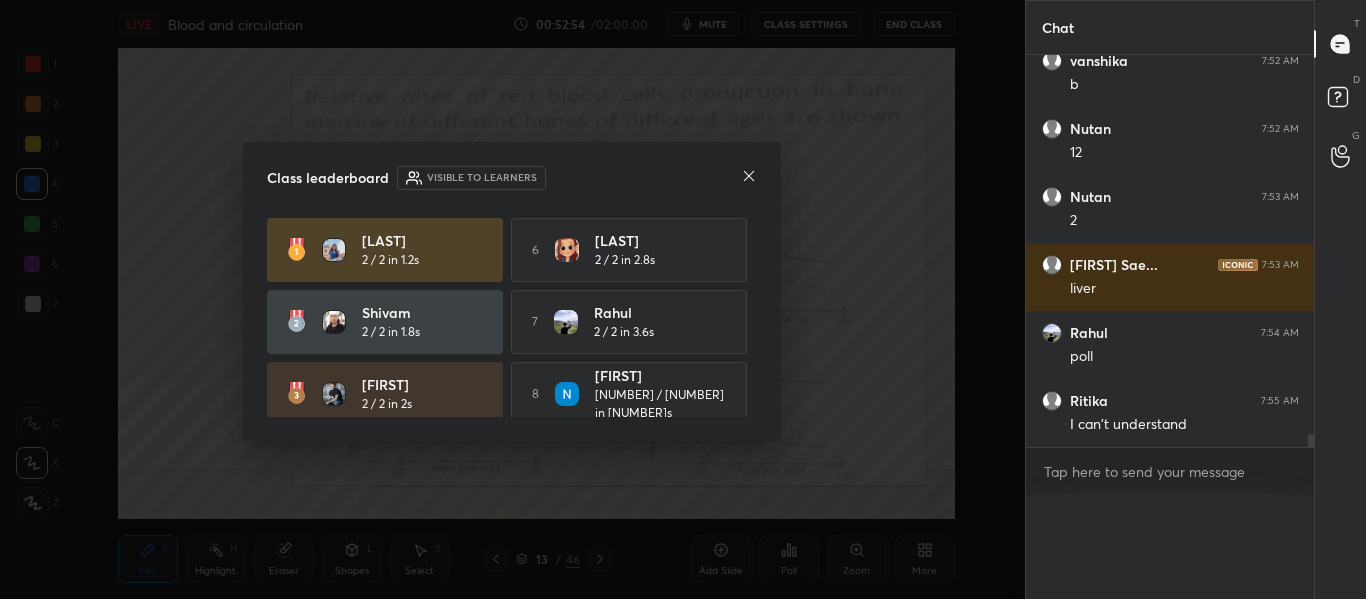 scroll, scrollTop: 0, scrollLeft: 0, axis: both 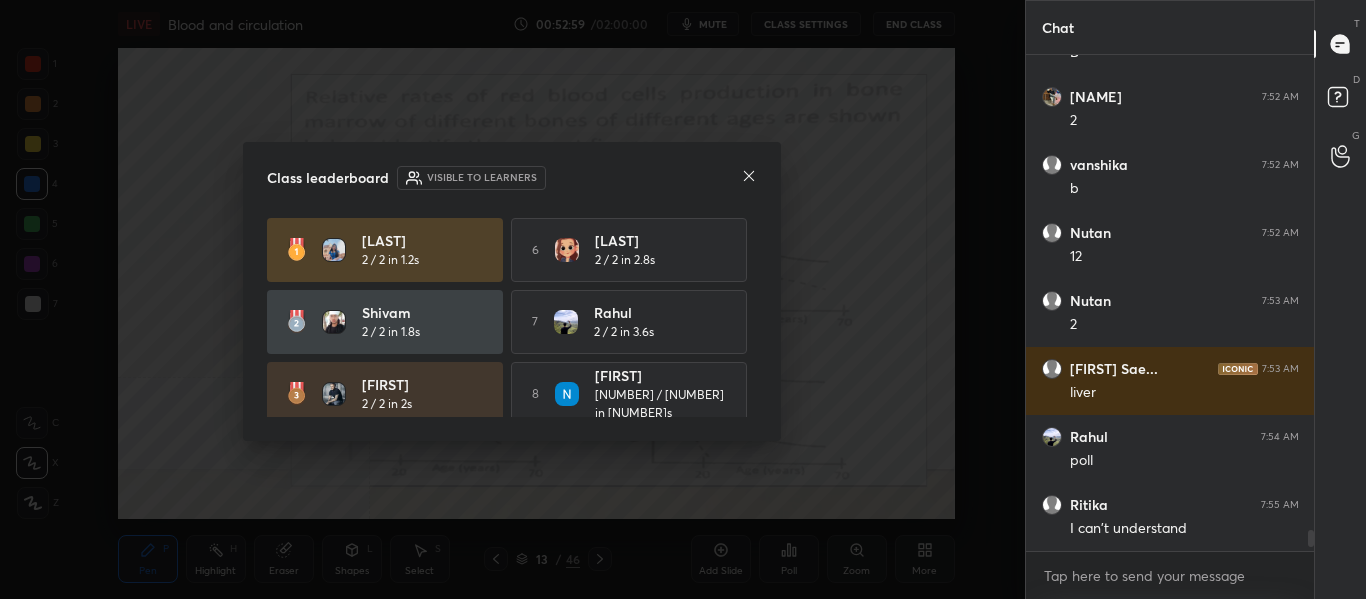 click 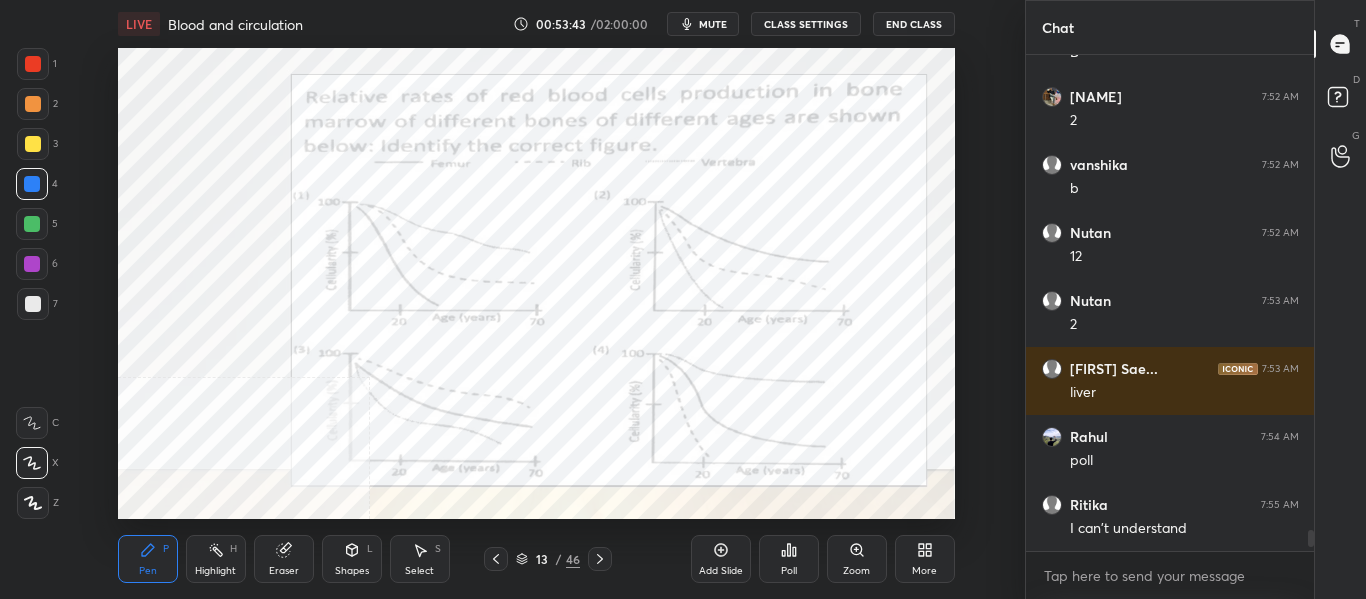 click 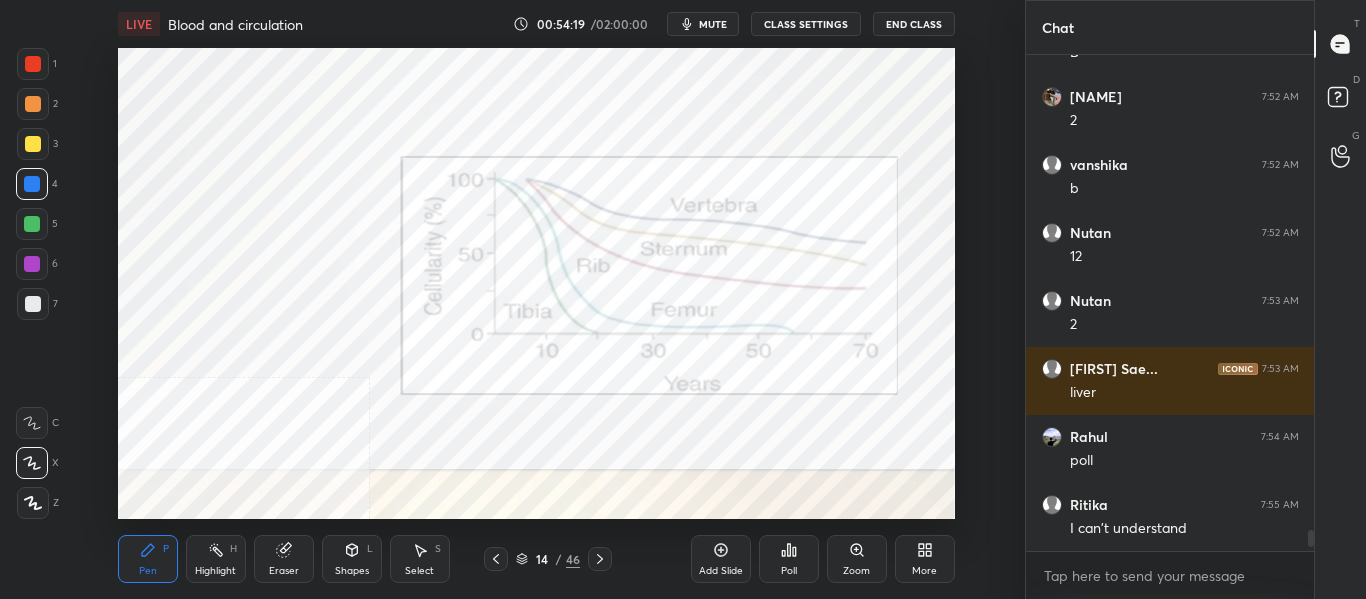 click 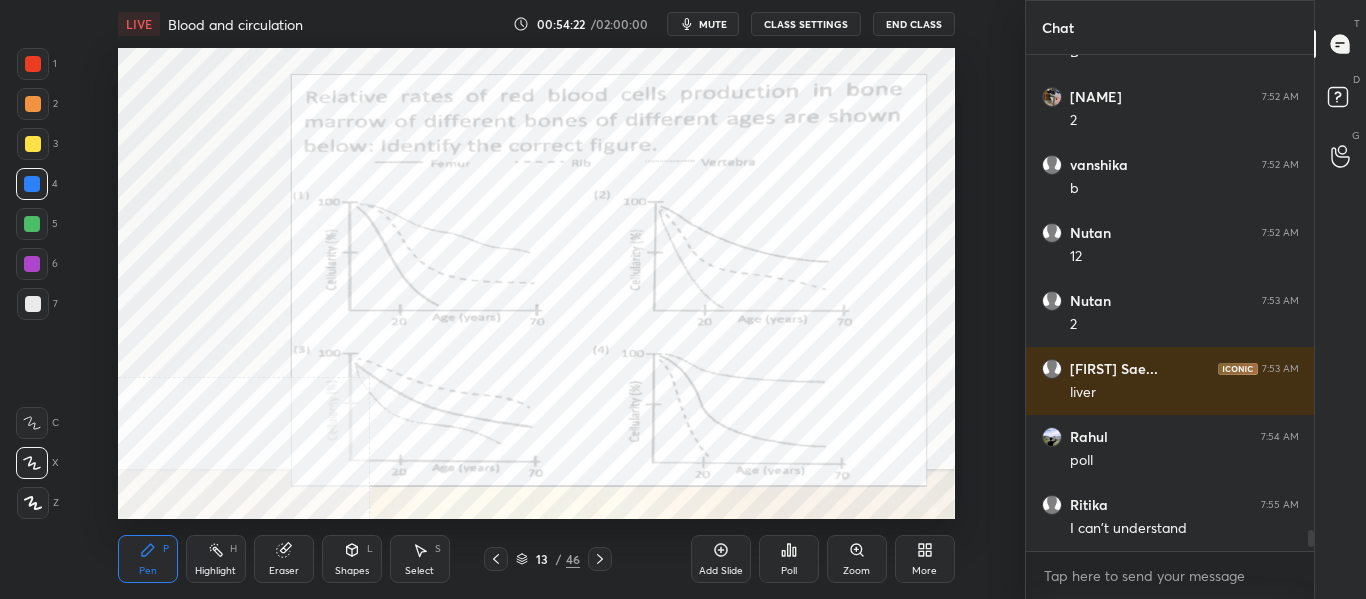 click 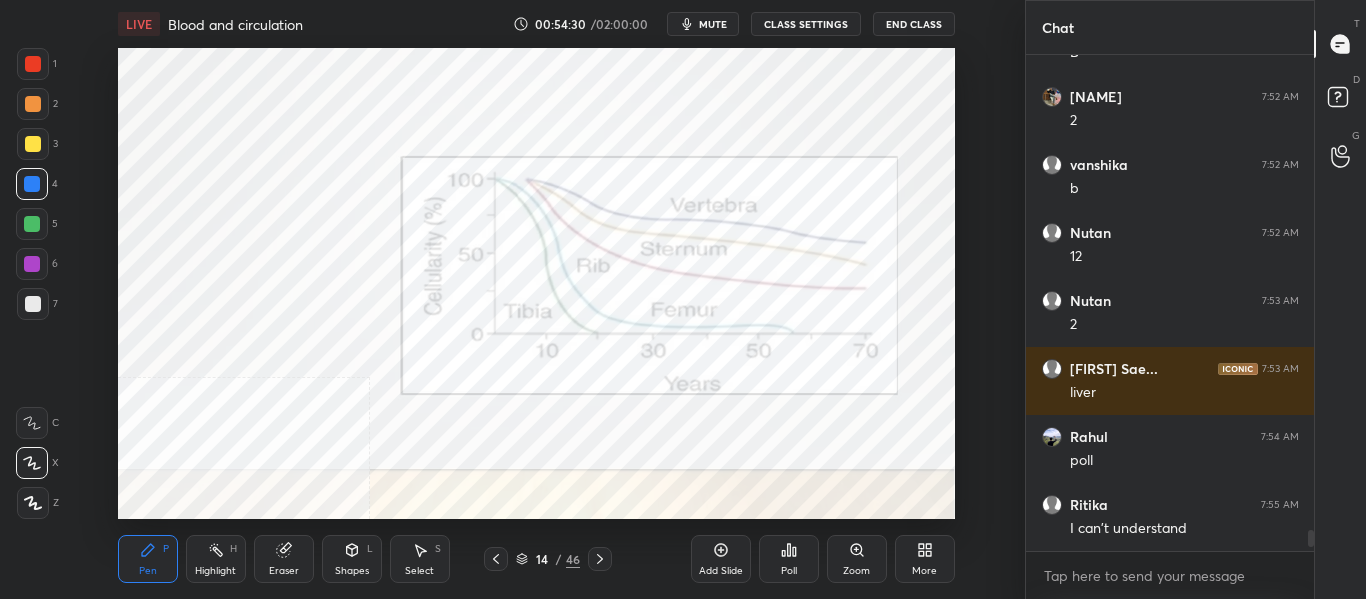 click 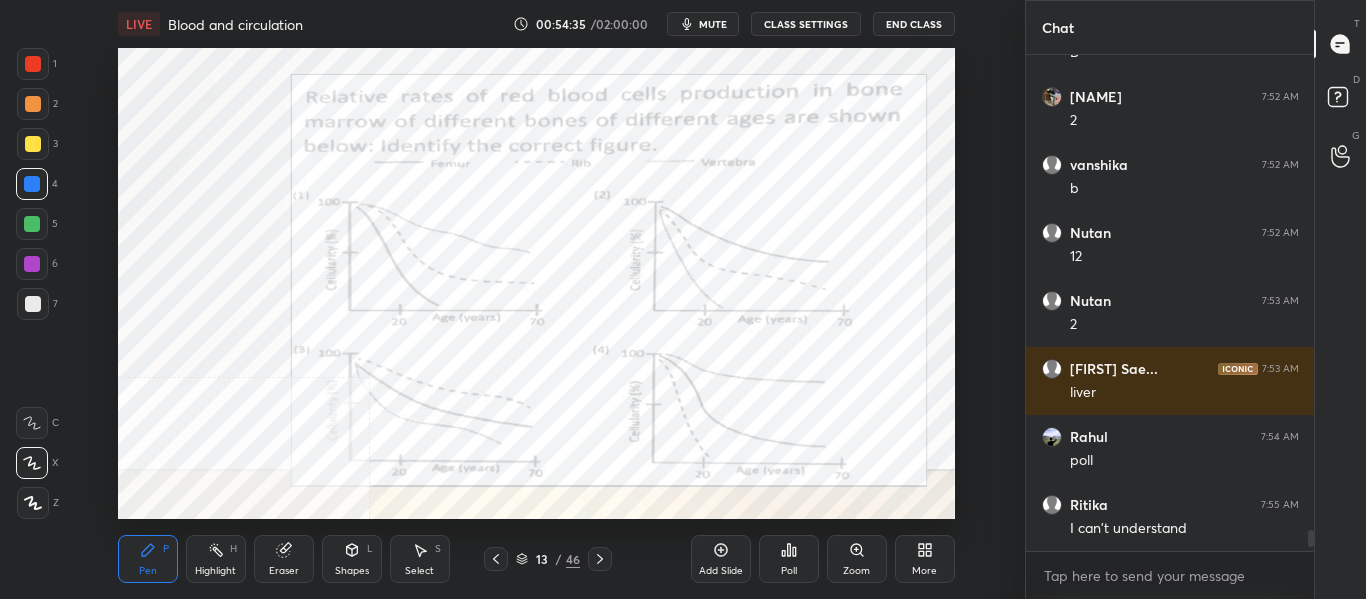 click 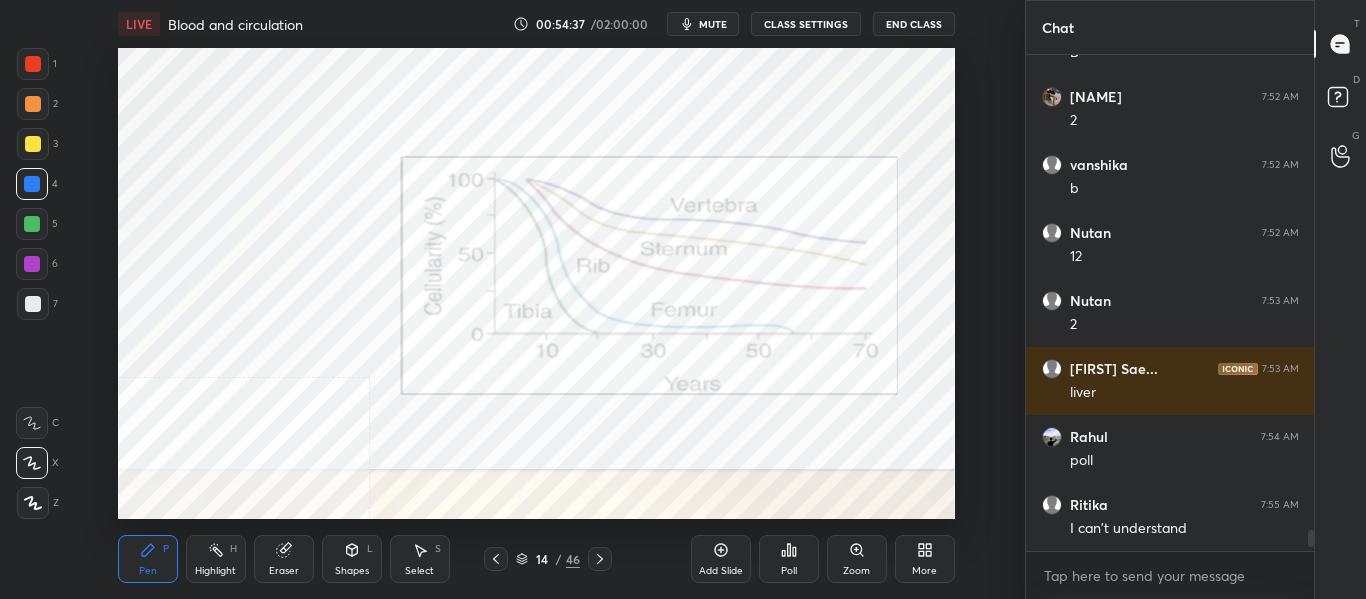 click 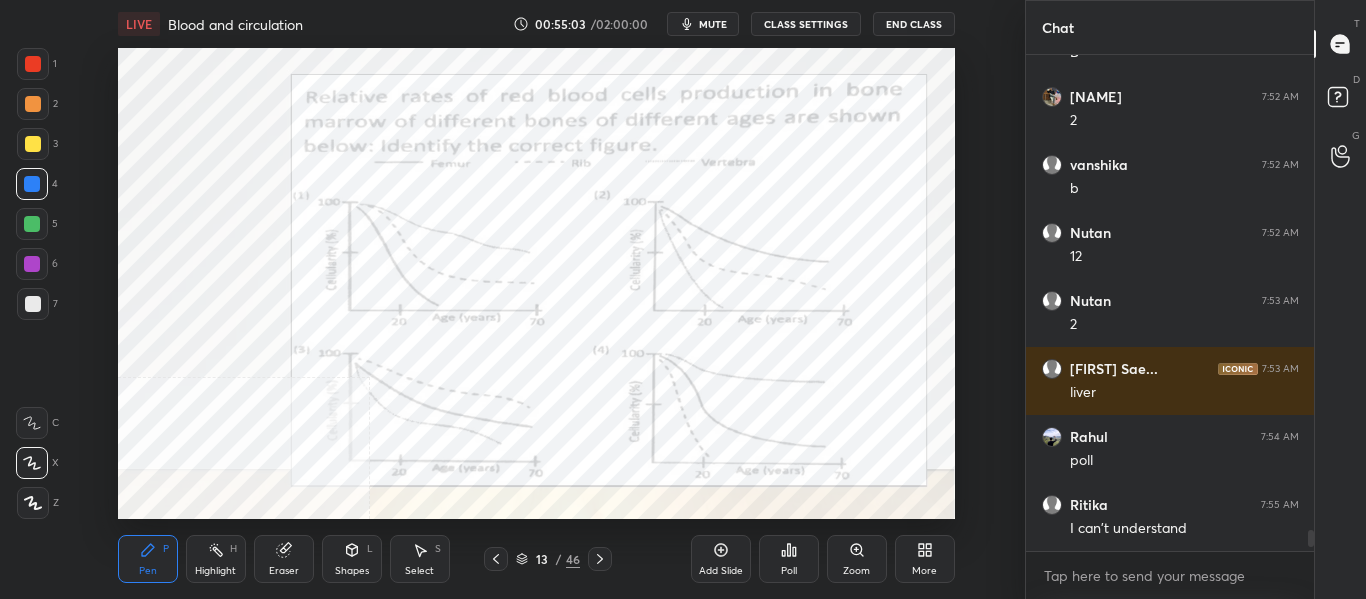 scroll, scrollTop: 11216, scrollLeft: 0, axis: vertical 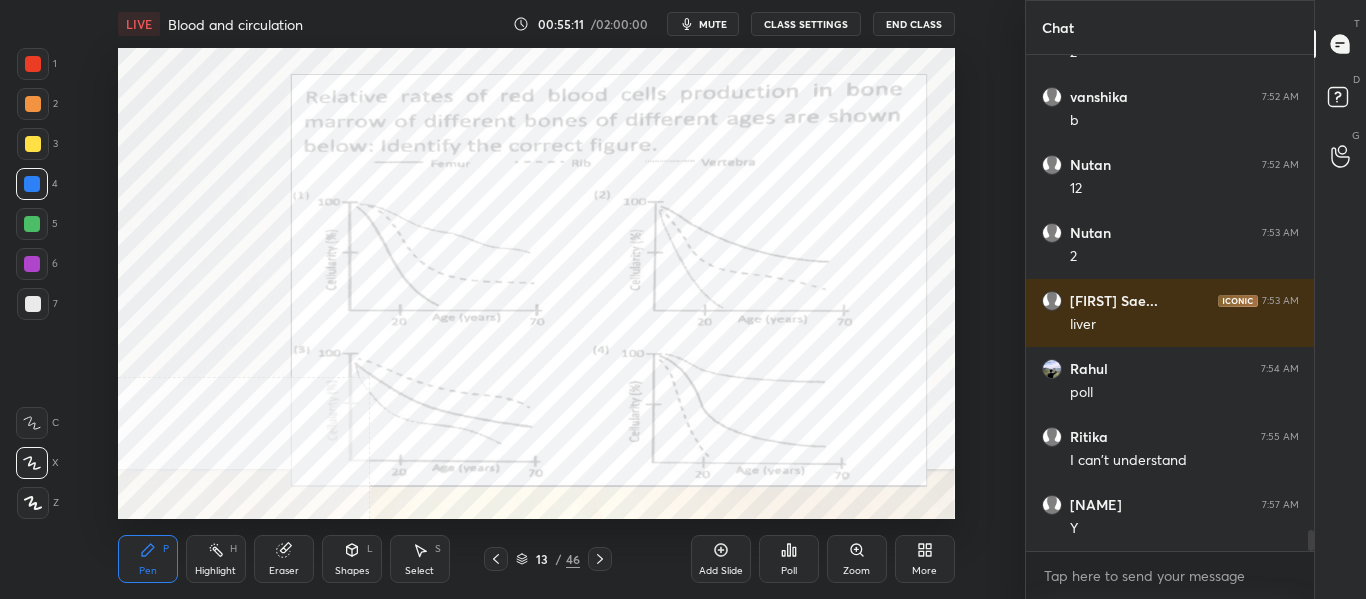 click on "Highlight" at bounding box center (215, 571) 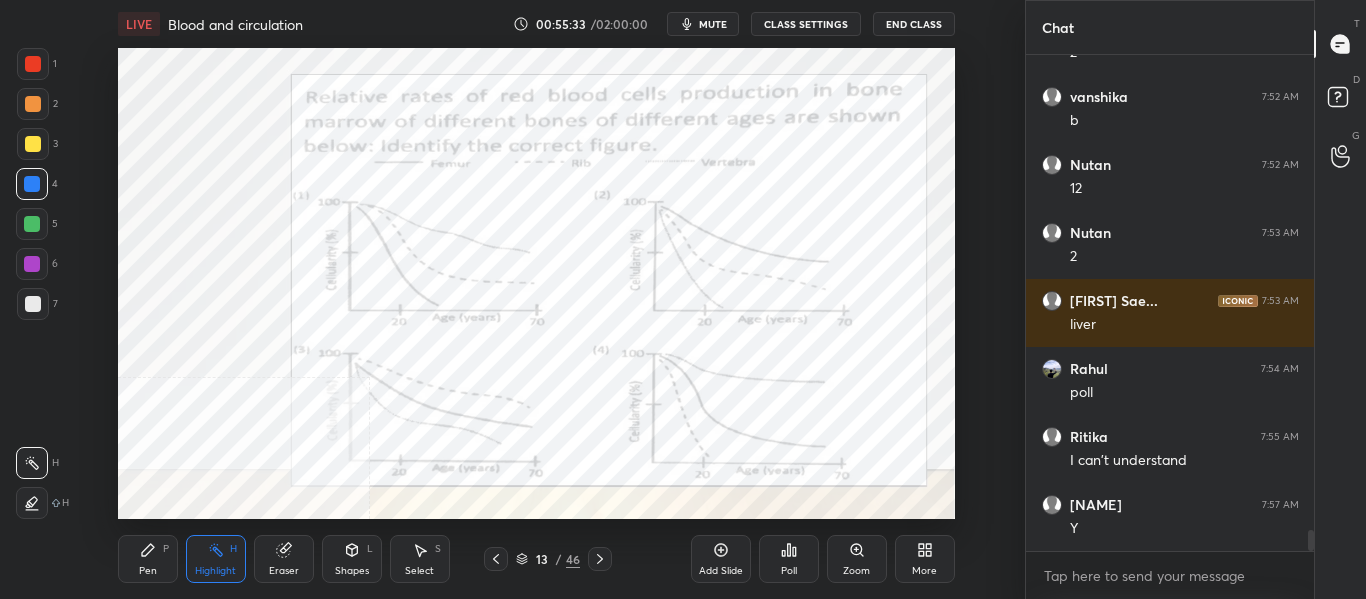 click 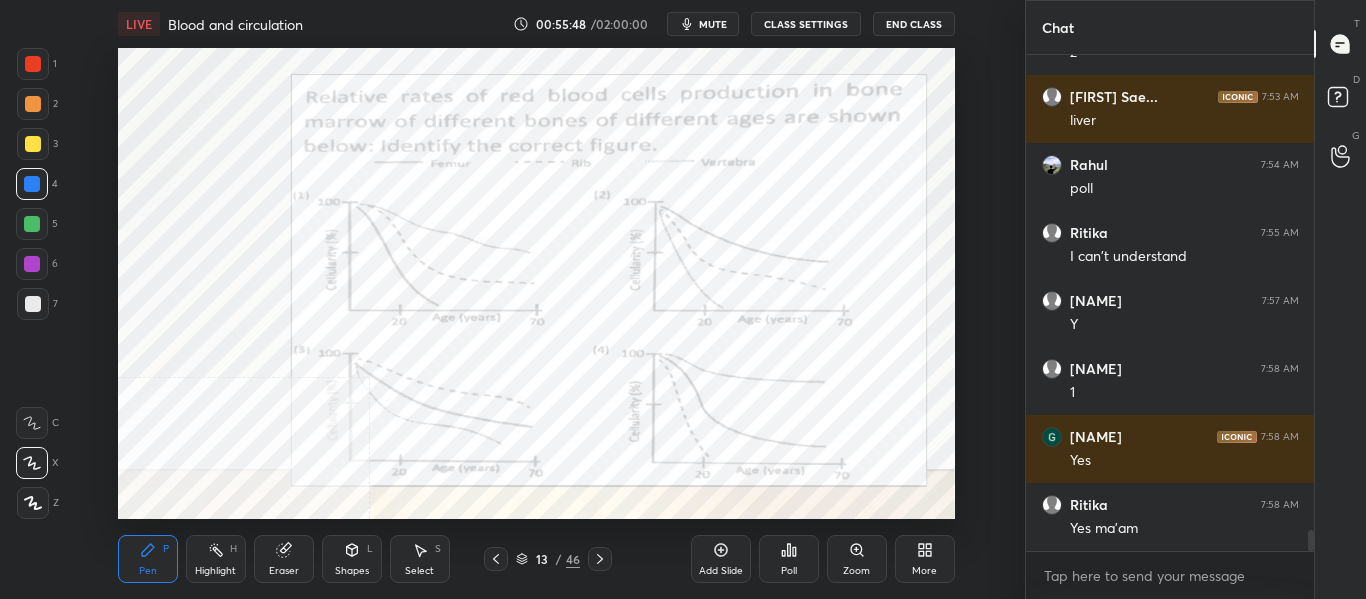 scroll, scrollTop: 11488, scrollLeft: 0, axis: vertical 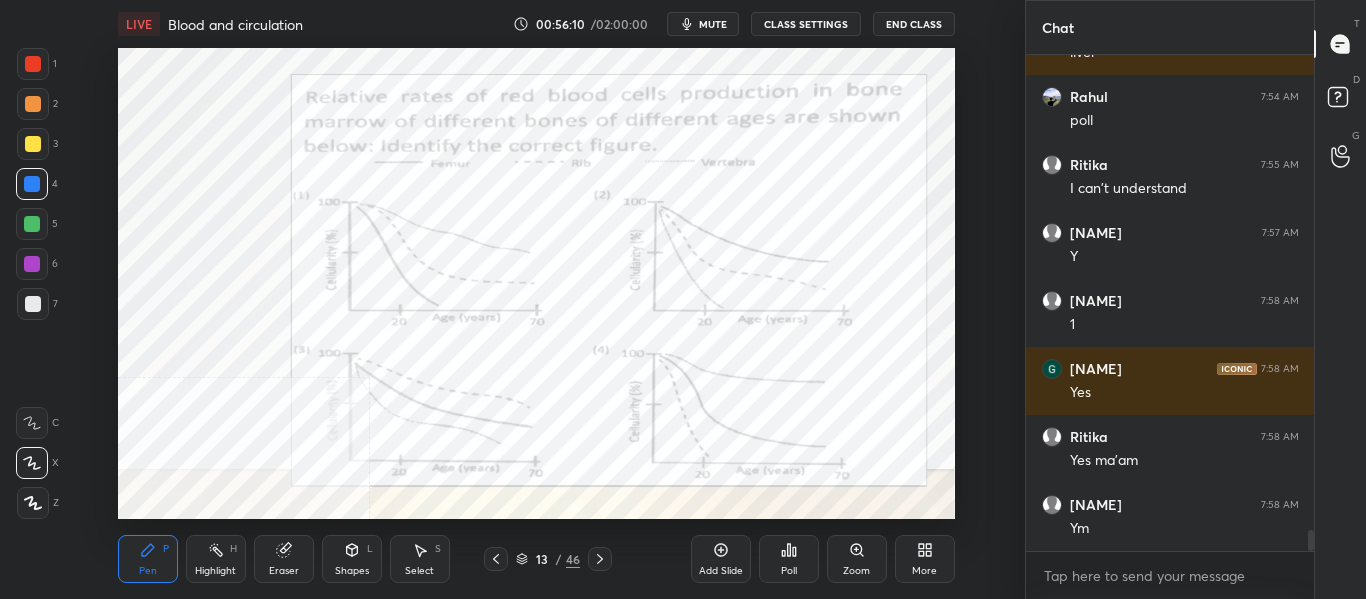click 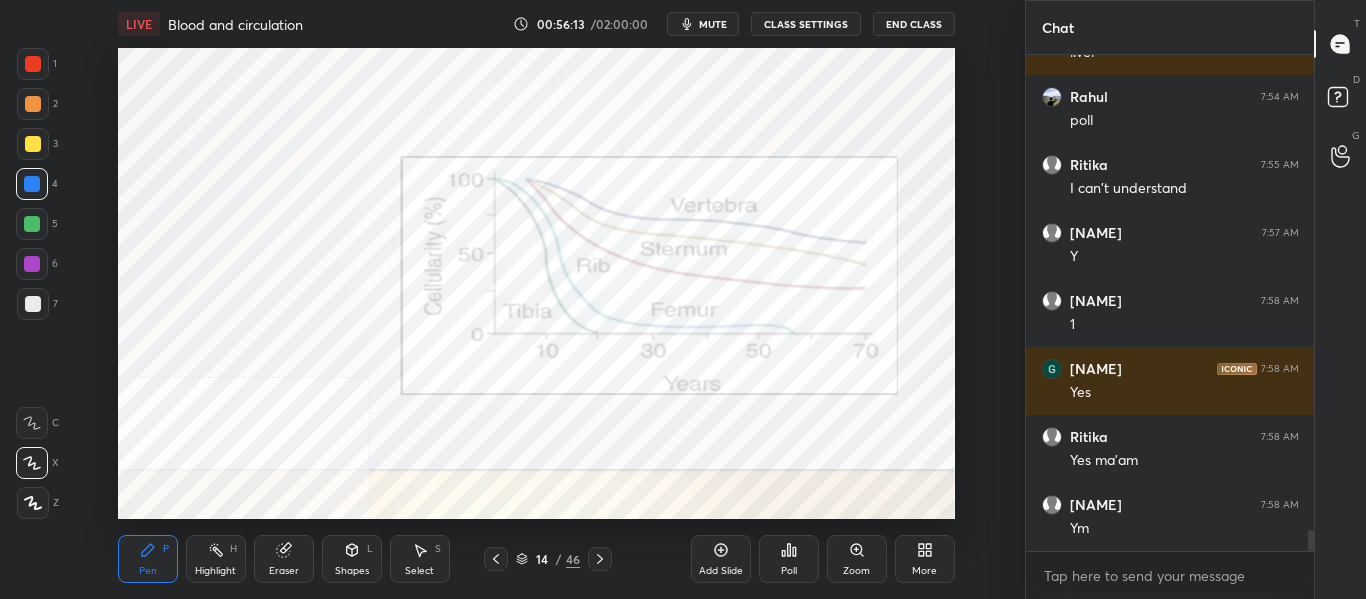 click 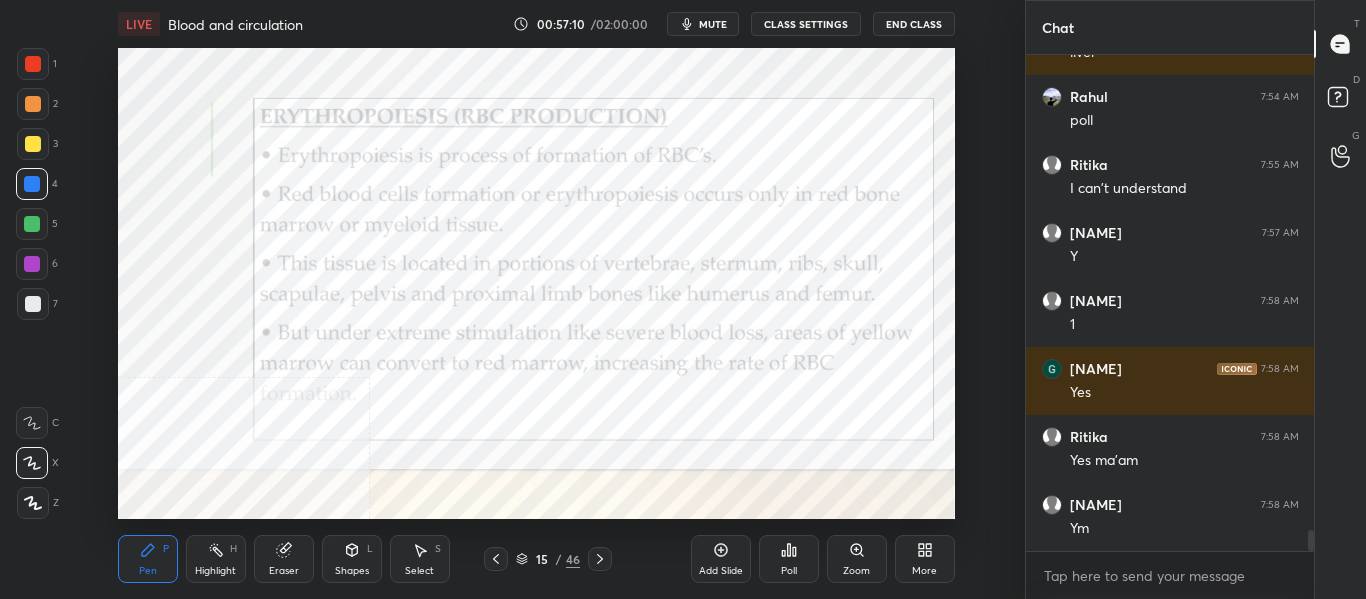 click on "Highlight" at bounding box center [215, 571] 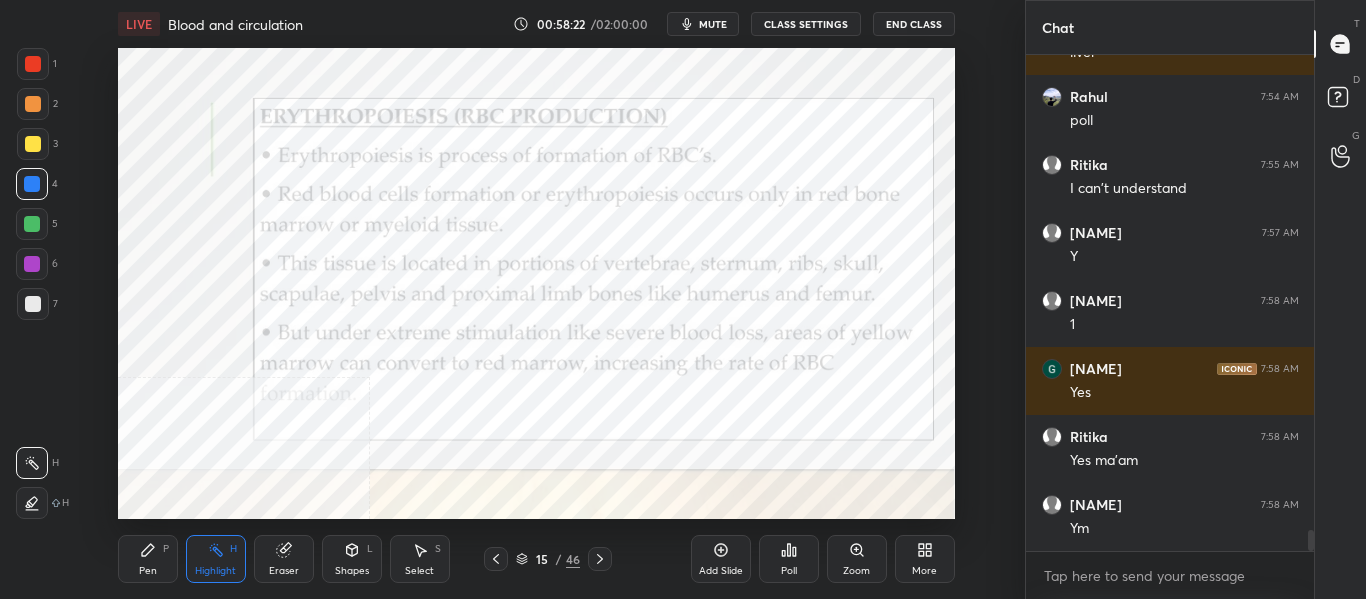 click 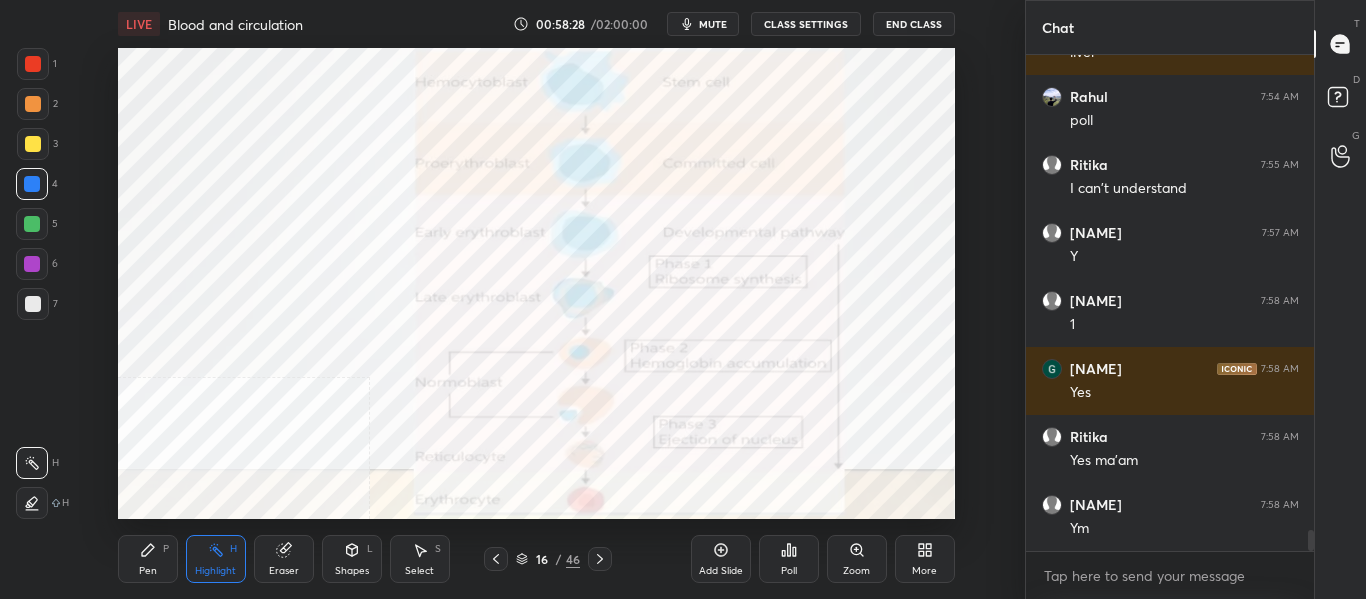 click 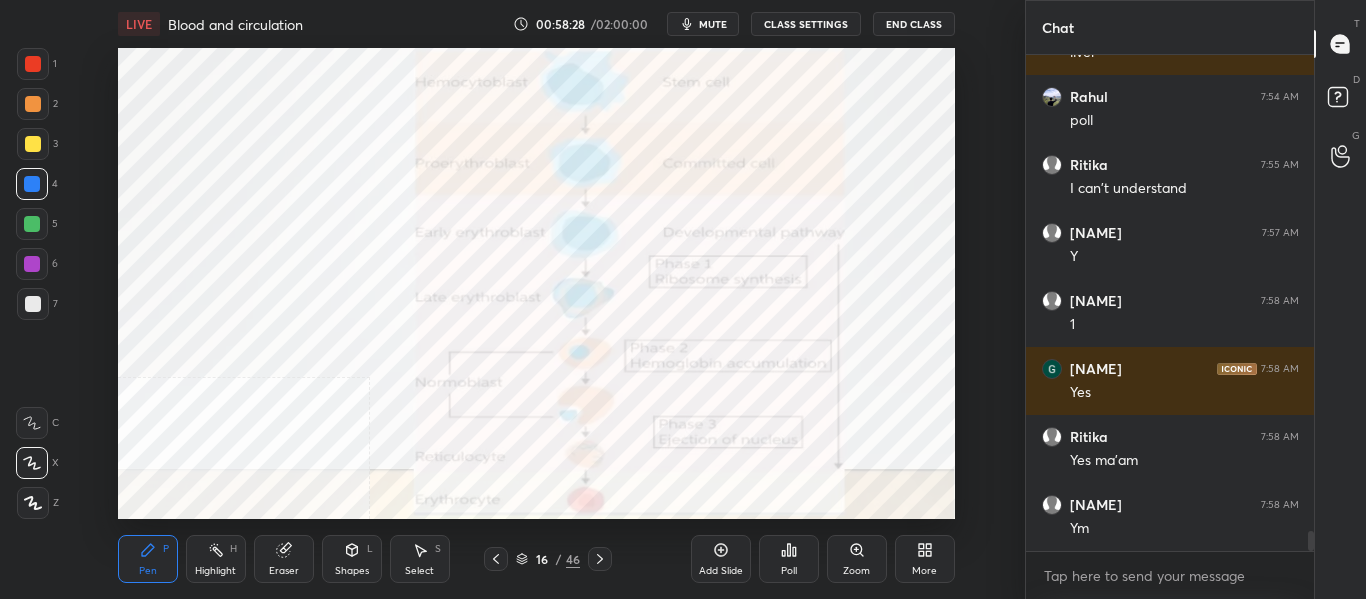 scroll, scrollTop: 11556, scrollLeft: 0, axis: vertical 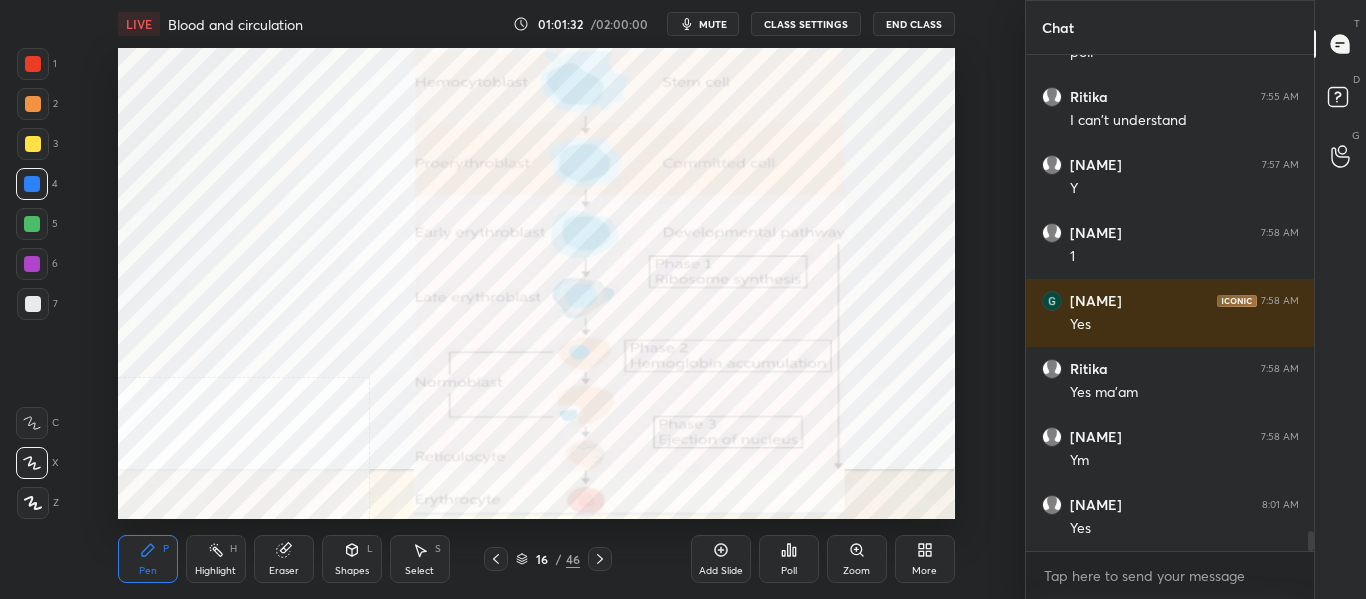 click on "mute" at bounding box center (713, 24) 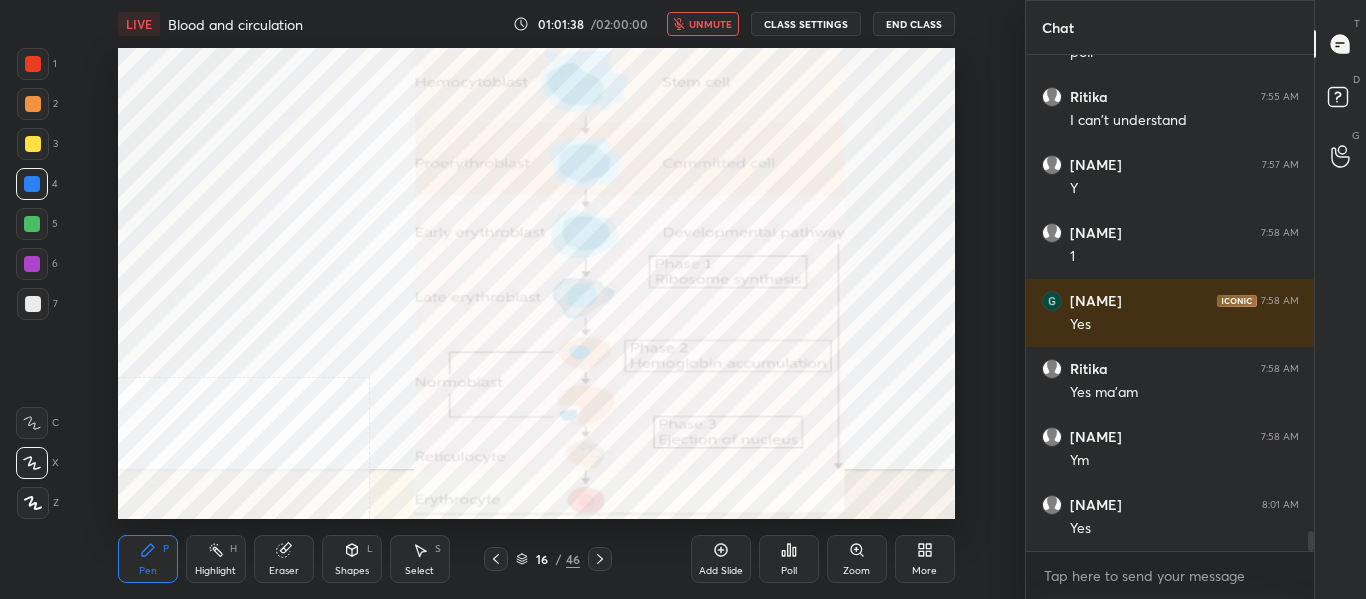 click on "unmute" at bounding box center (710, 24) 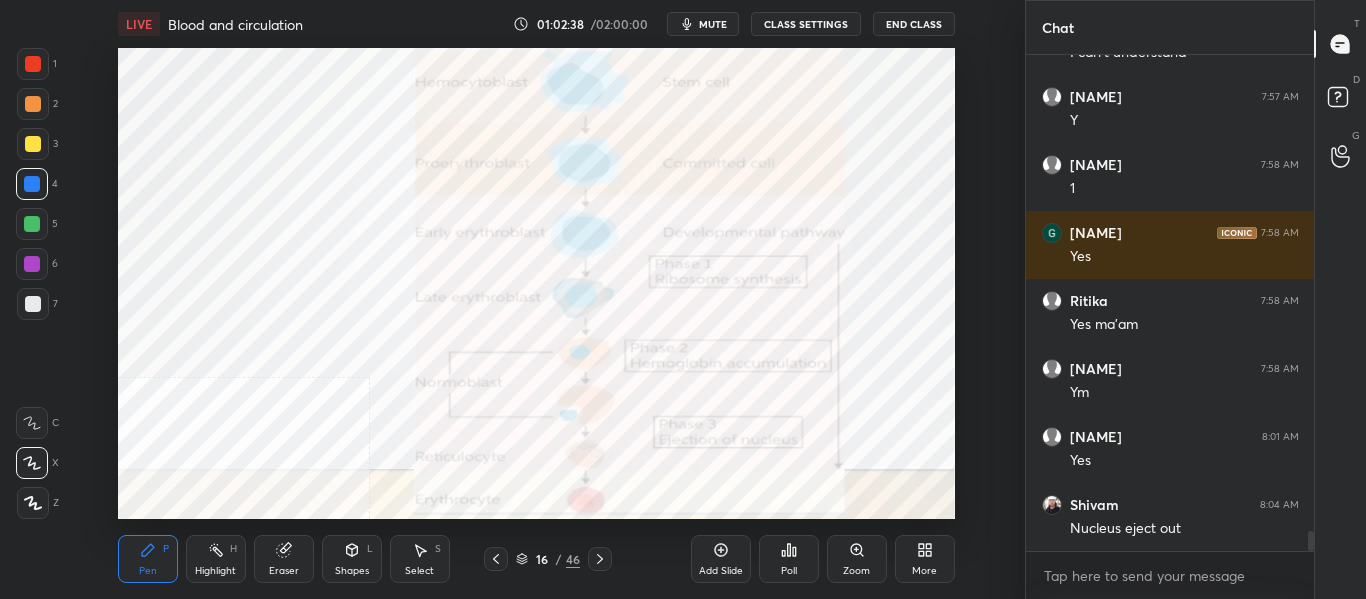 scroll, scrollTop: 11696, scrollLeft: 0, axis: vertical 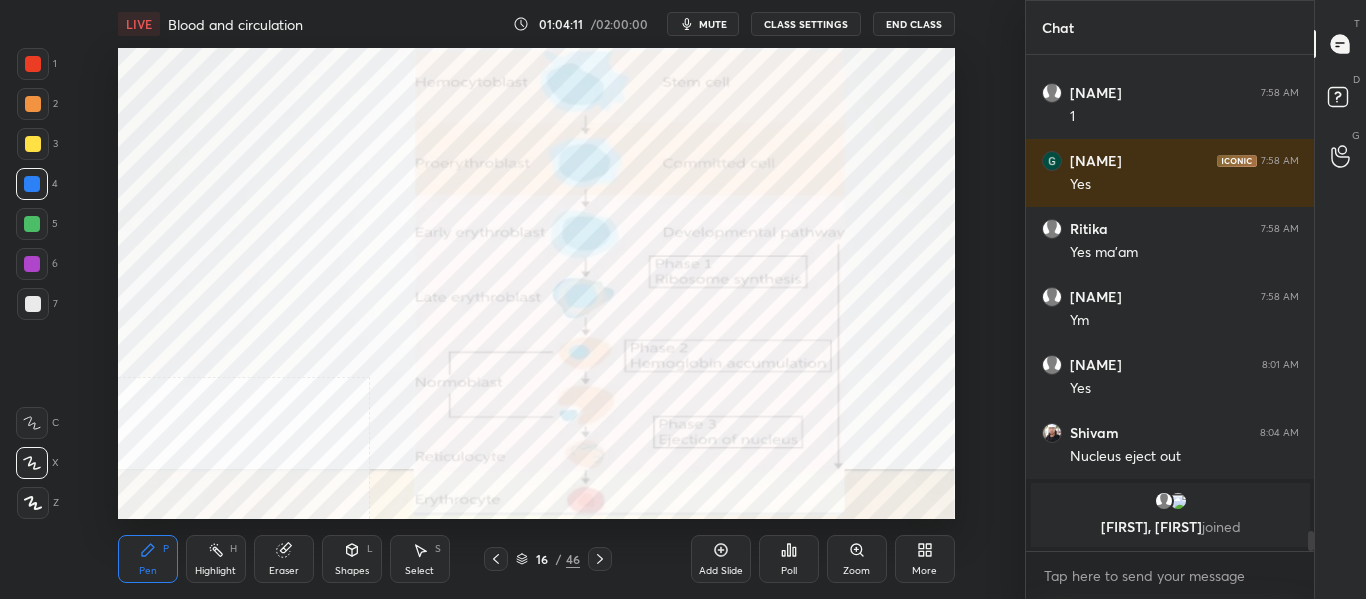 click on "Add Slide Poll Zoom More" at bounding box center [823, 559] 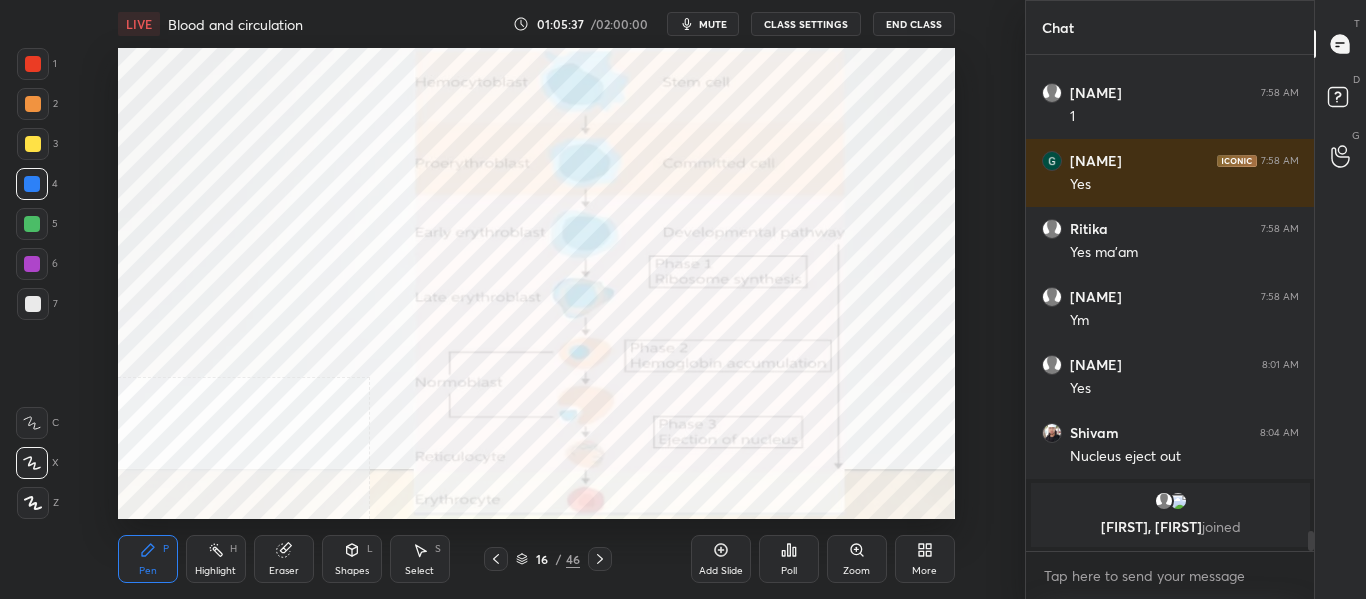 scroll, scrollTop: 11086, scrollLeft: 0, axis: vertical 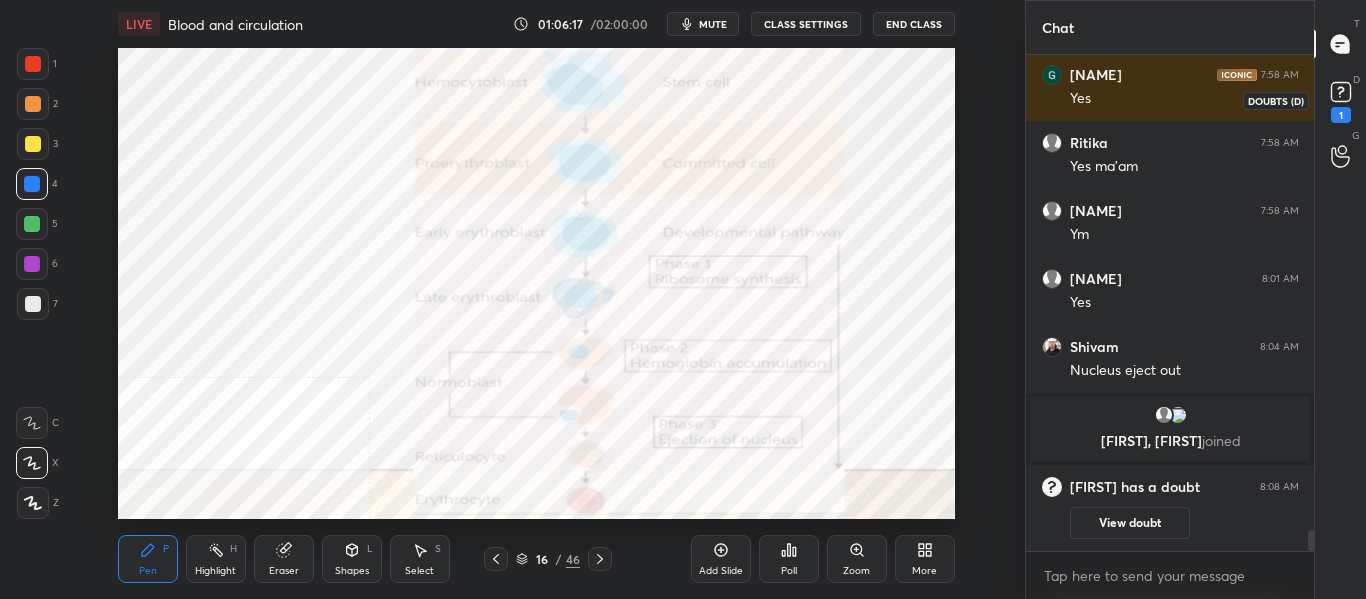 click 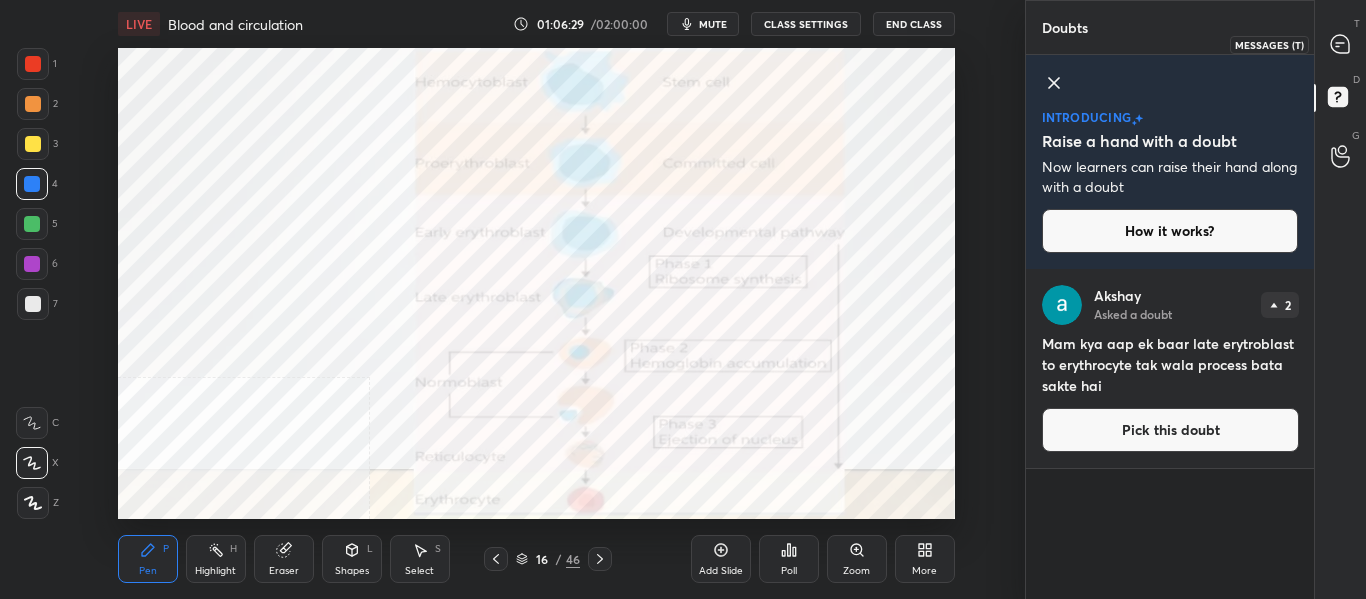 click 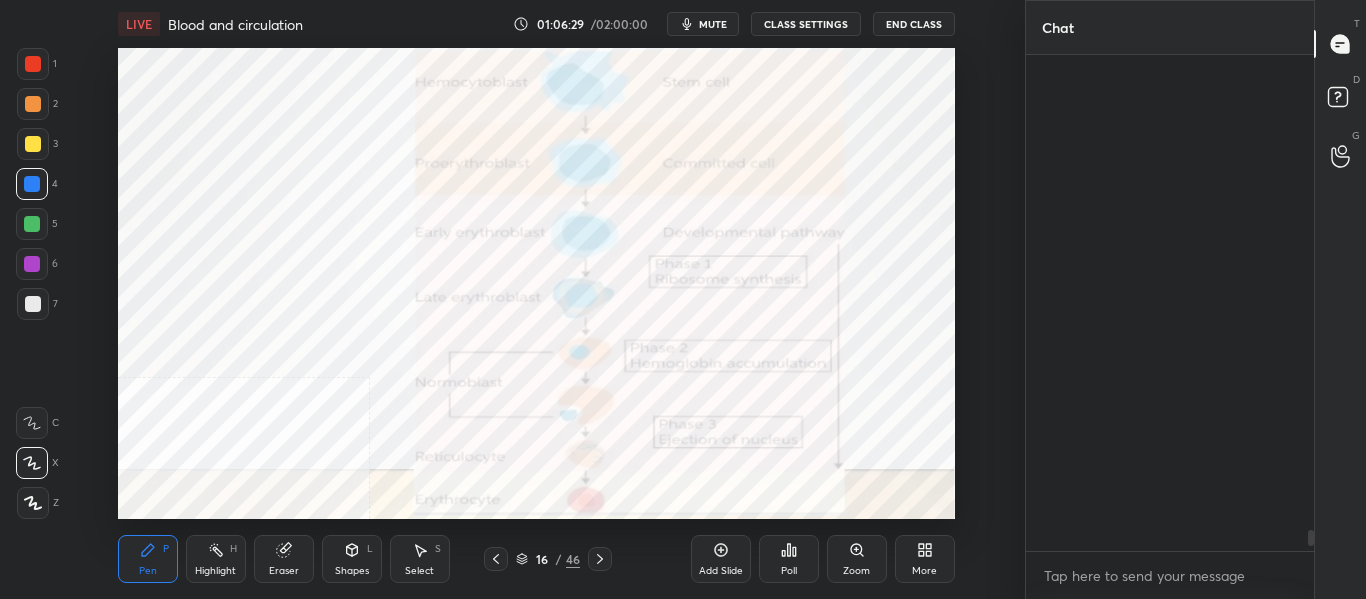 scroll, scrollTop: 11310, scrollLeft: 0, axis: vertical 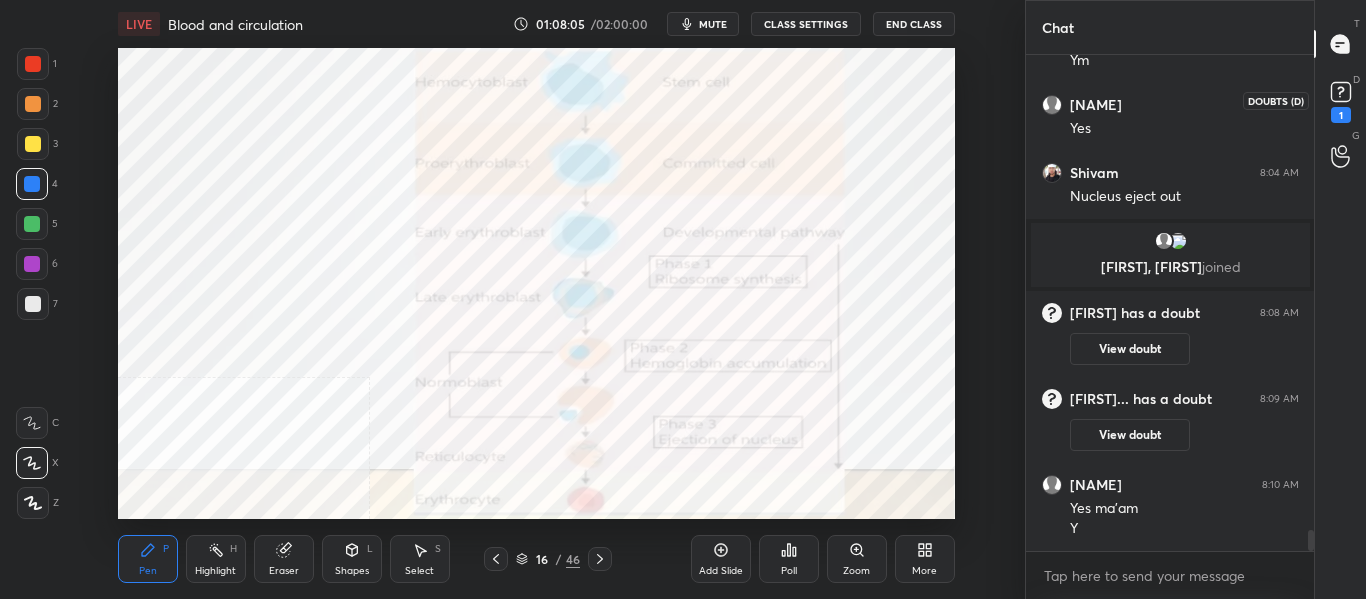 click 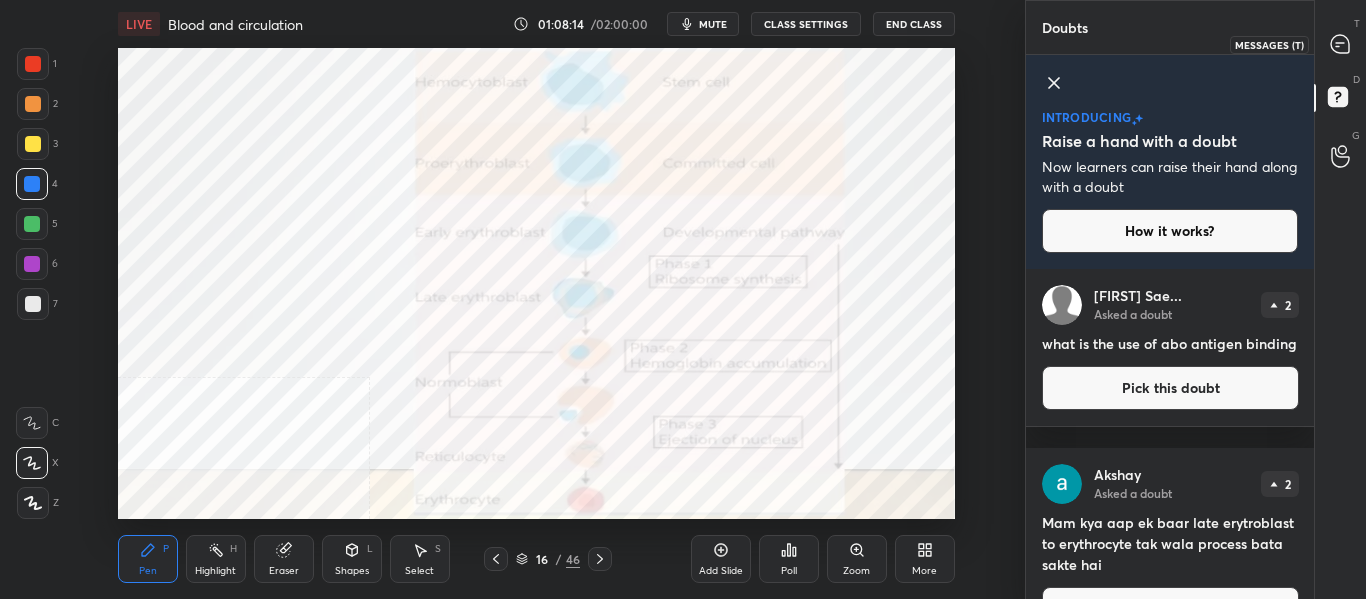 click 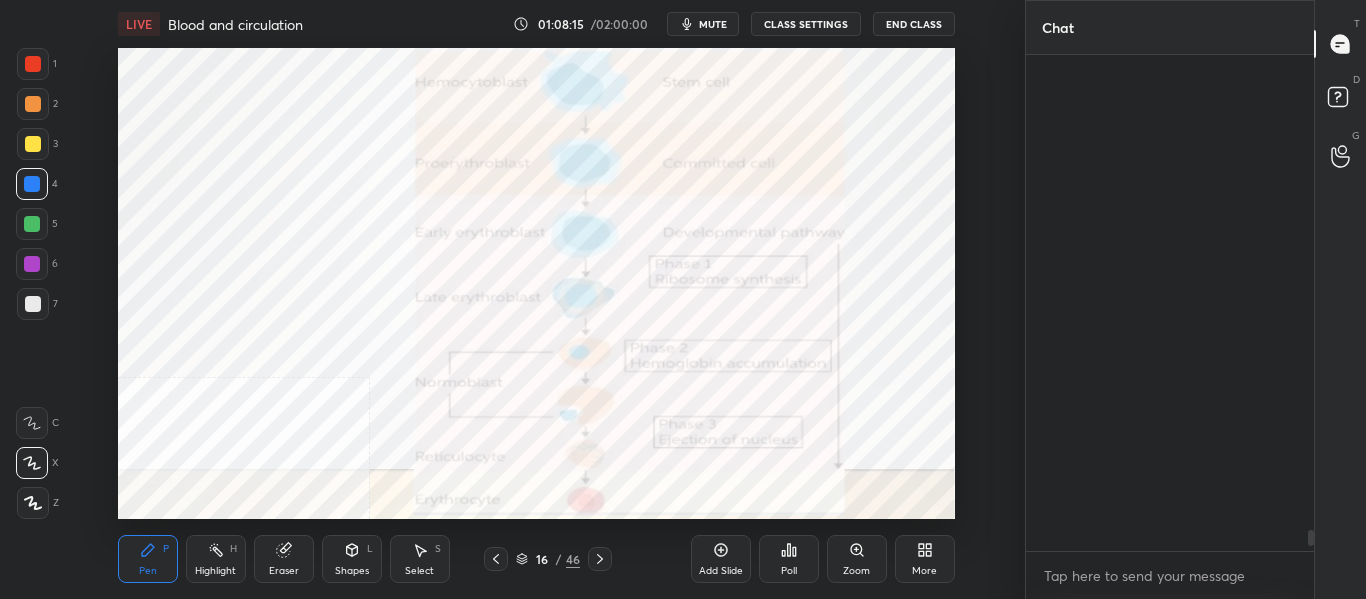 scroll, scrollTop: 11516, scrollLeft: 0, axis: vertical 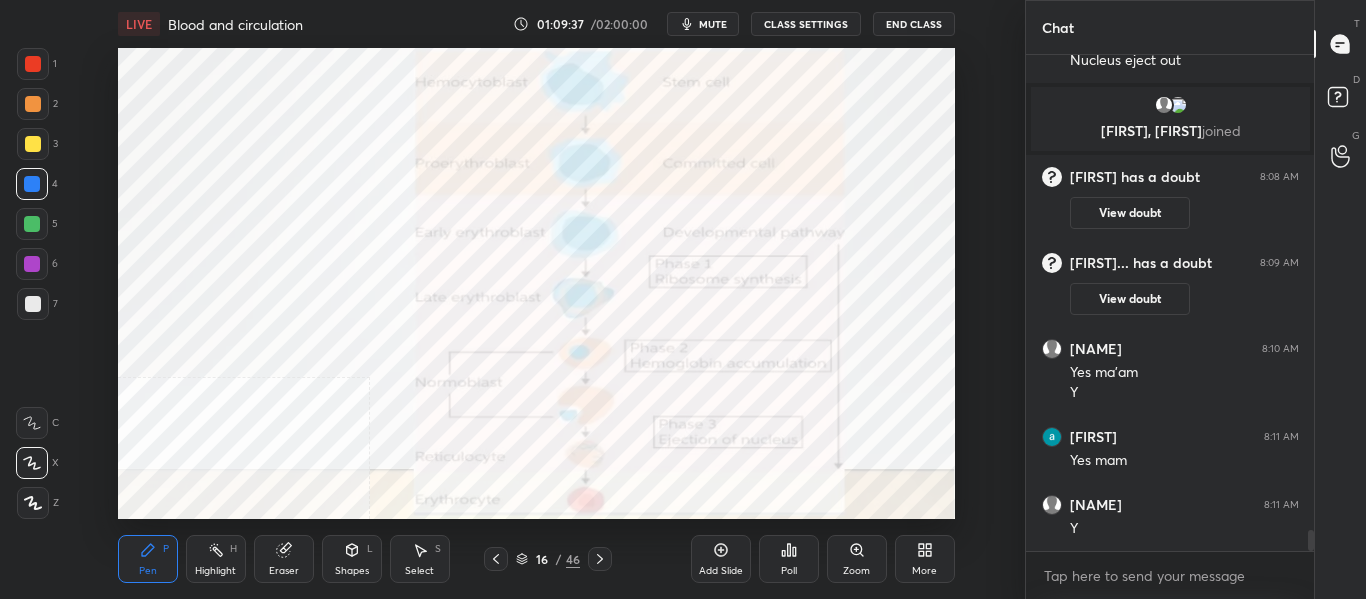 click 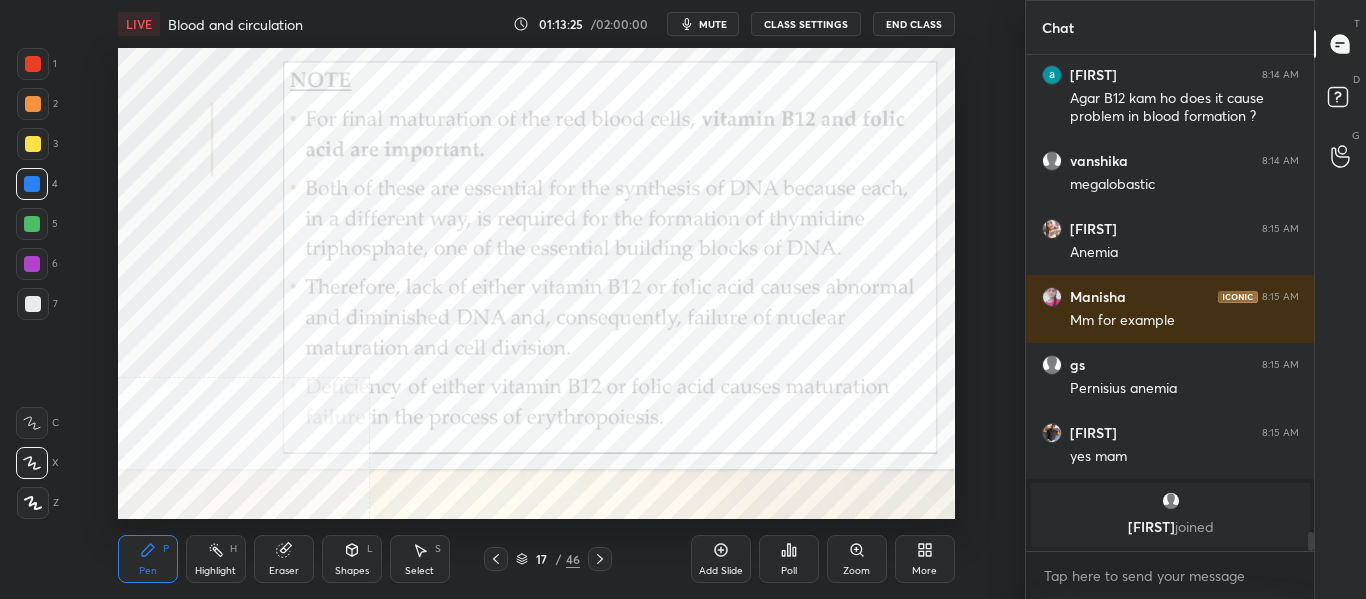 scroll, scrollTop: 12166, scrollLeft: 0, axis: vertical 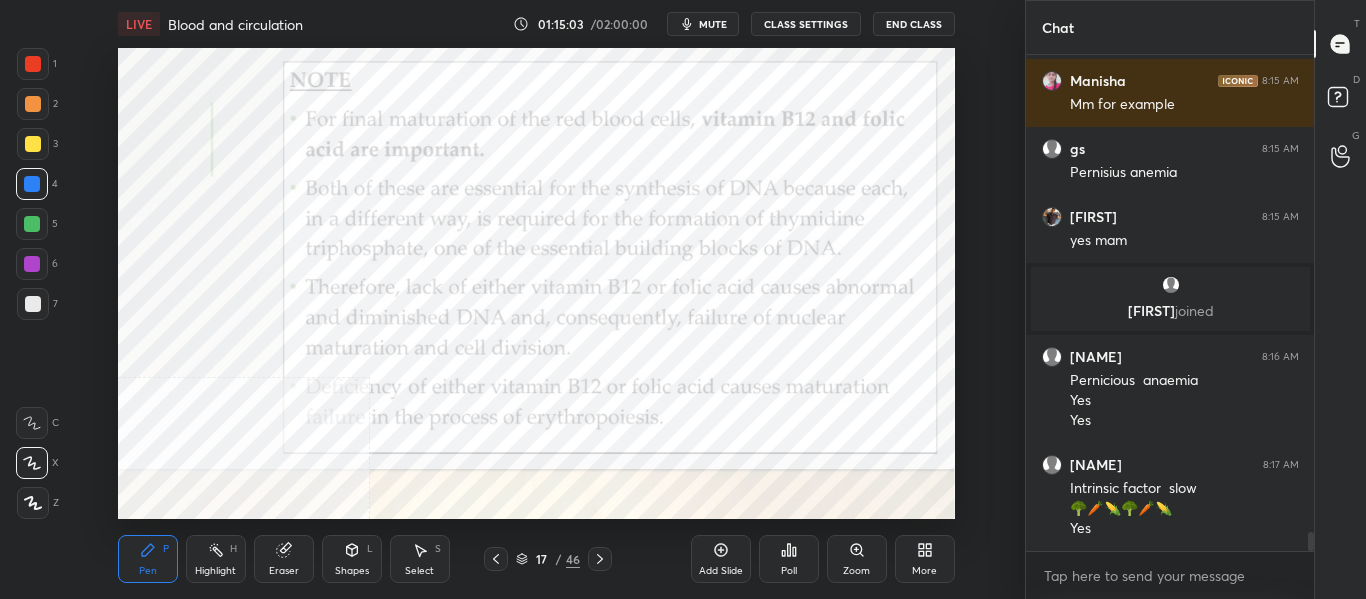 click at bounding box center [600, 559] 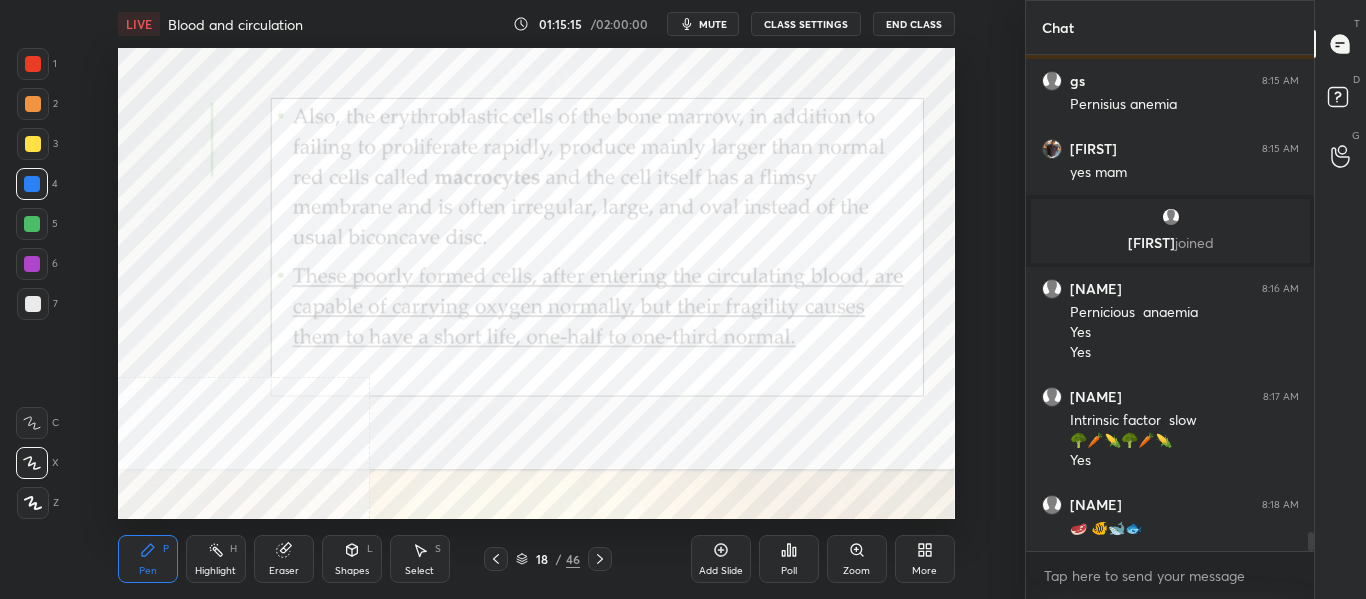 scroll, scrollTop: 12308, scrollLeft: 0, axis: vertical 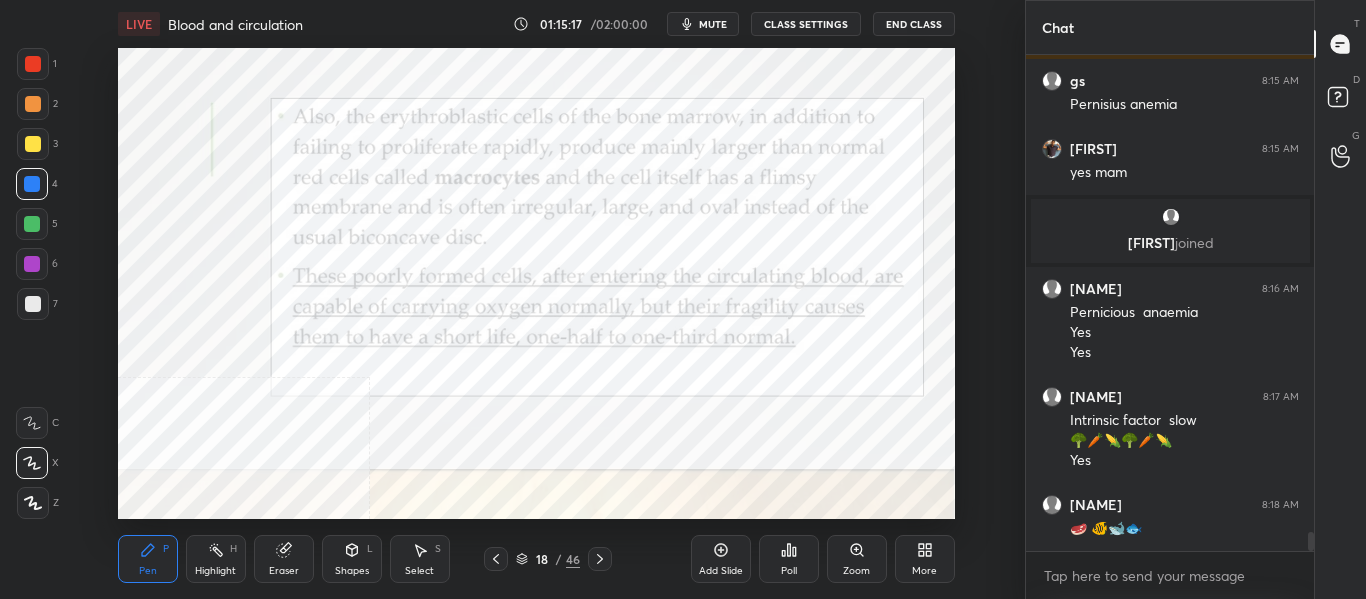 click at bounding box center (600, 559) 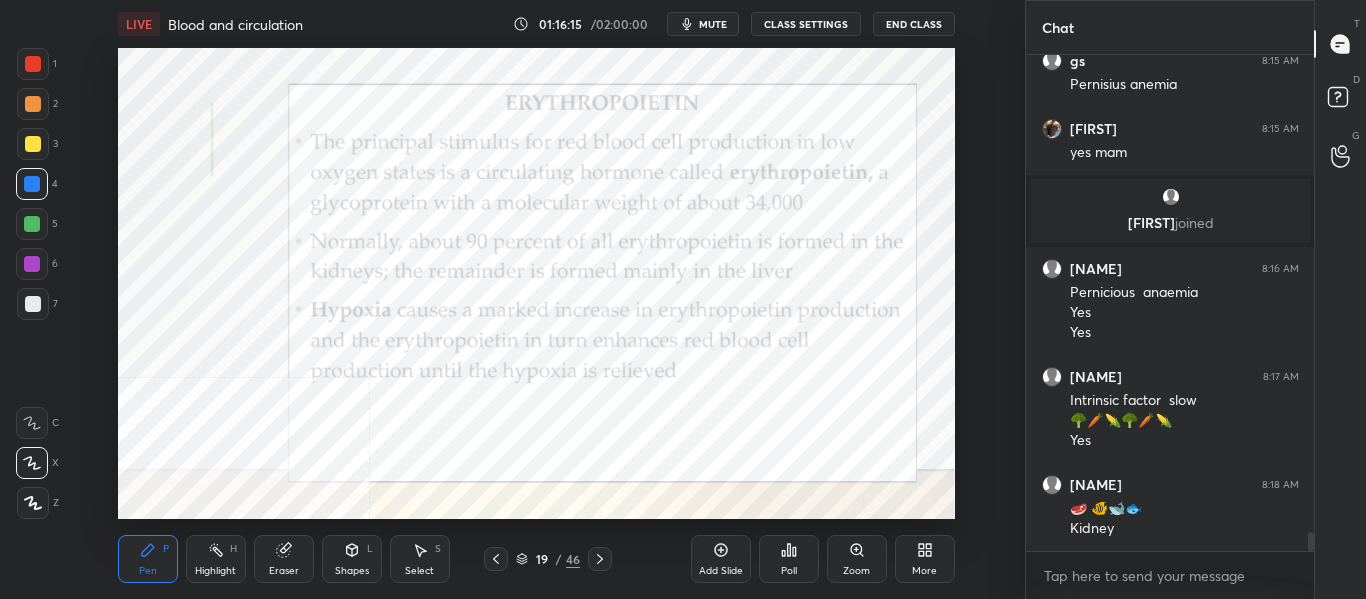 scroll, scrollTop: 12396, scrollLeft: 0, axis: vertical 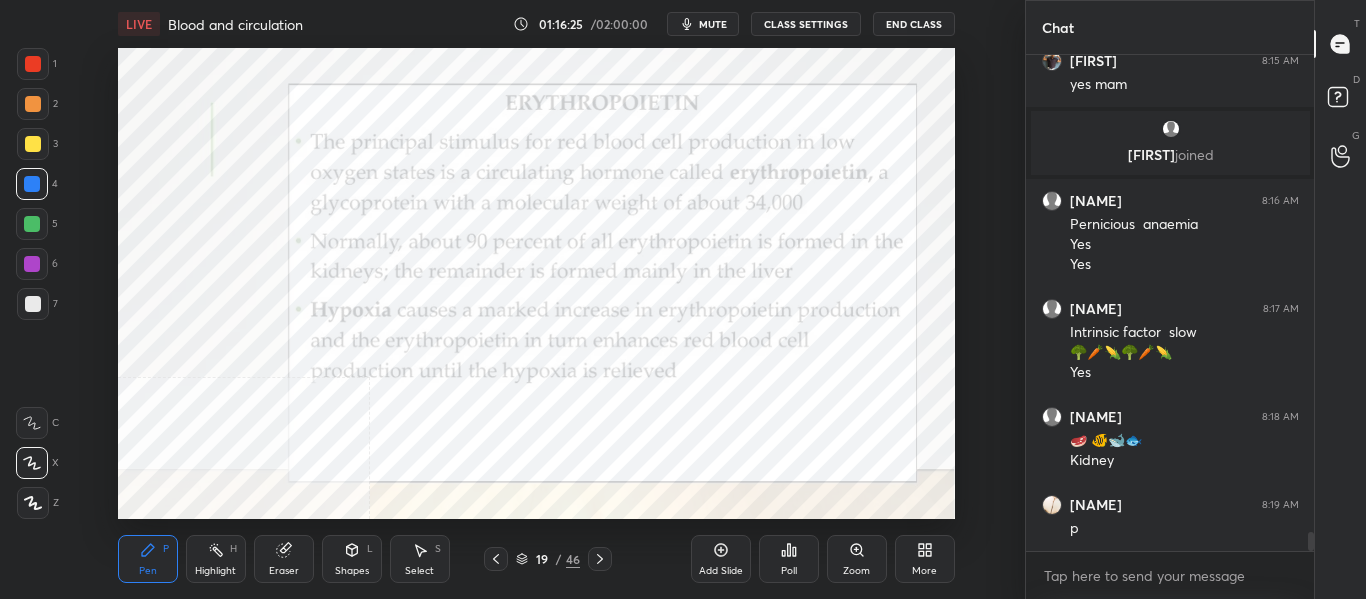click on "mute" at bounding box center (713, 24) 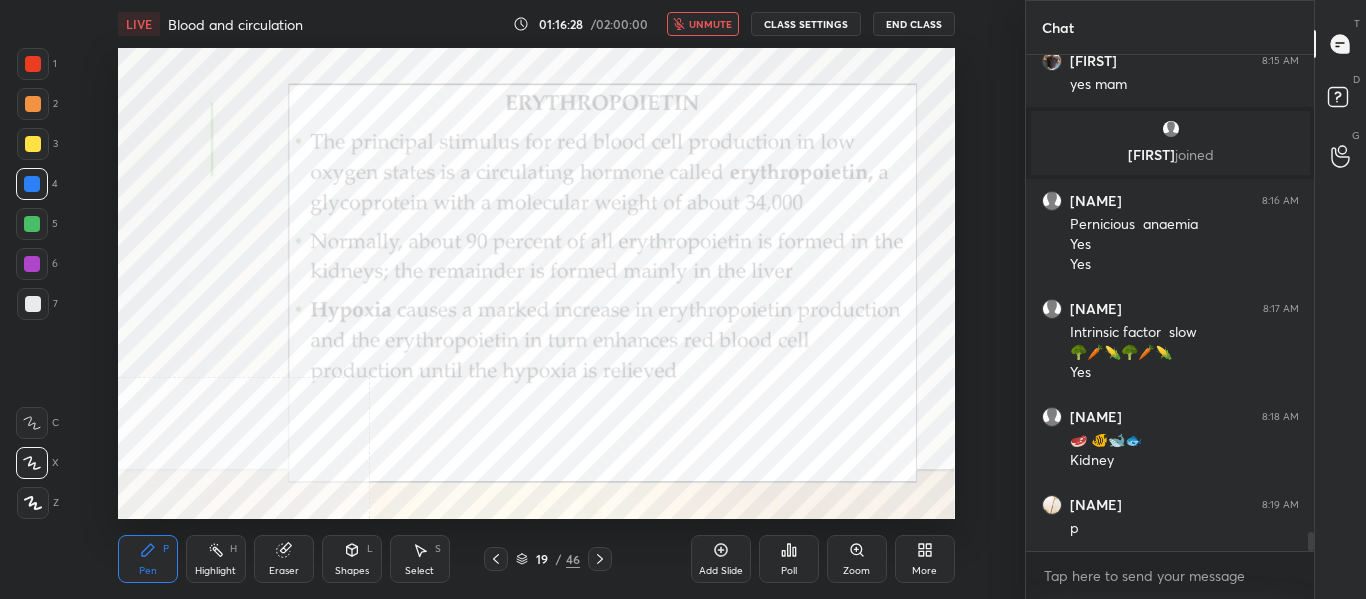 click on "unmute" at bounding box center (703, 24) 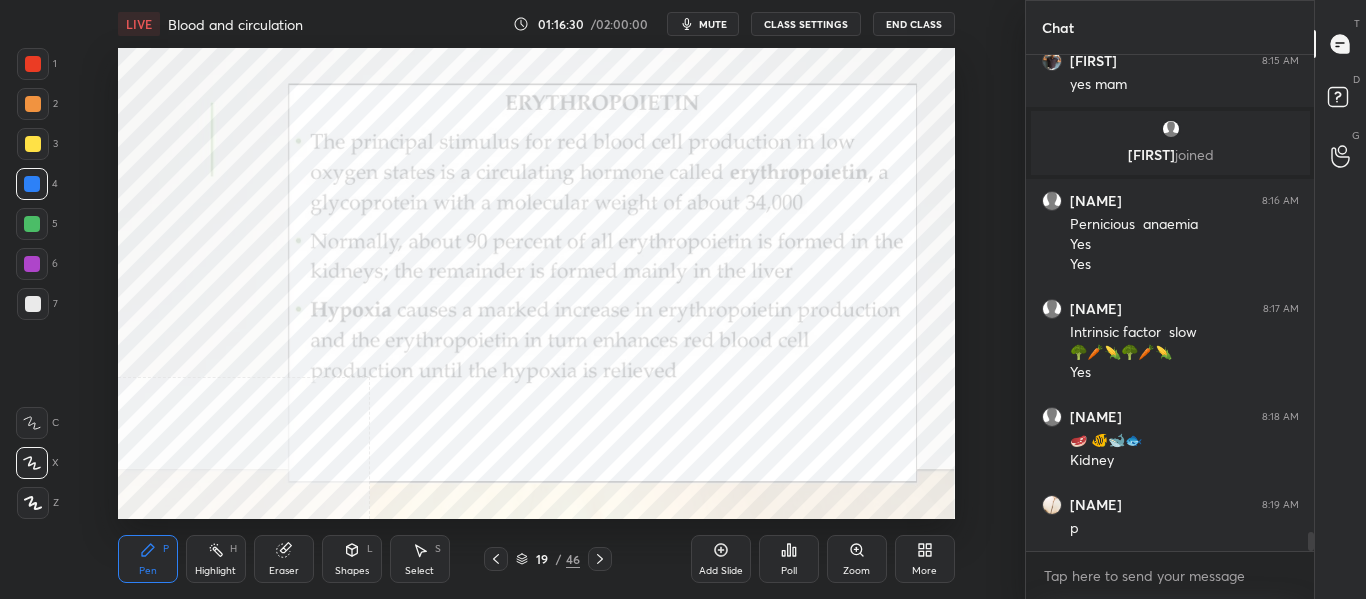 click on "mute" at bounding box center [713, 24] 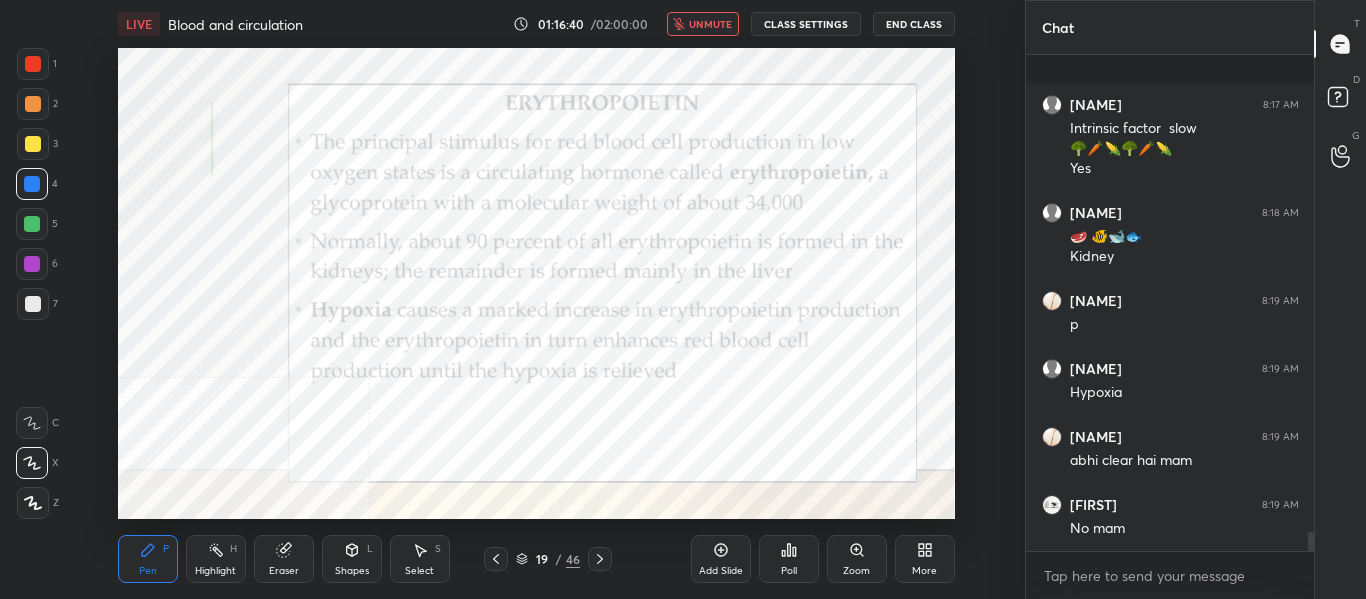 scroll, scrollTop: 12736, scrollLeft: 0, axis: vertical 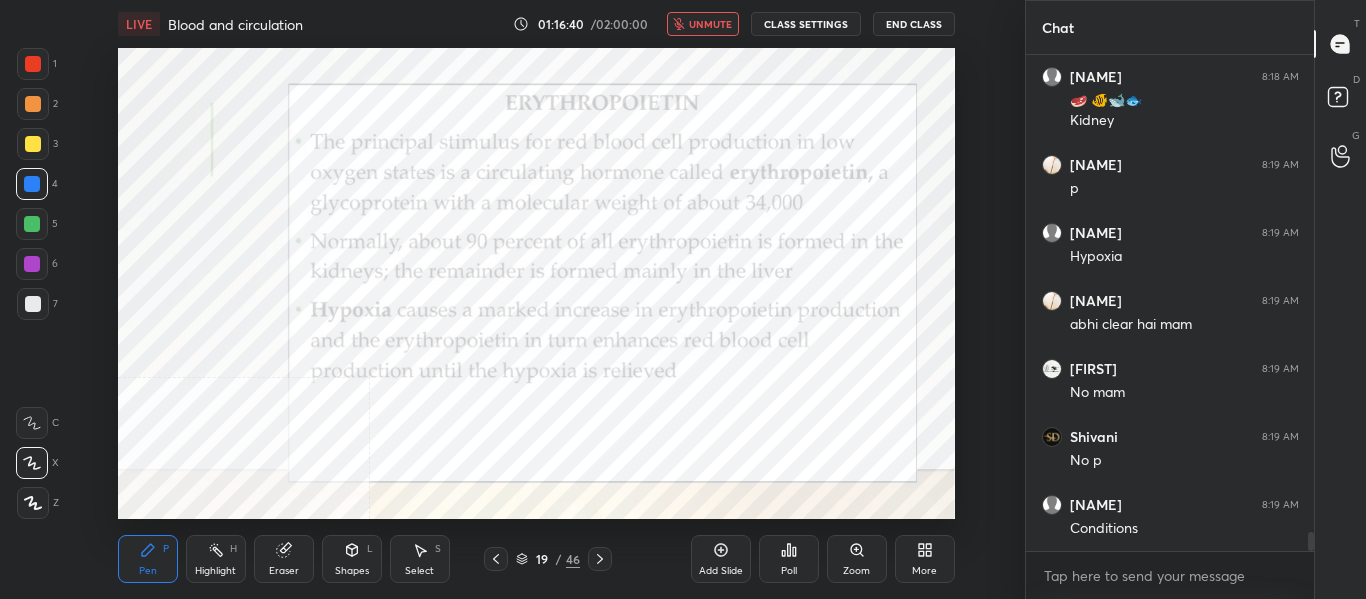 click on "unmute" at bounding box center (710, 24) 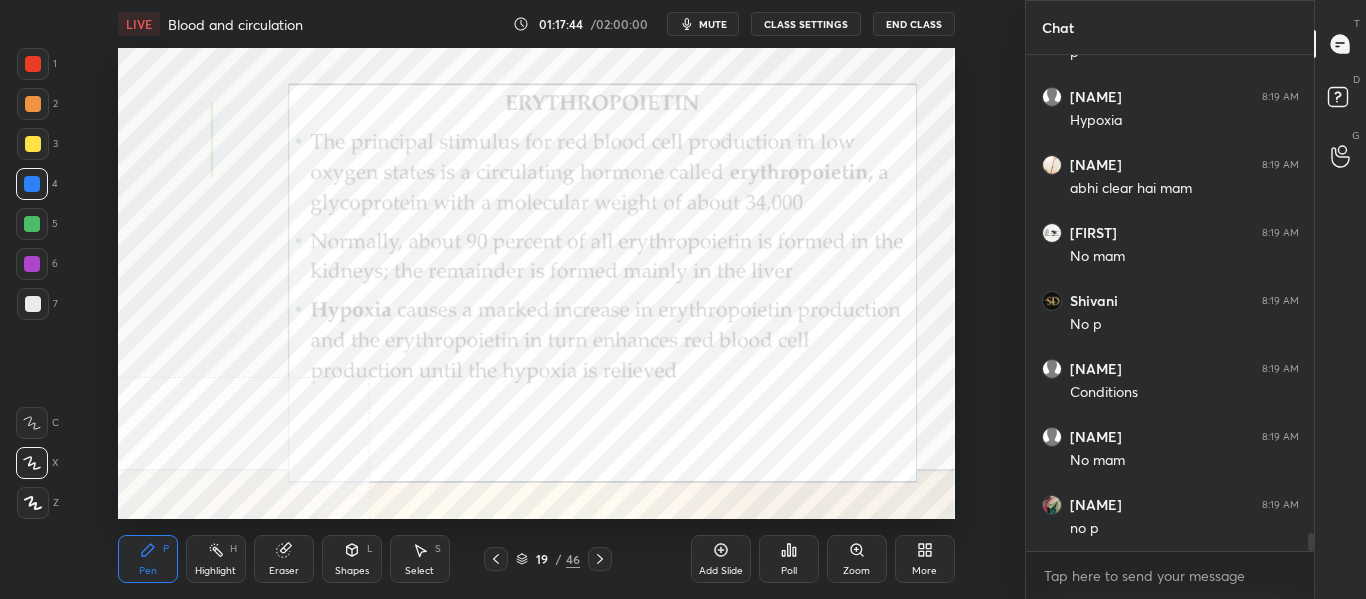 scroll, scrollTop: 12940, scrollLeft: 0, axis: vertical 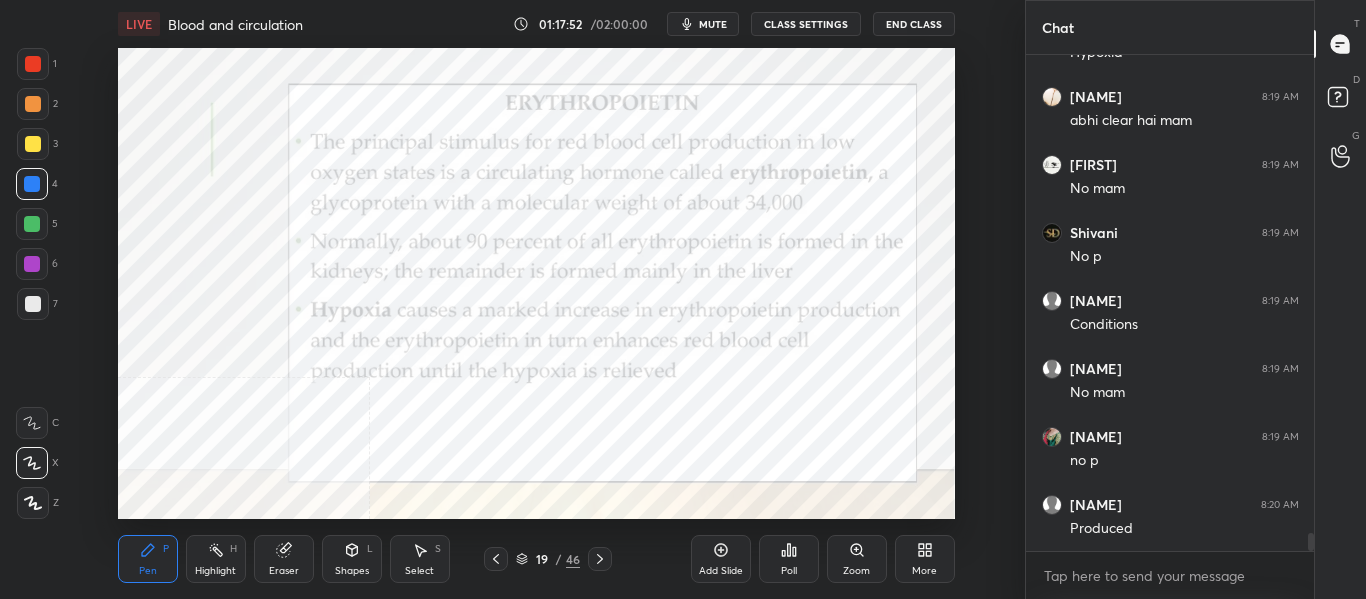 click 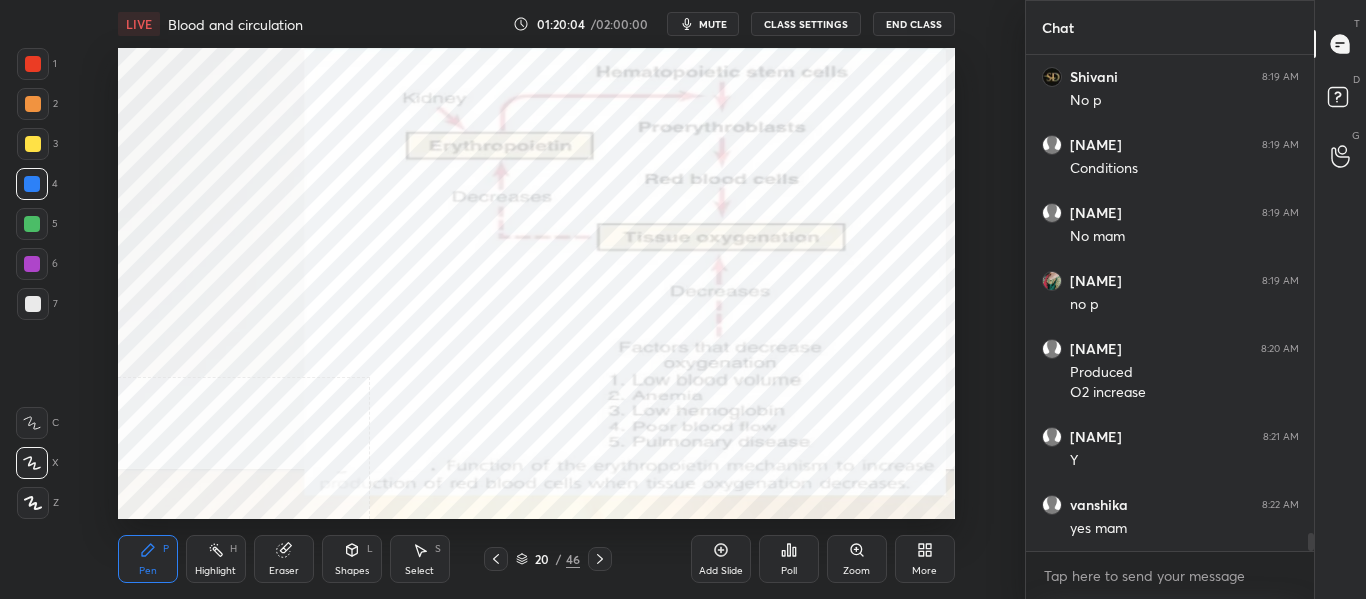 scroll, scrollTop: 13164, scrollLeft: 0, axis: vertical 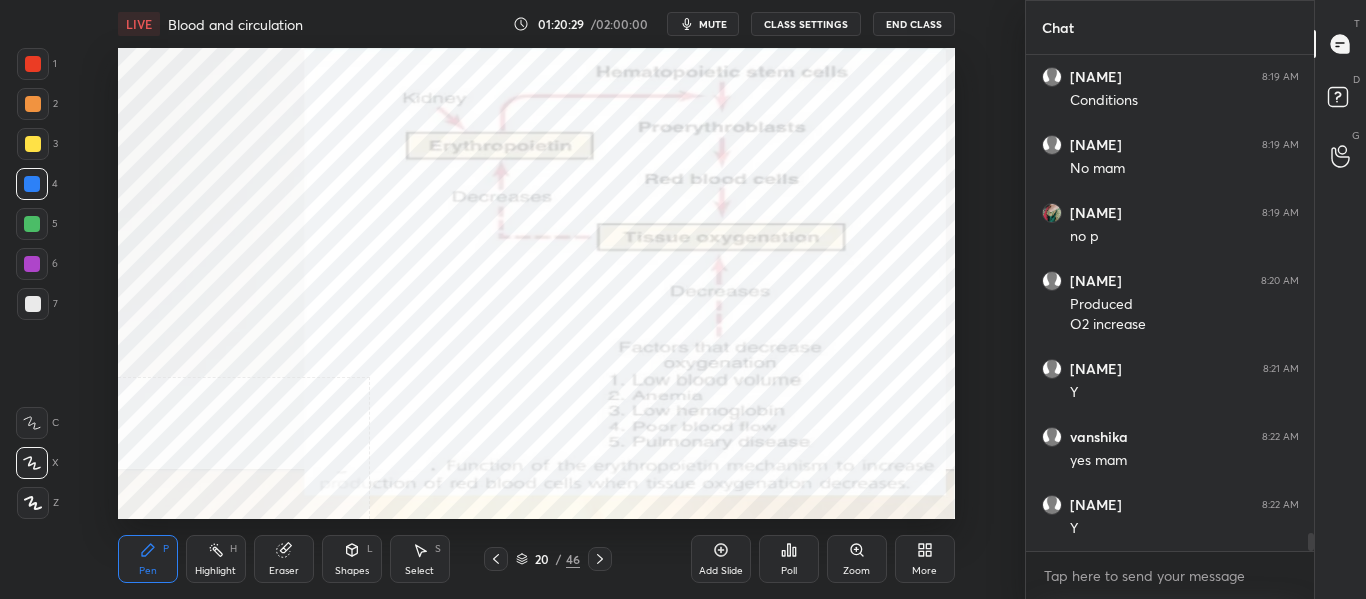click 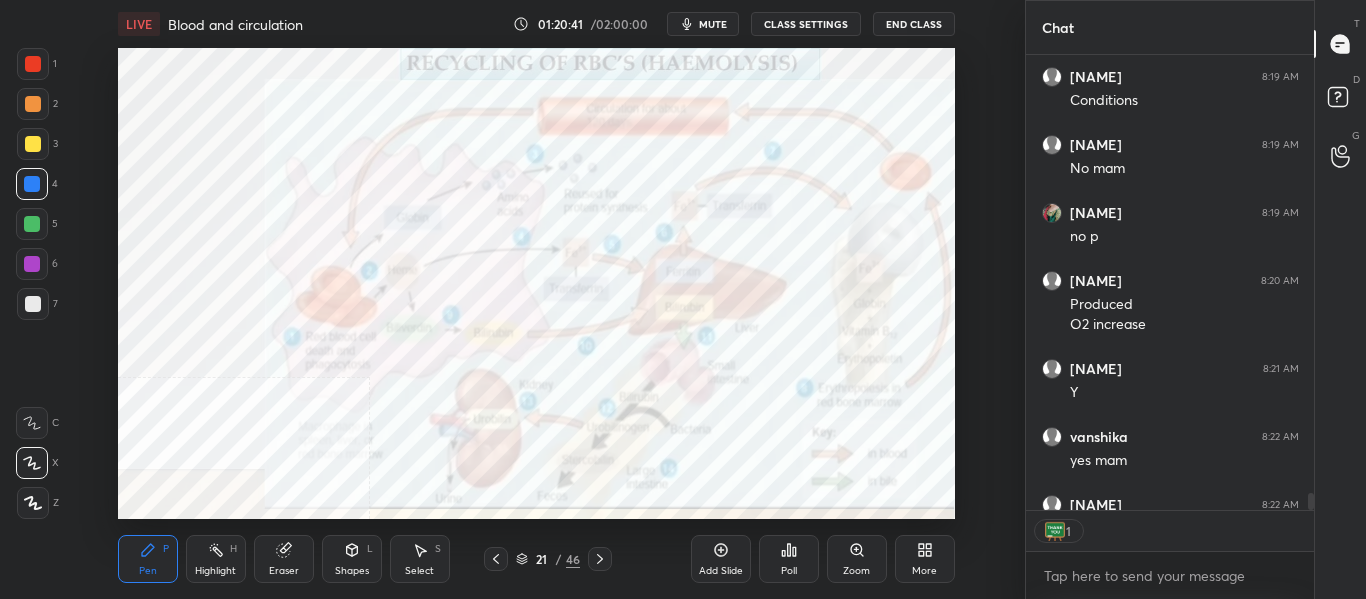 scroll, scrollTop: 449, scrollLeft: 282, axis: both 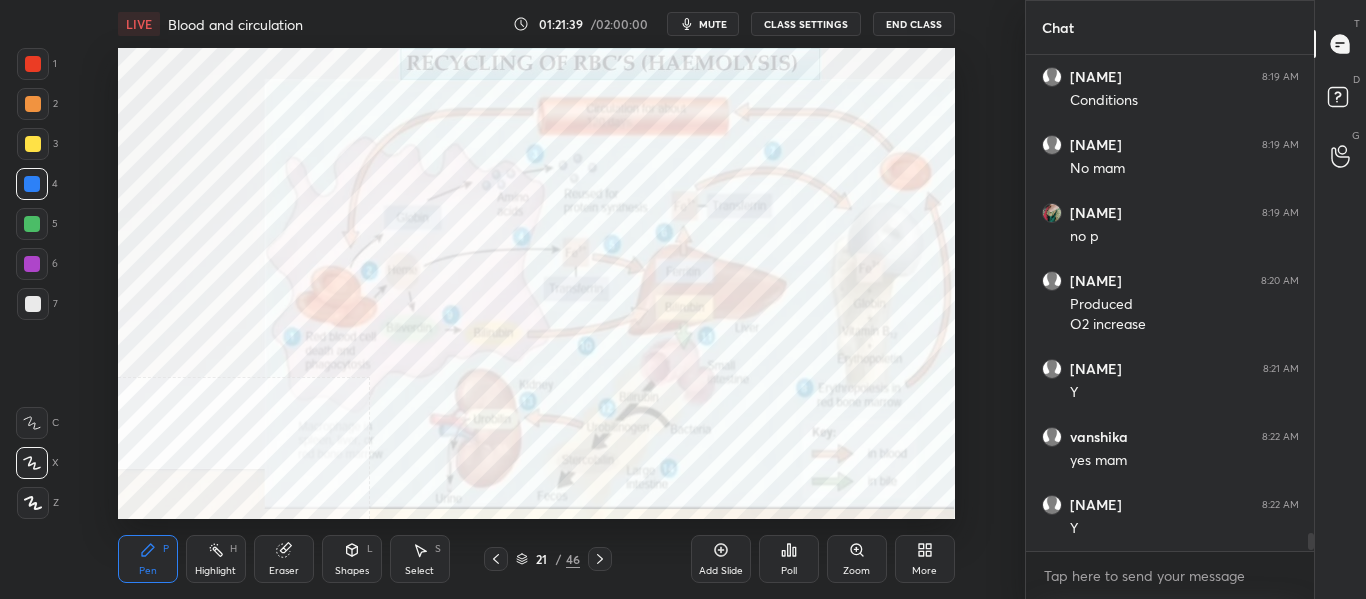 click on "mute" at bounding box center (703, 24) 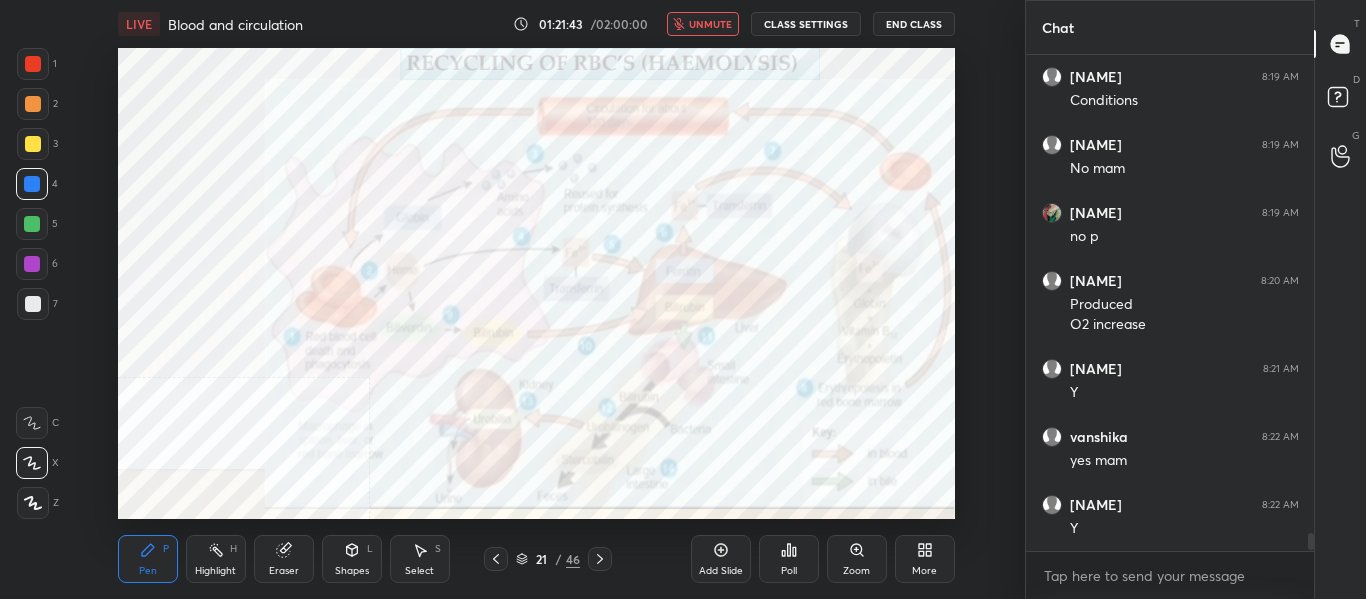 click on "unmute" at bounding box center [703, 24] 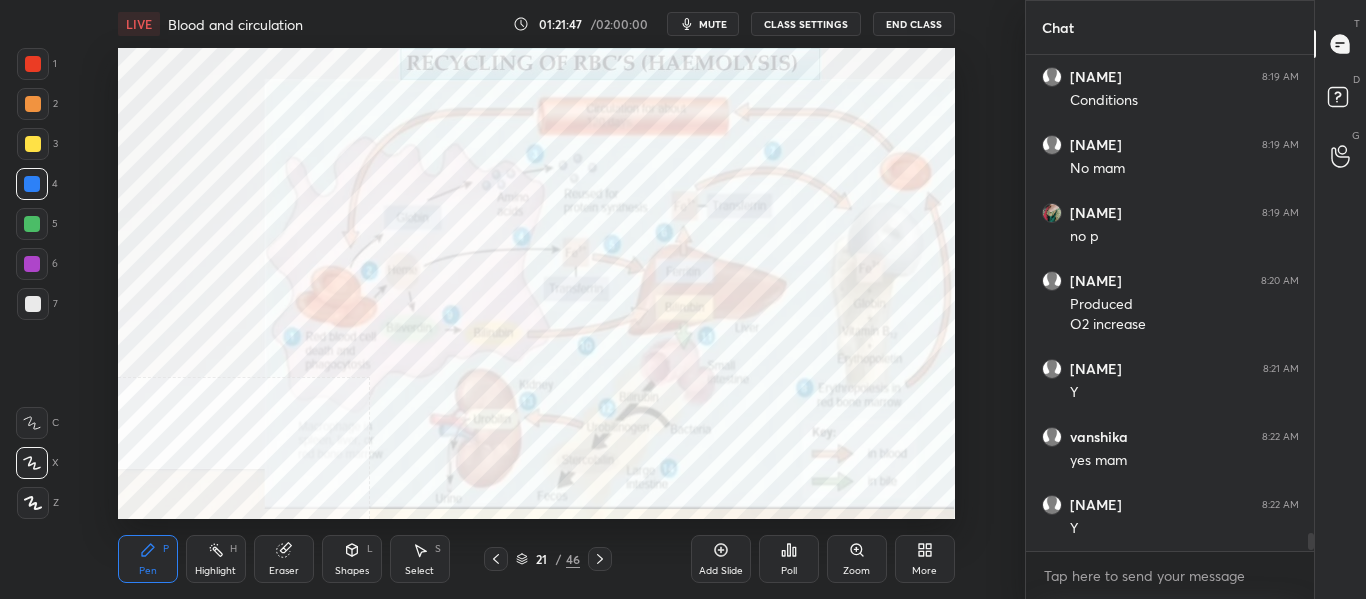 click on "mute" at bounding box center (713, 24) 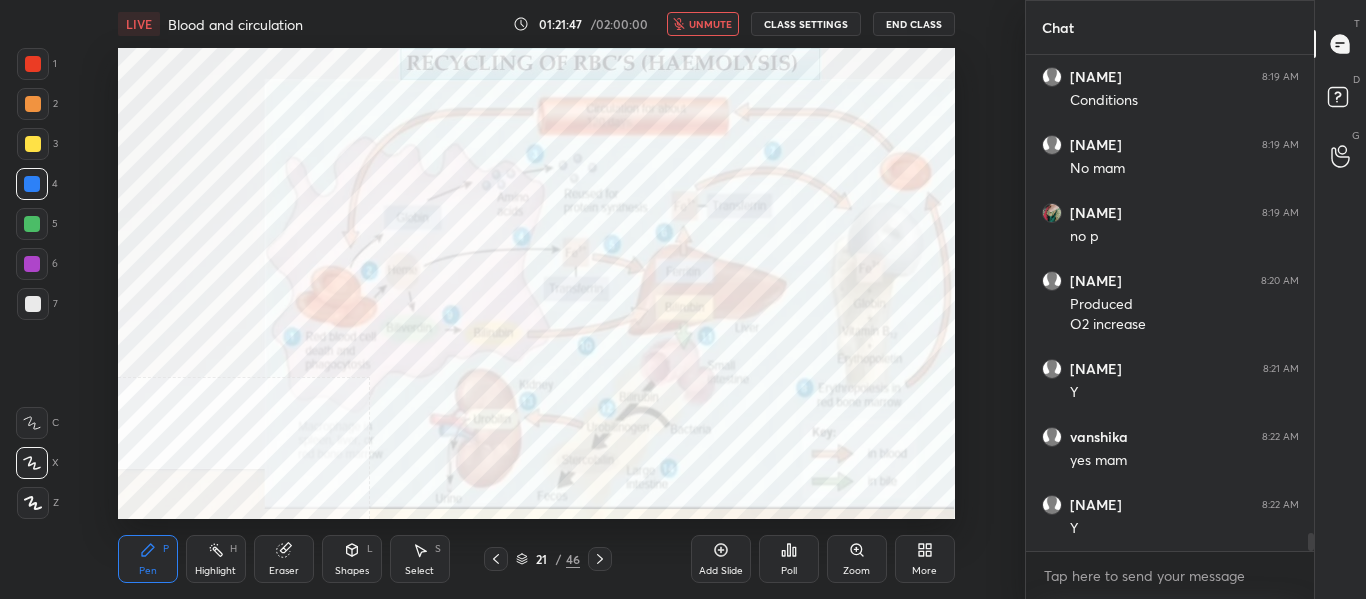 scroll, scrollTop: 13232, scrollLeft: 0, axis: vertical 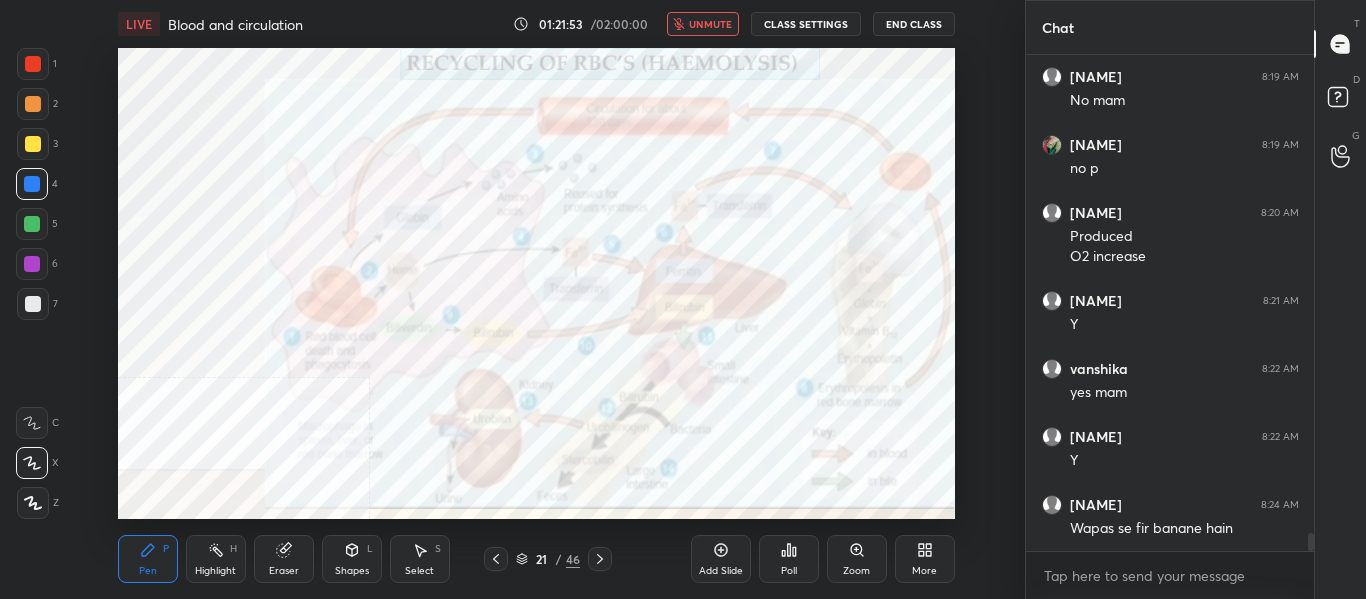 click on "unmute" at bounding box center (710, 24) 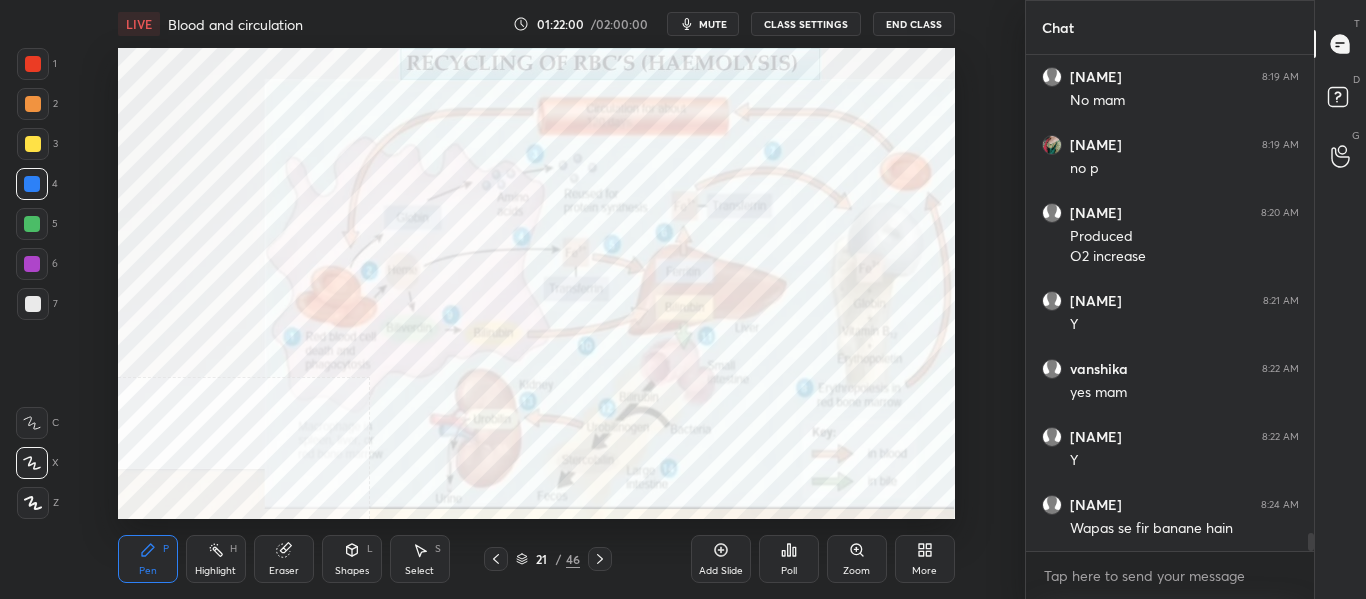 scroll, scrollTop: 13300, scrollLeft: 0, axis: vertical 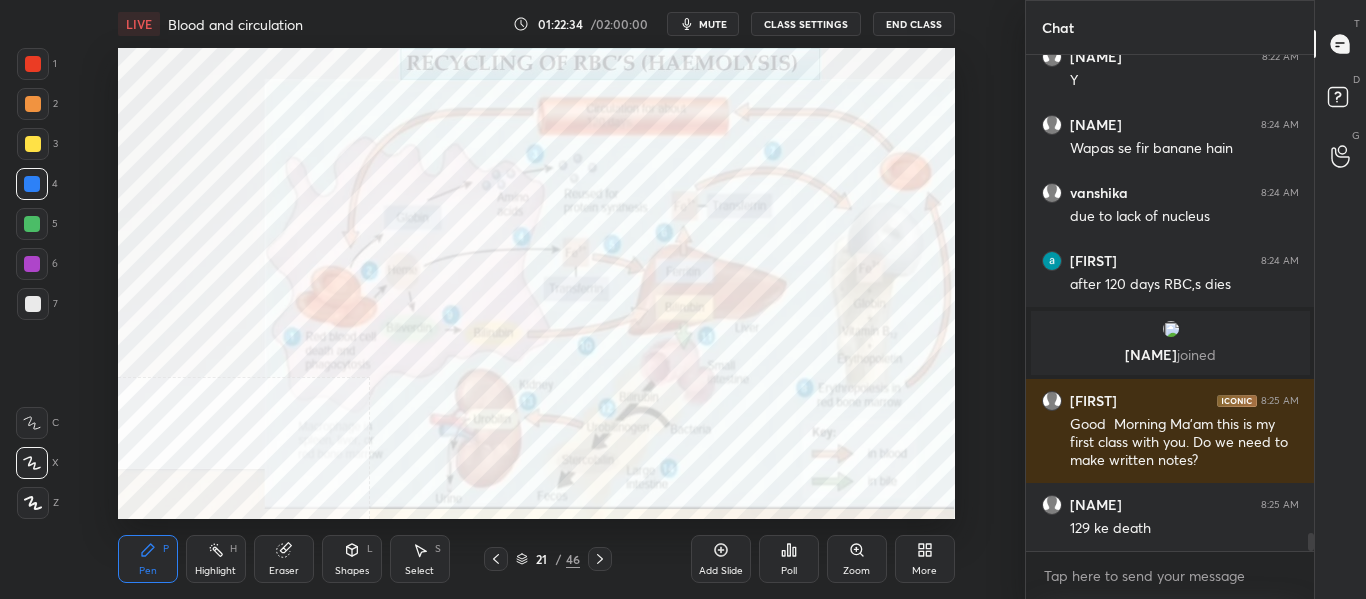 click on "mute" at bounding box center (713, 24) 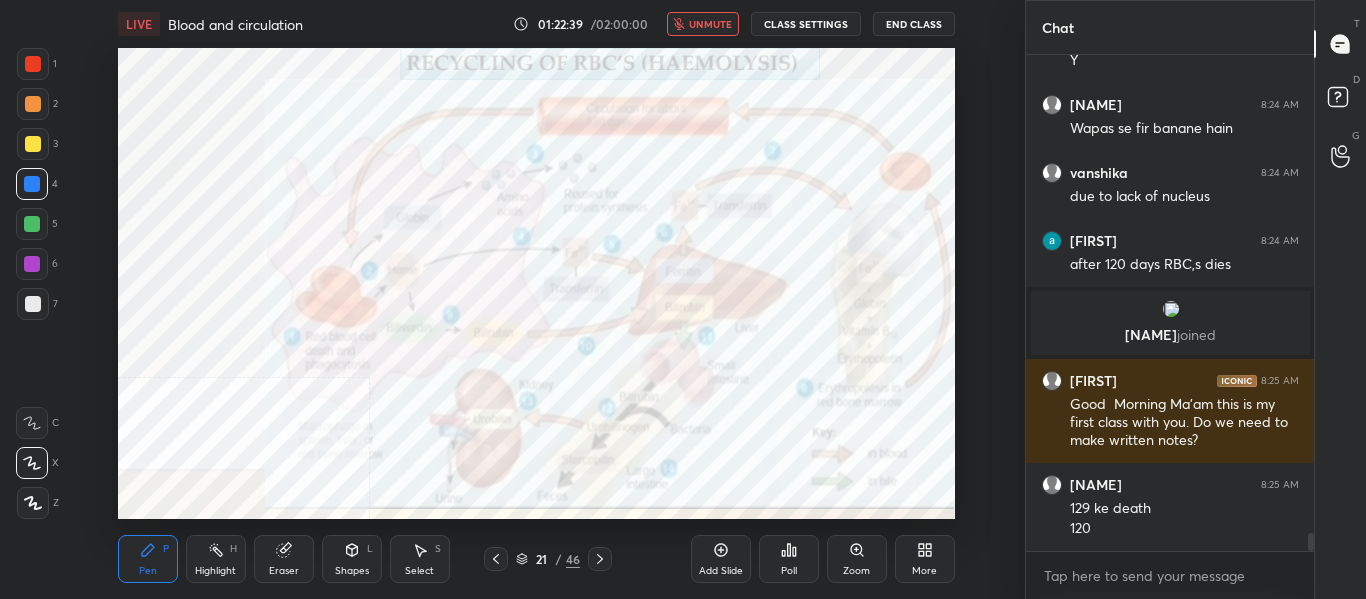 scroll, scrollTop: 13272, scrollLeft: 0, axis: vertical 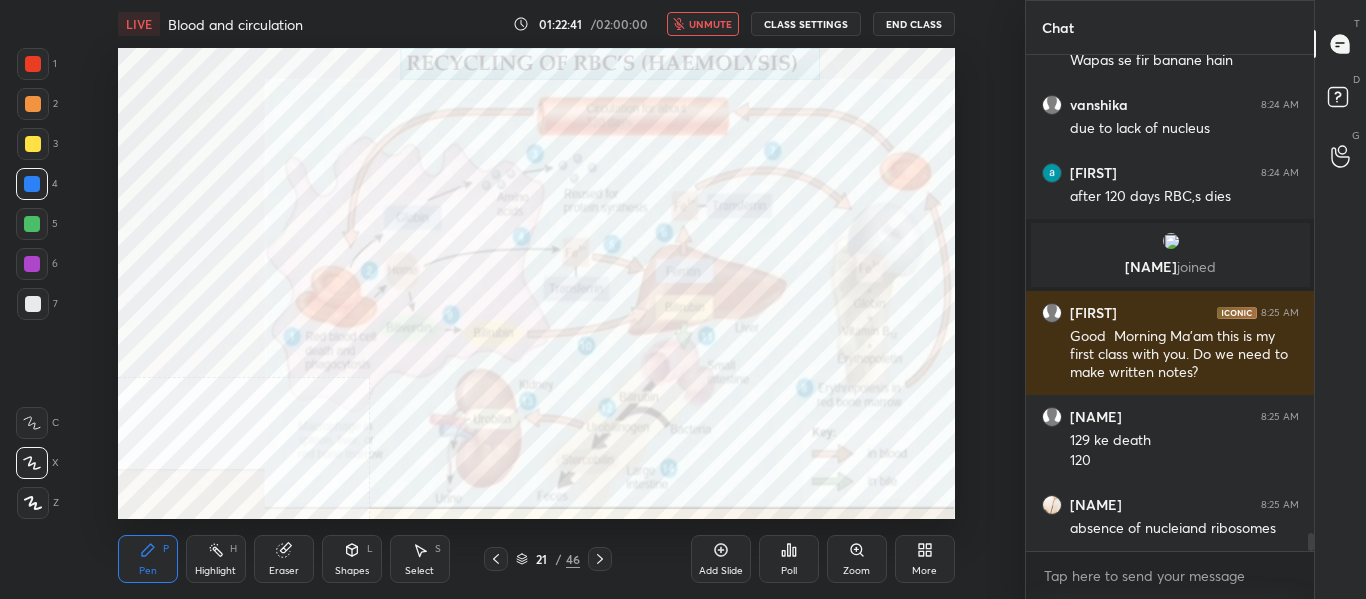 click on "unmute" at bounding box center (710, 24) 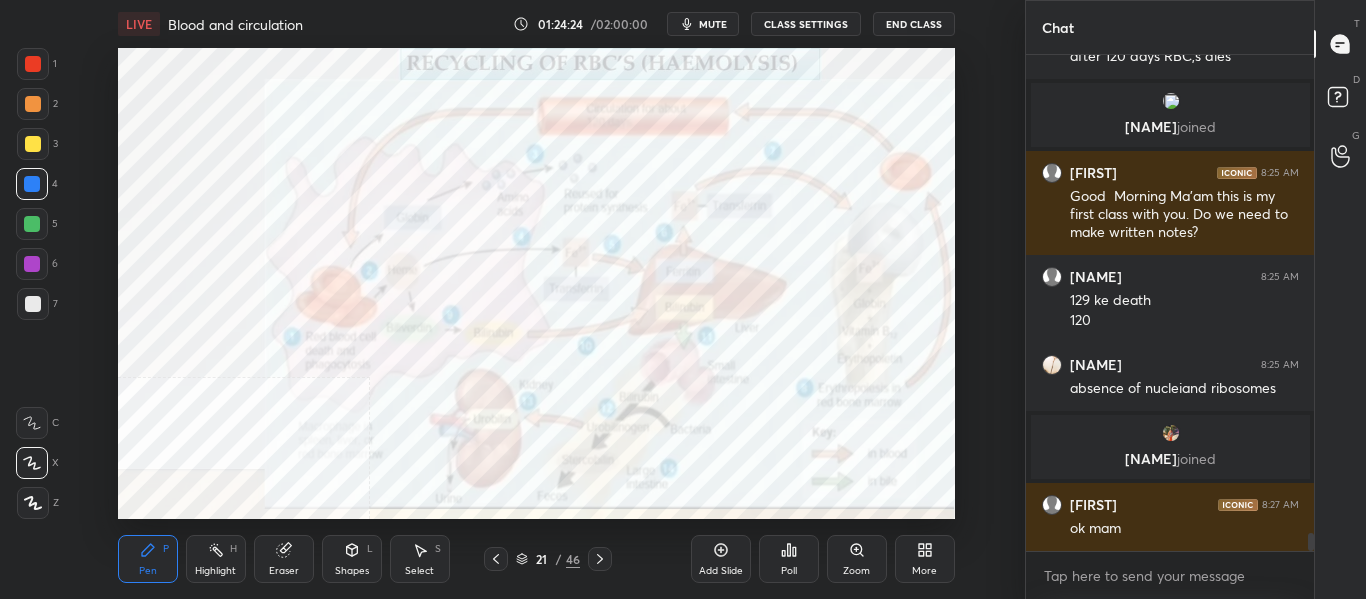 scroll, scrollTop: 13298, scrollLeft: 0, axis: vertical 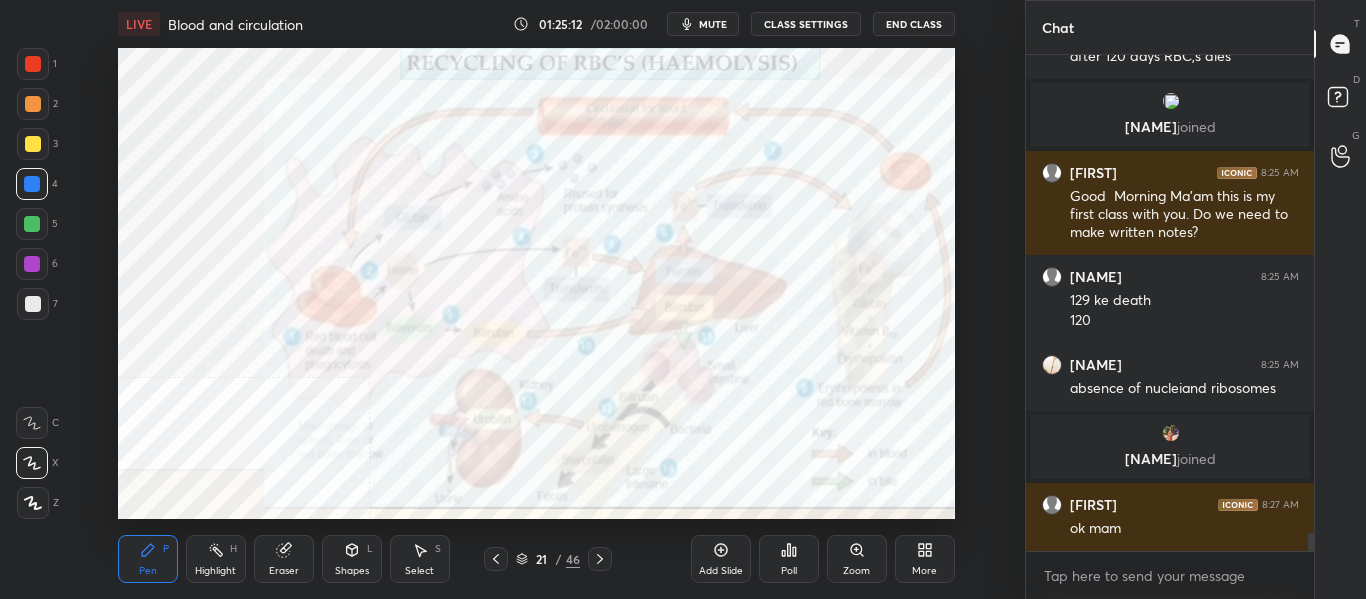 click on "mute" at bounding box center [713, 24] 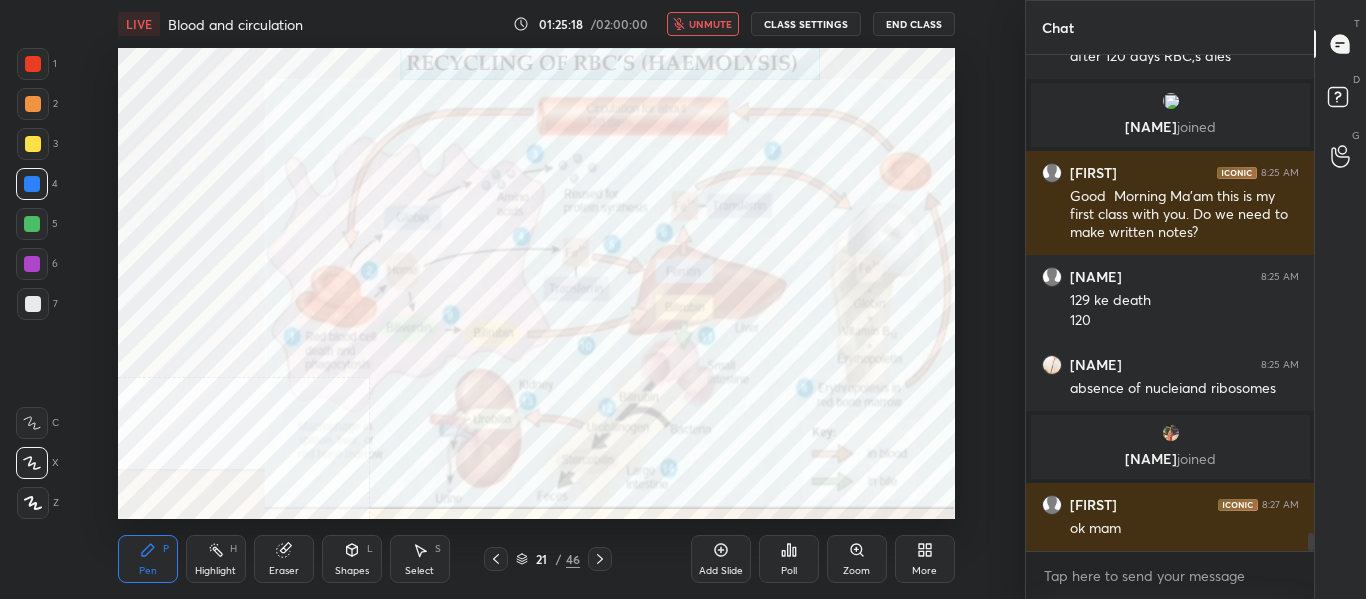 click on "unmute" at bounding box center [710, 24] 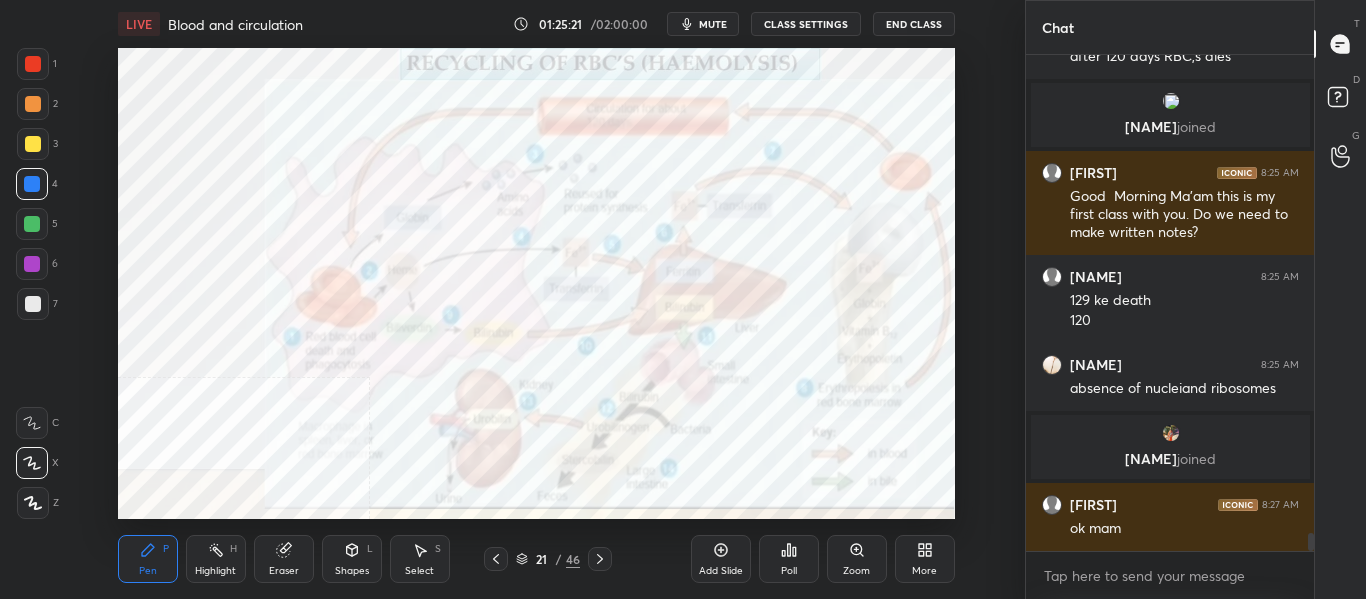 click on "Add Slide" at bounding box center (721, 571) 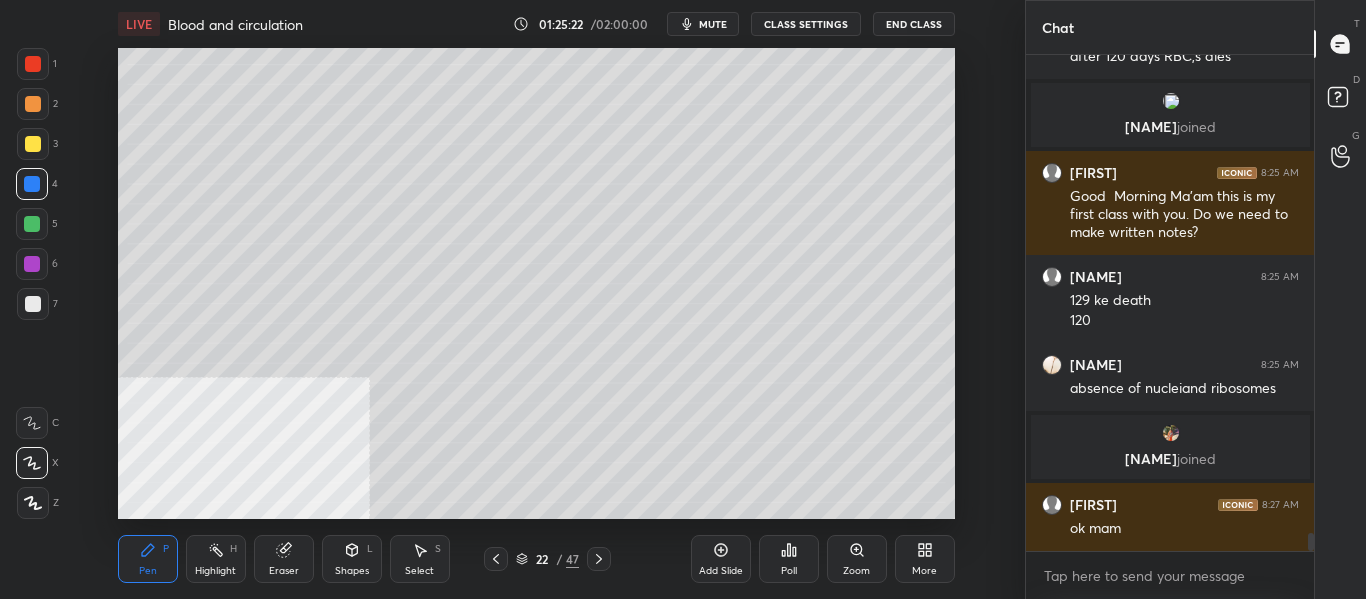 click at bounding box center (33, 304) 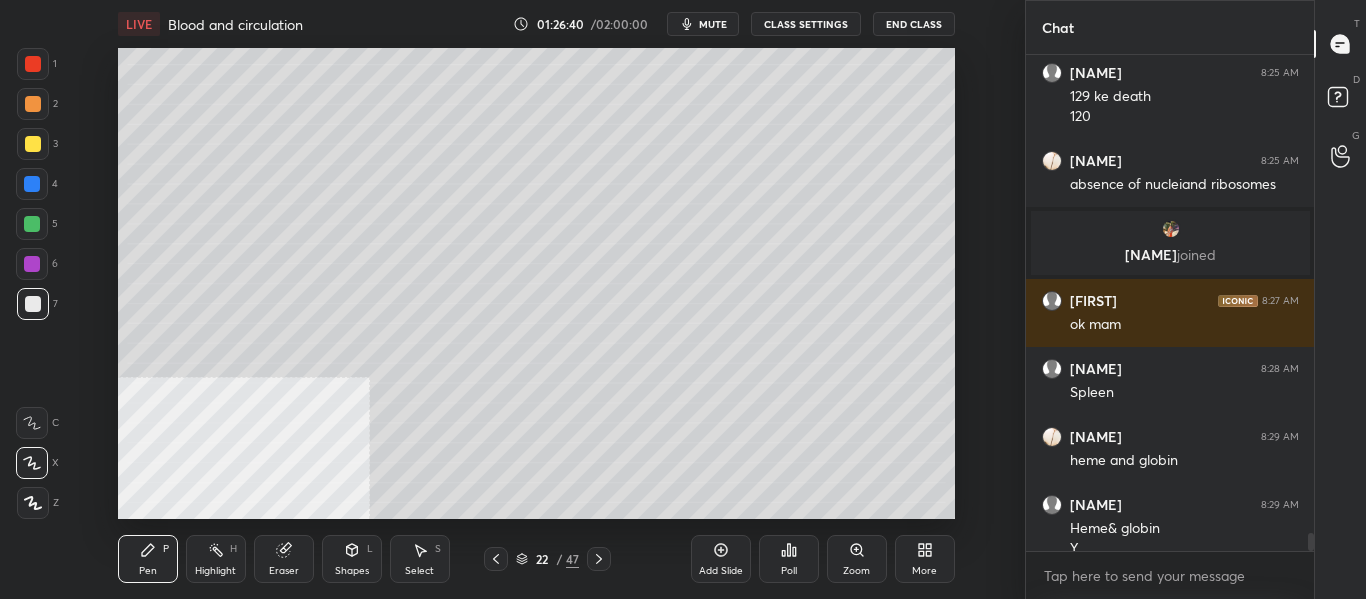 scroll, scrollTop: 13522, scrollLeft: 0, axis: vertical 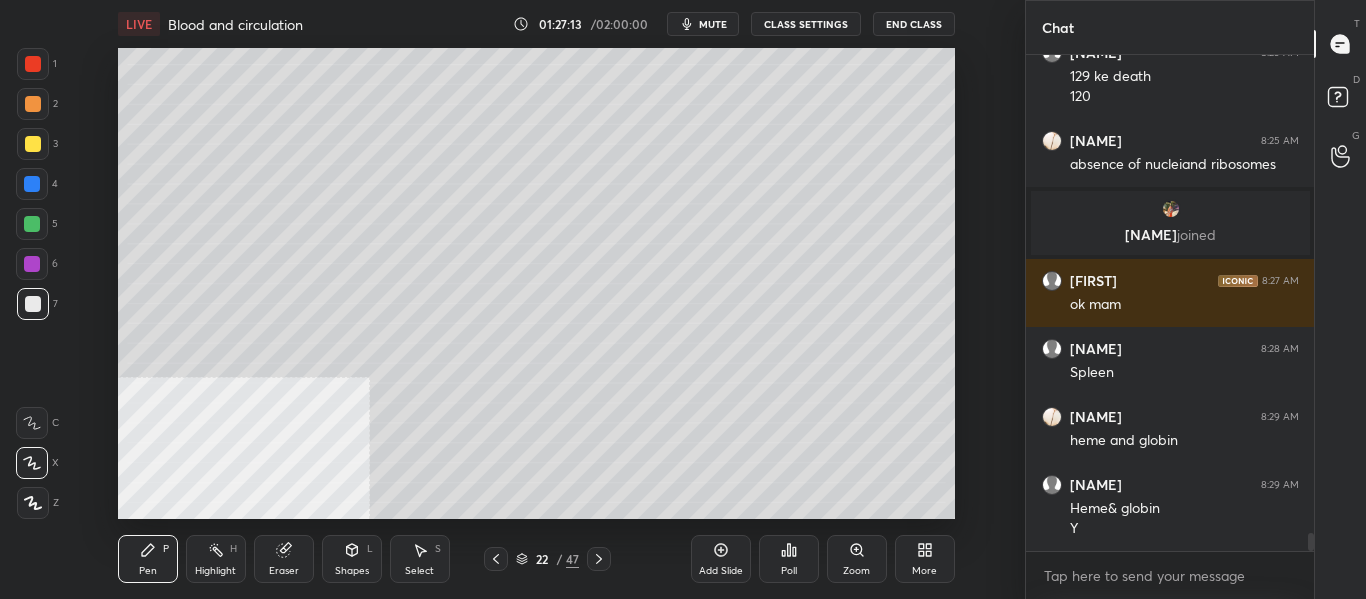 click on "Shapes" at bounding box center [352, 571] 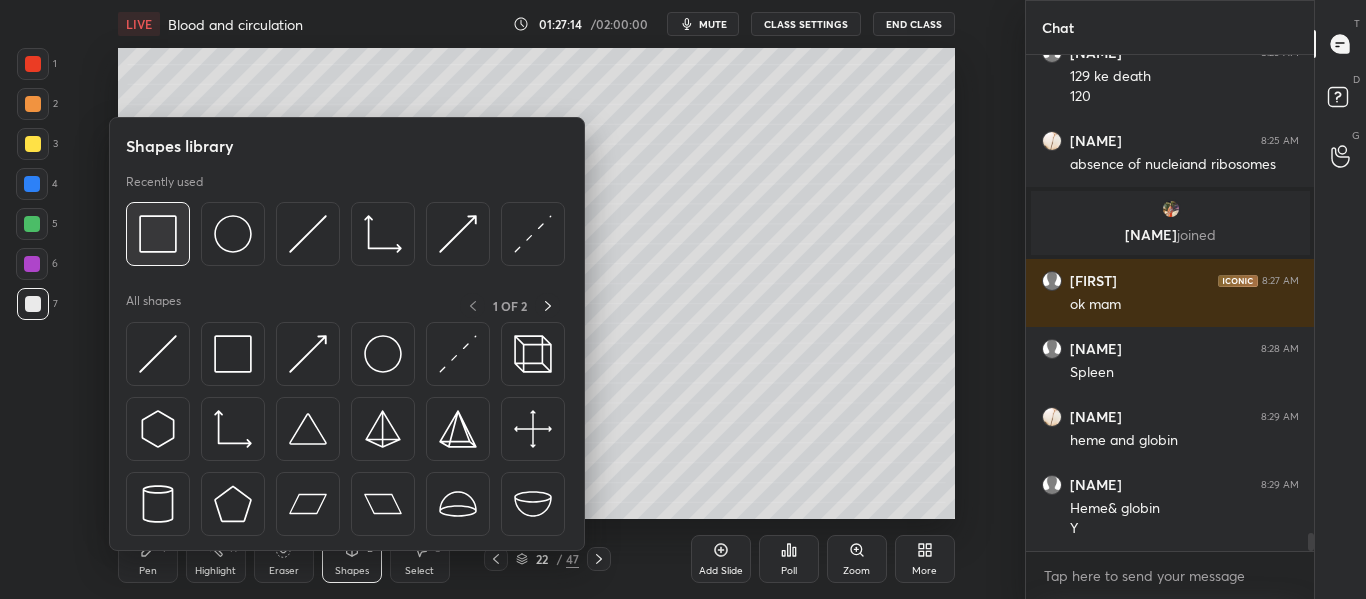 click at bounding box center (158, 234) 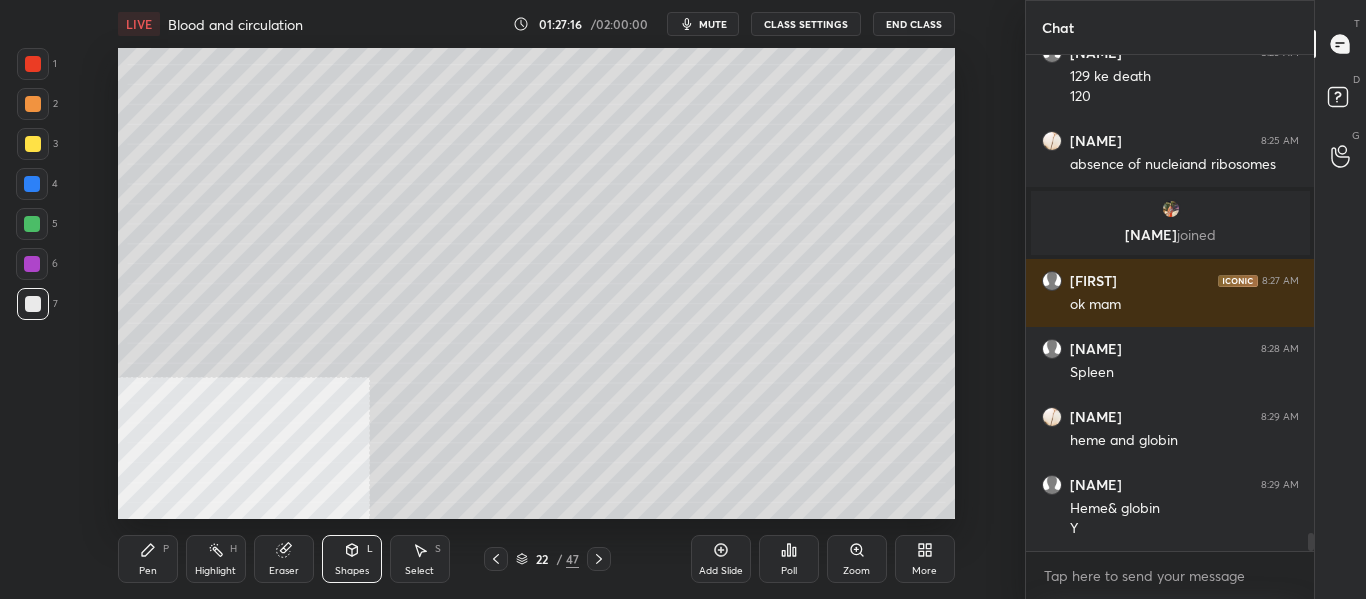 click on "Pen" at bounding box center (148, 571) 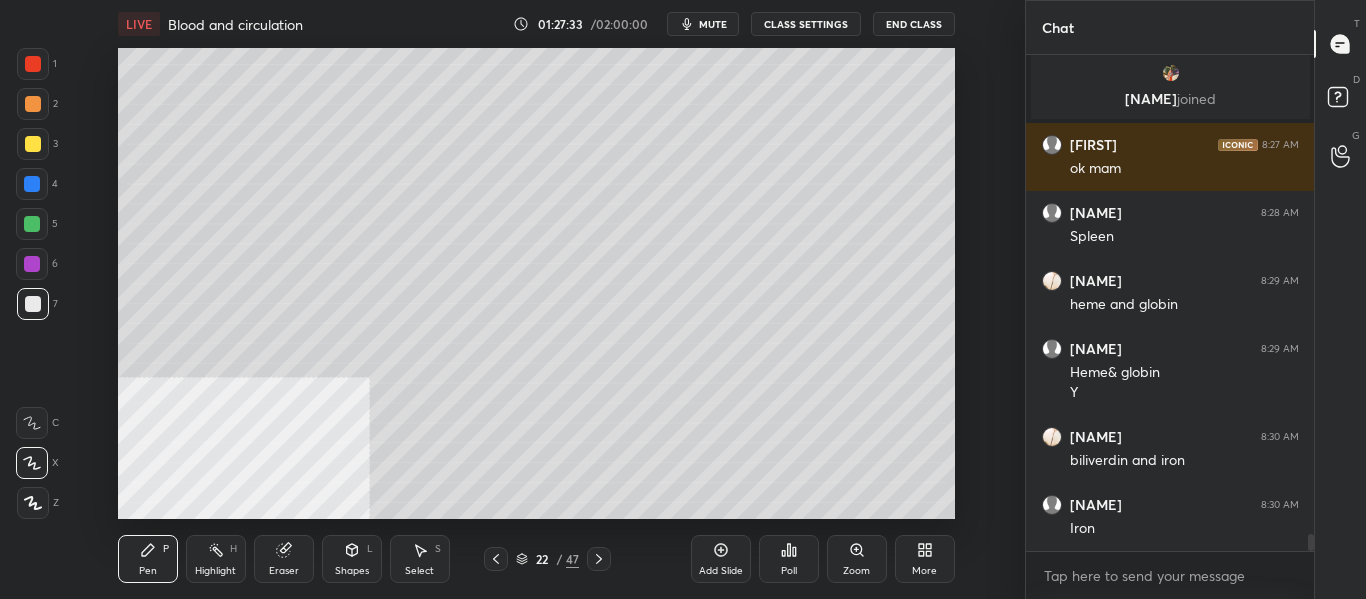 scroll, scrollTop: 13726, scrollLeft: 0, axis: vertical 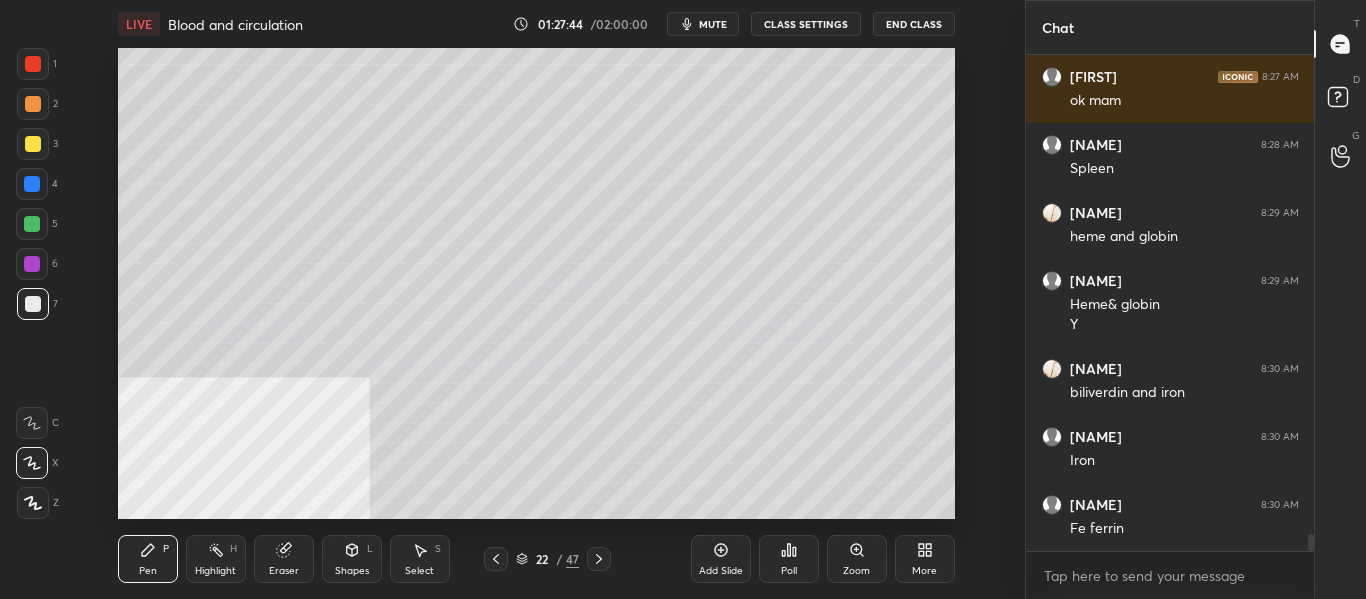 click at bounding box center (32, 224) 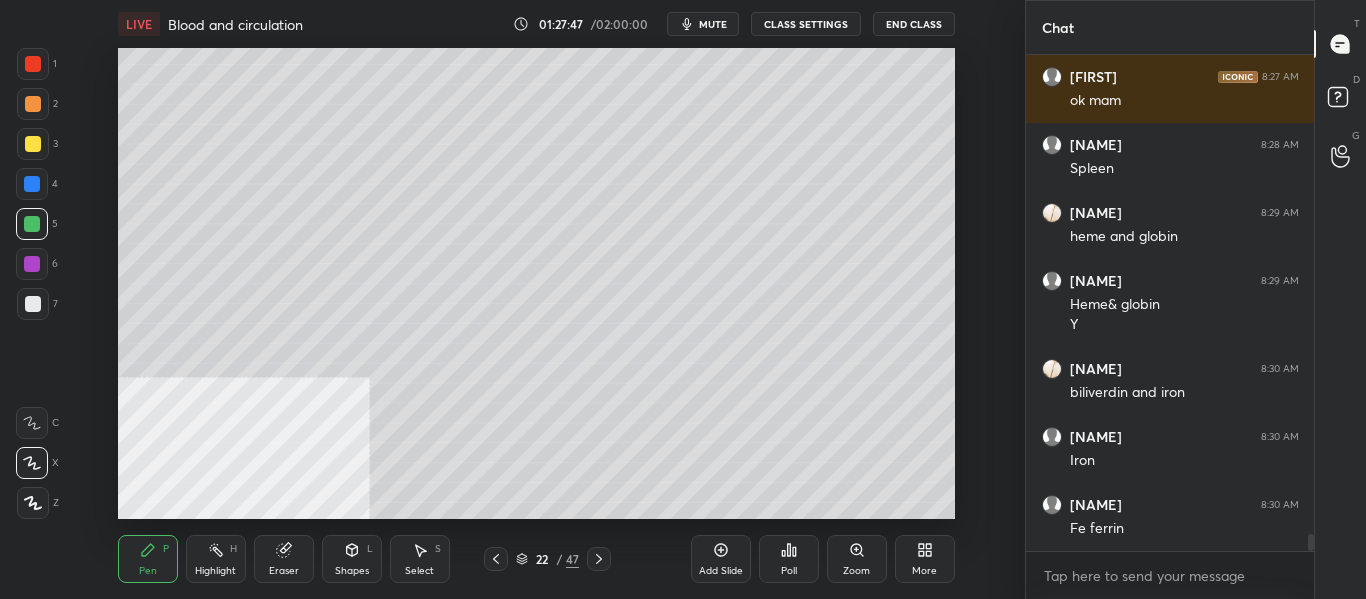 click on "Shapes L" at bounding box center [352, 559] 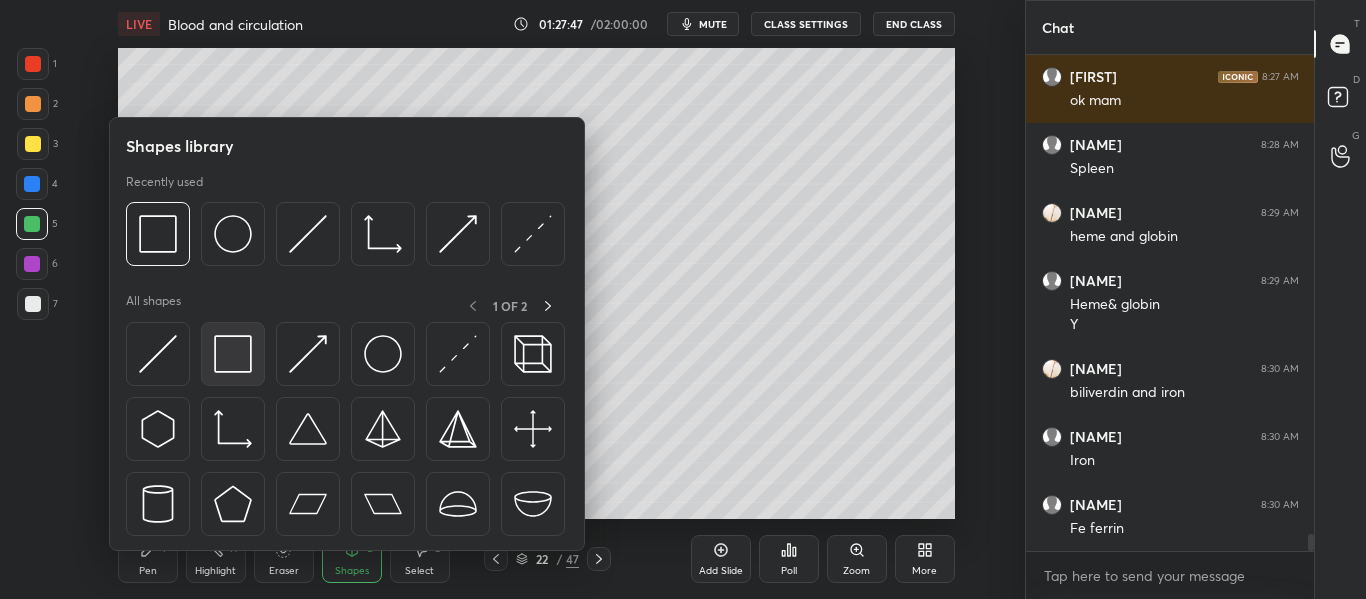 click at bounding box center [233, 354] 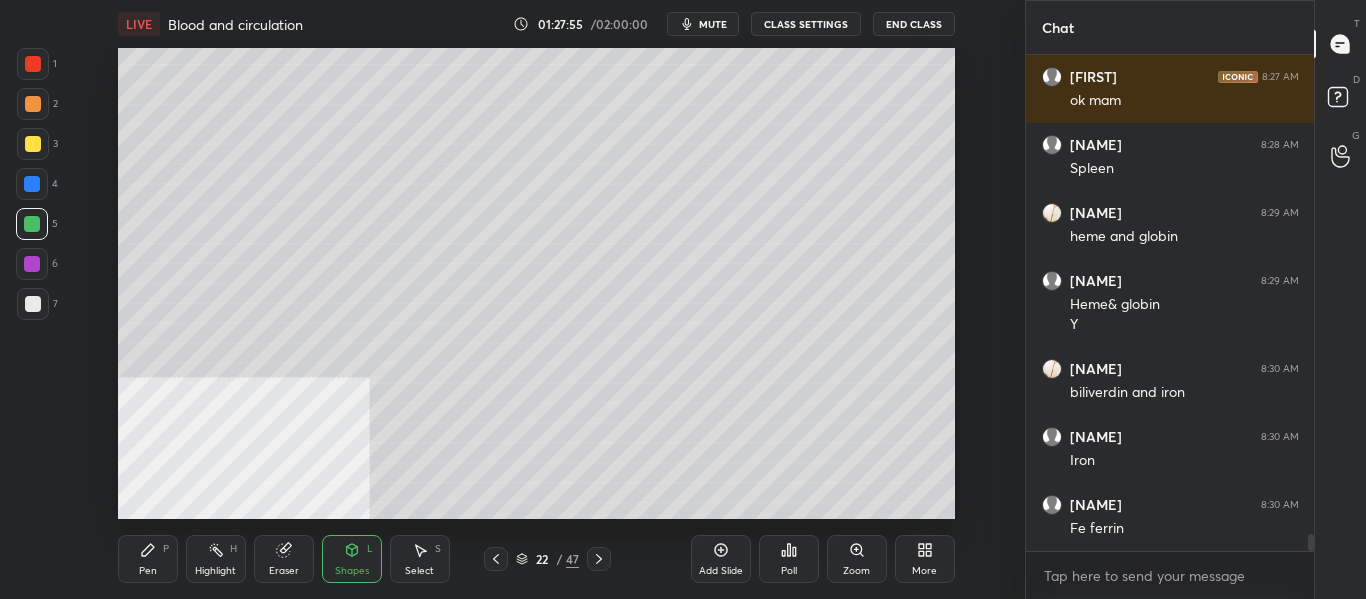 scroll, scrollTop: 13794, scrollLeft: 0, axis: vertical 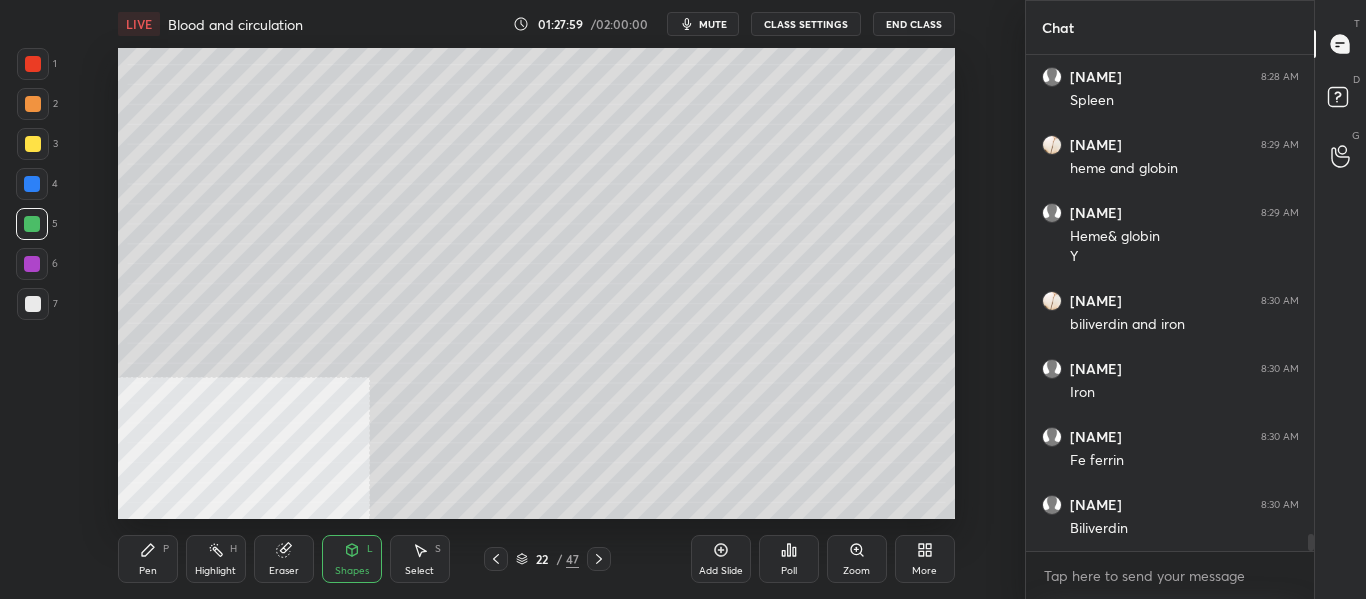 click at bounding box center [33, 304] 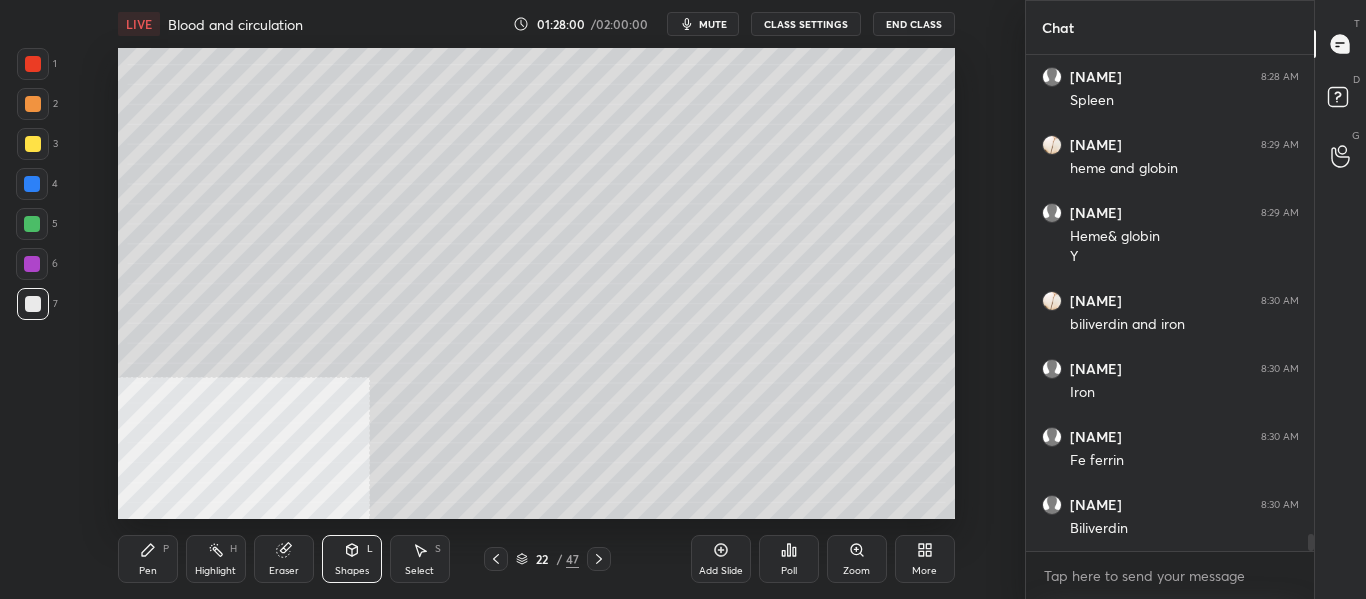 click on "Pen P" at bounding box center (148, 559) 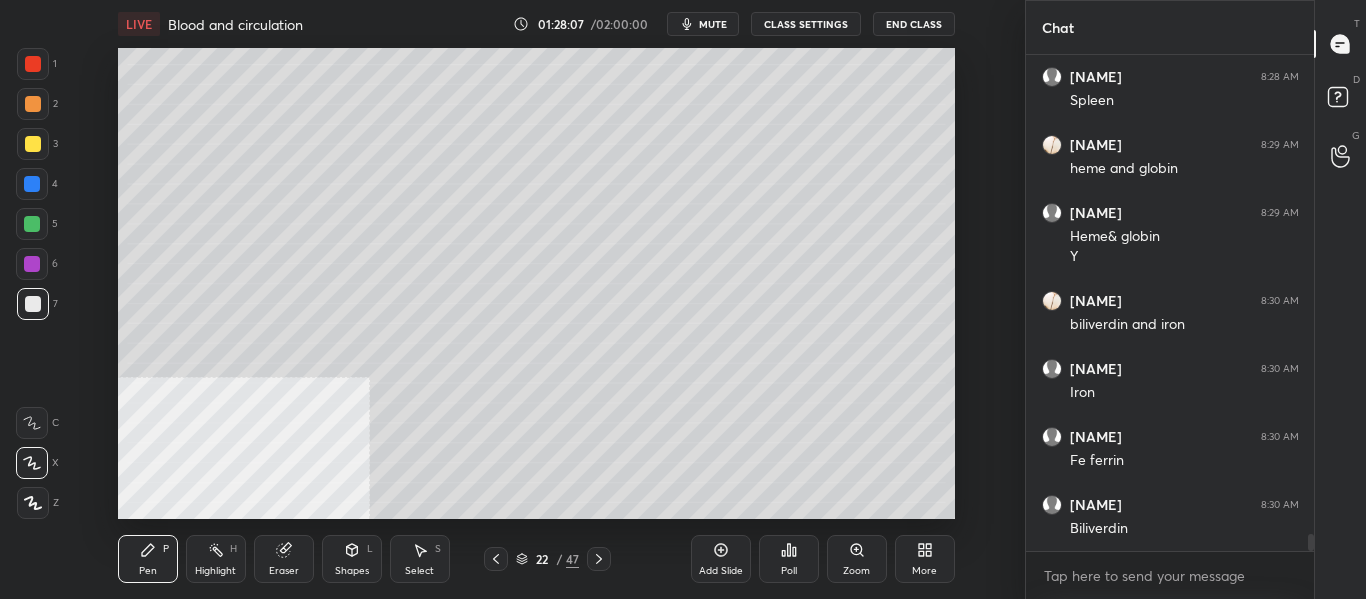 click on "Shapes" at bounding box center [352, 571] 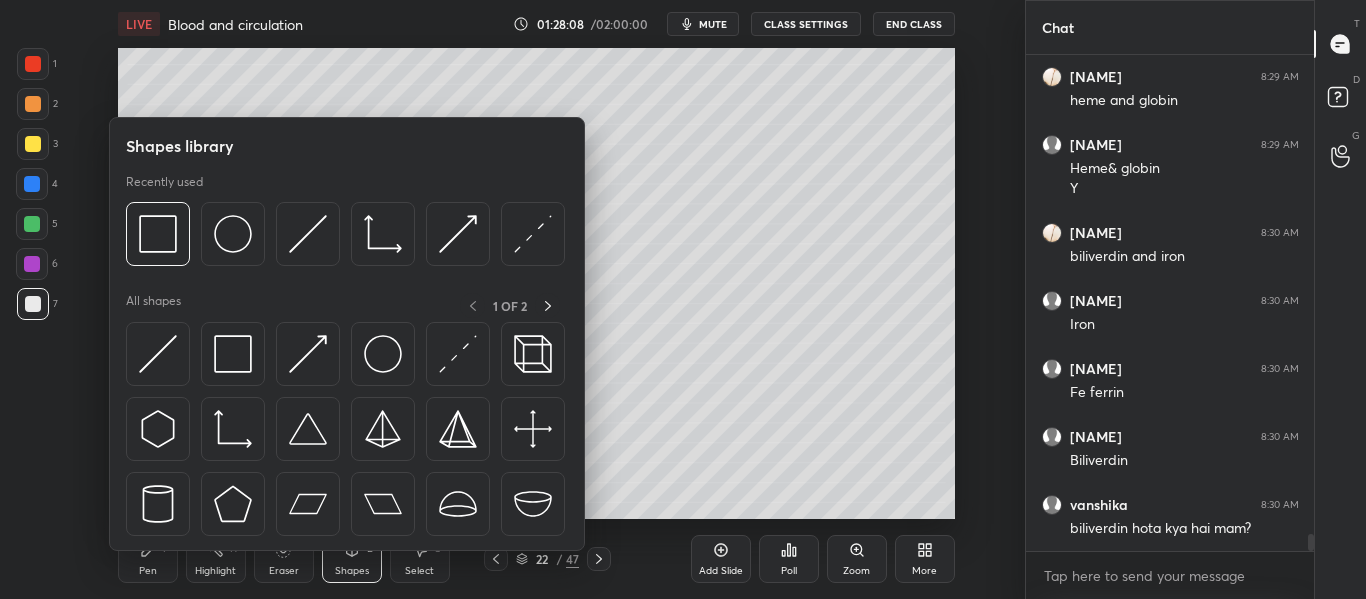 click at bounding box center (33, 144) 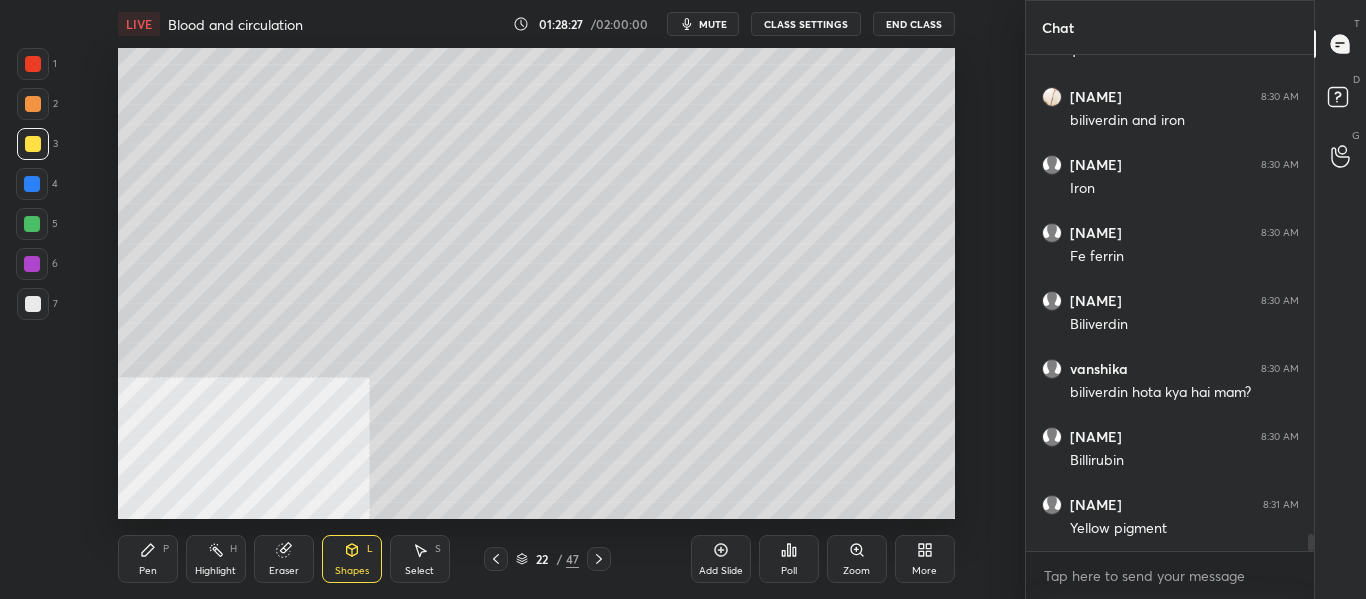 scroll, scrollTop: 14066, scrollLeft: 0, axis: vertical 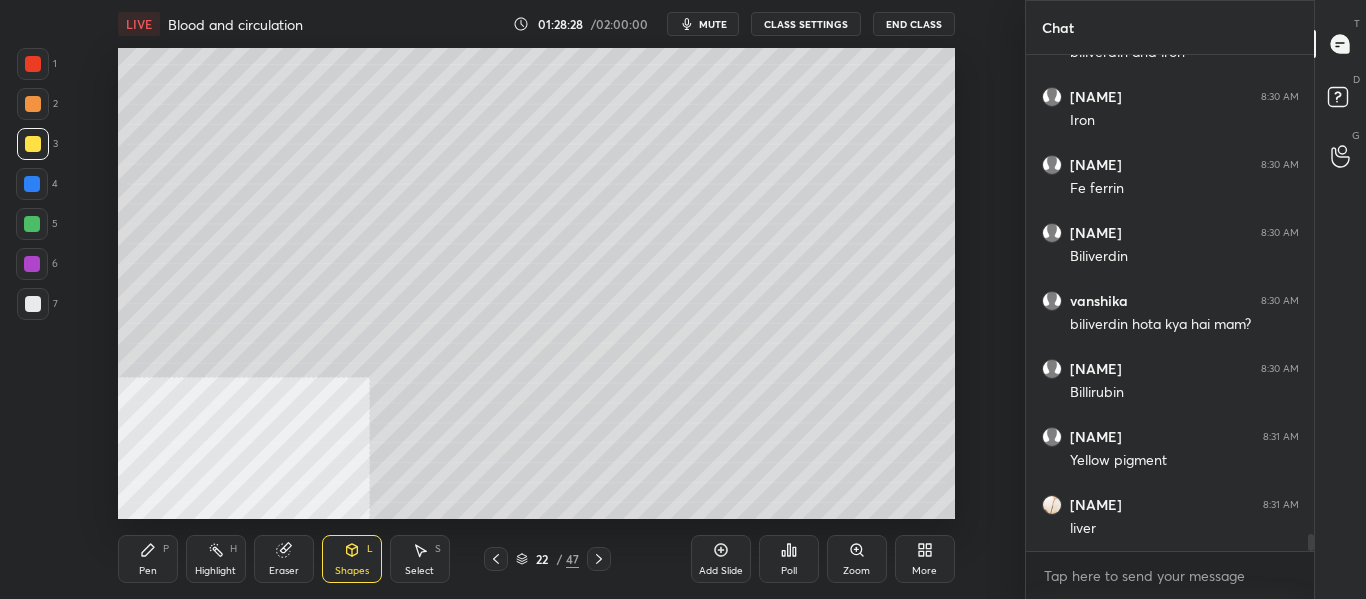 click at bounding box center [33, 304] 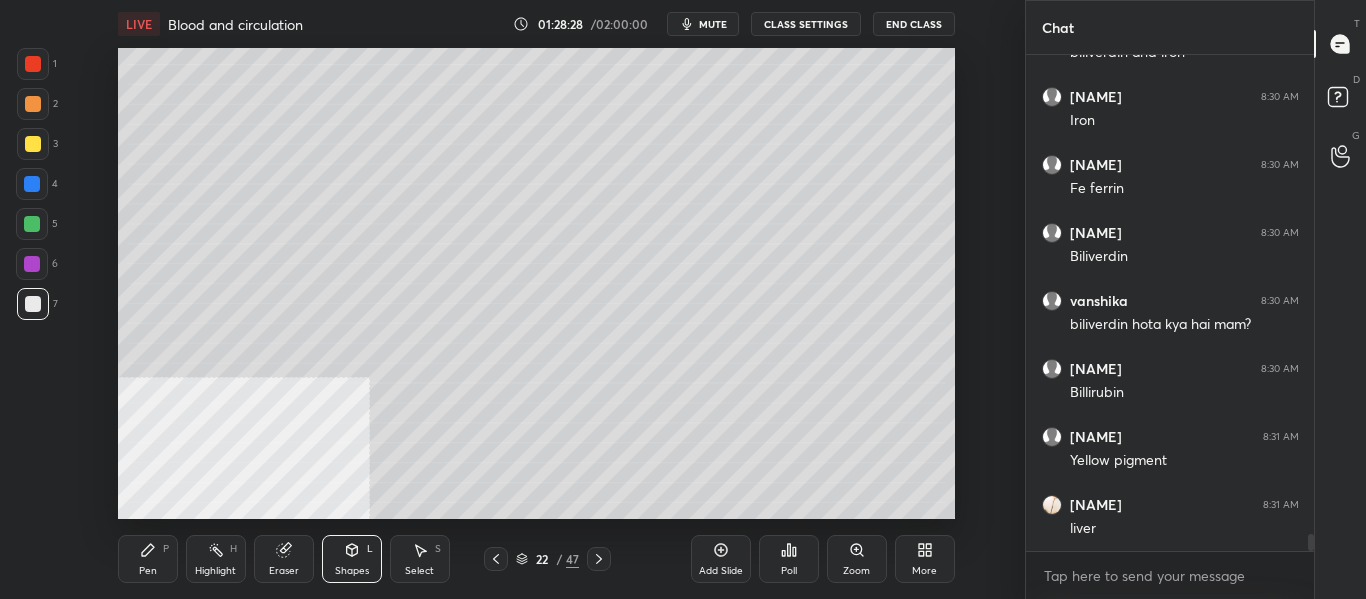 scroll, scrollTop: 14134, scrollLeft: 0, axis: vertical 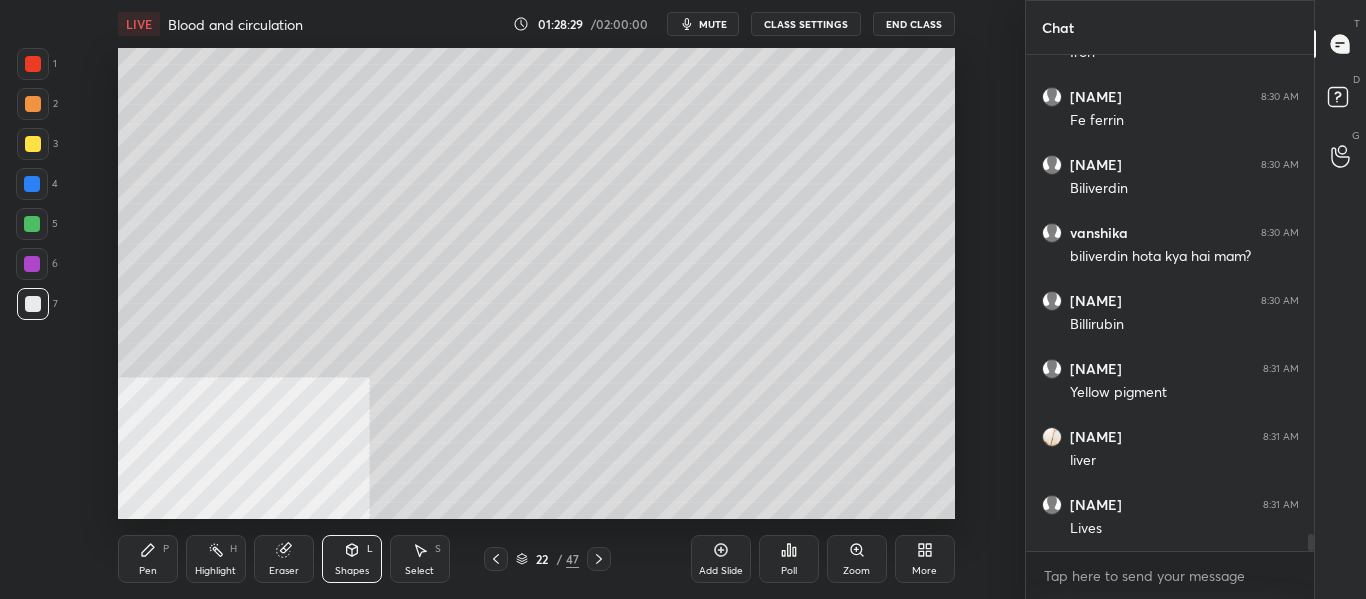 click on "Pen" at bounding box center [148, 571] 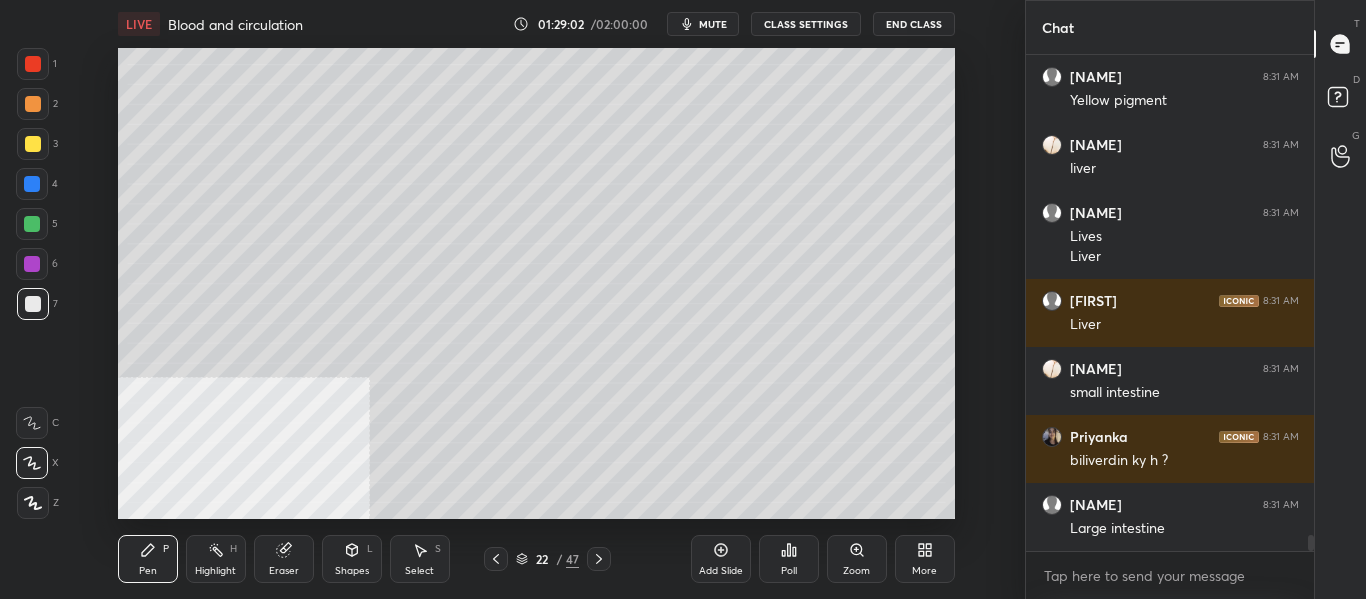scroll, scrollTop: 14446, scrollLeft: 0, axis: vertical 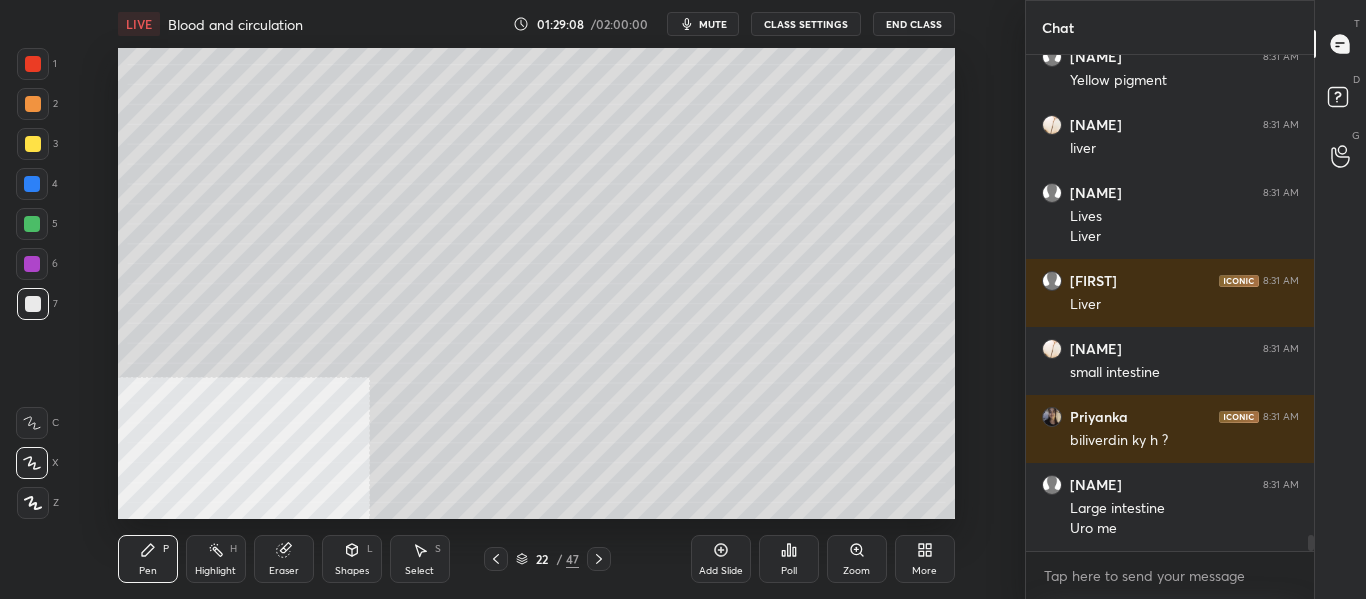 click at bounding box center (33, 144) 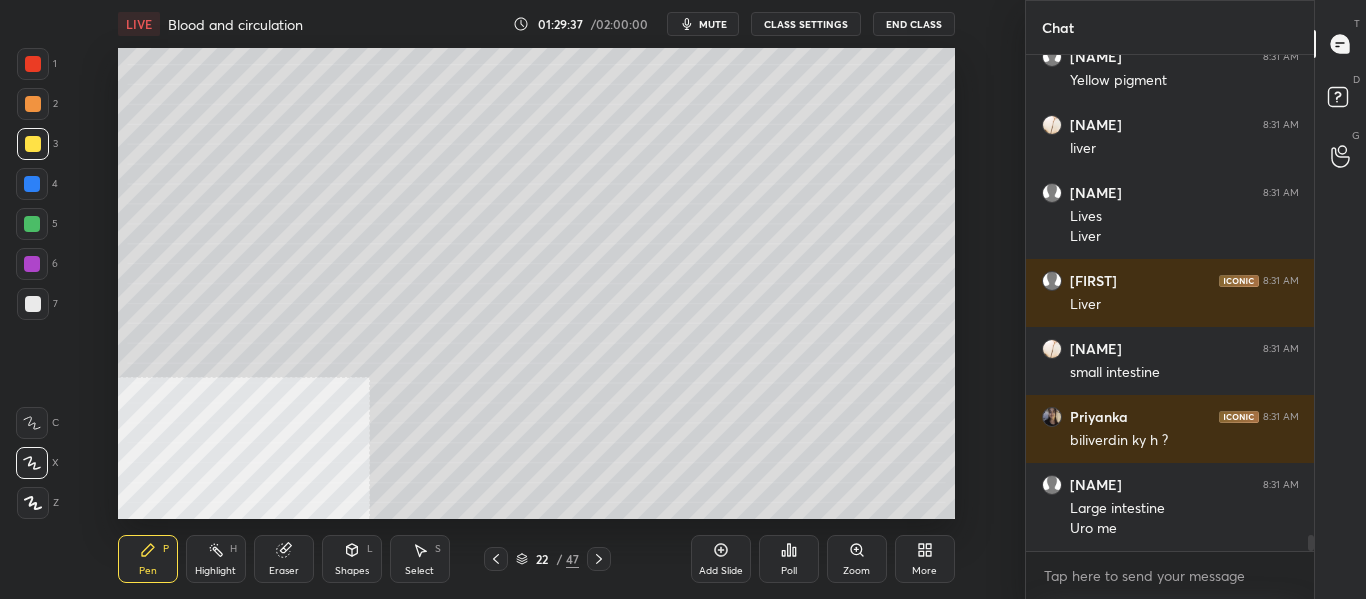 click at bounding box center (33, 104) 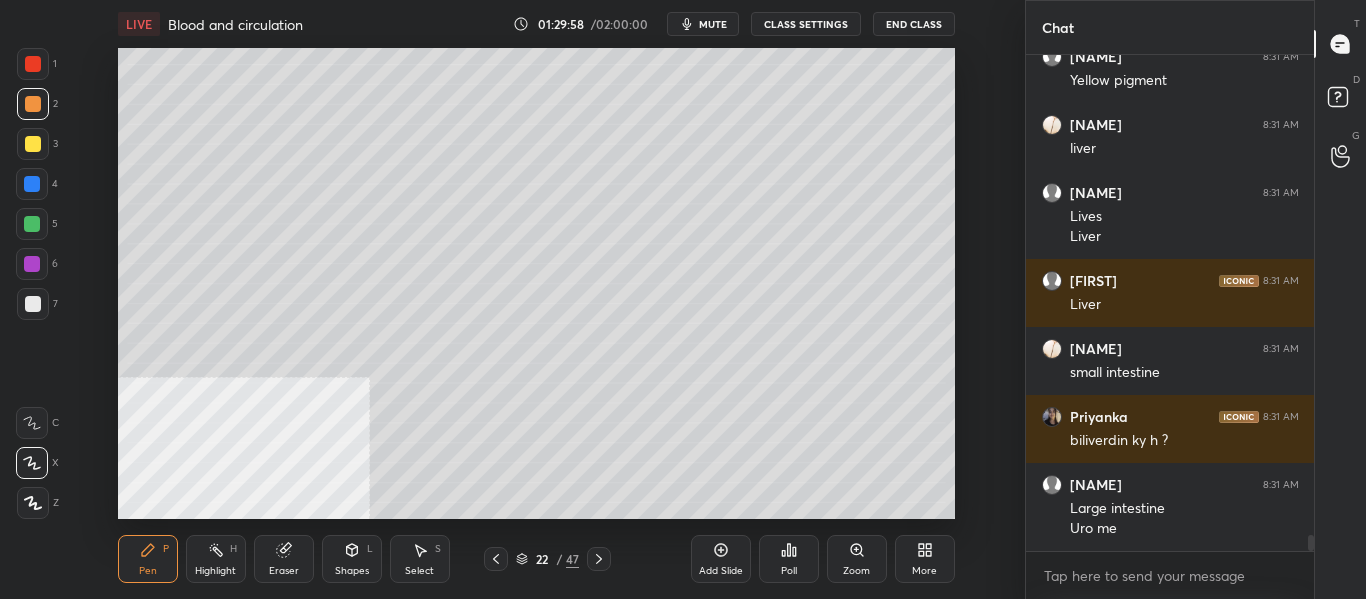 scroll, scrollTop: 14514, scrollLeft: 0, axis: vertical 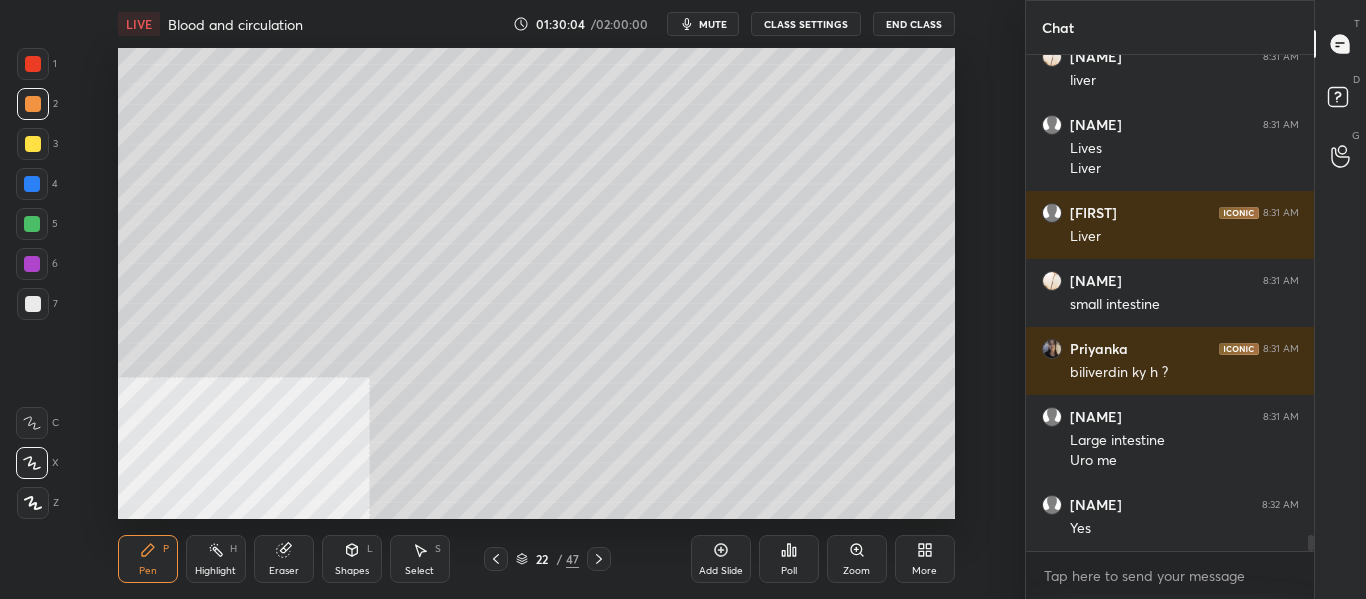 click at bounding box center [33, 304] 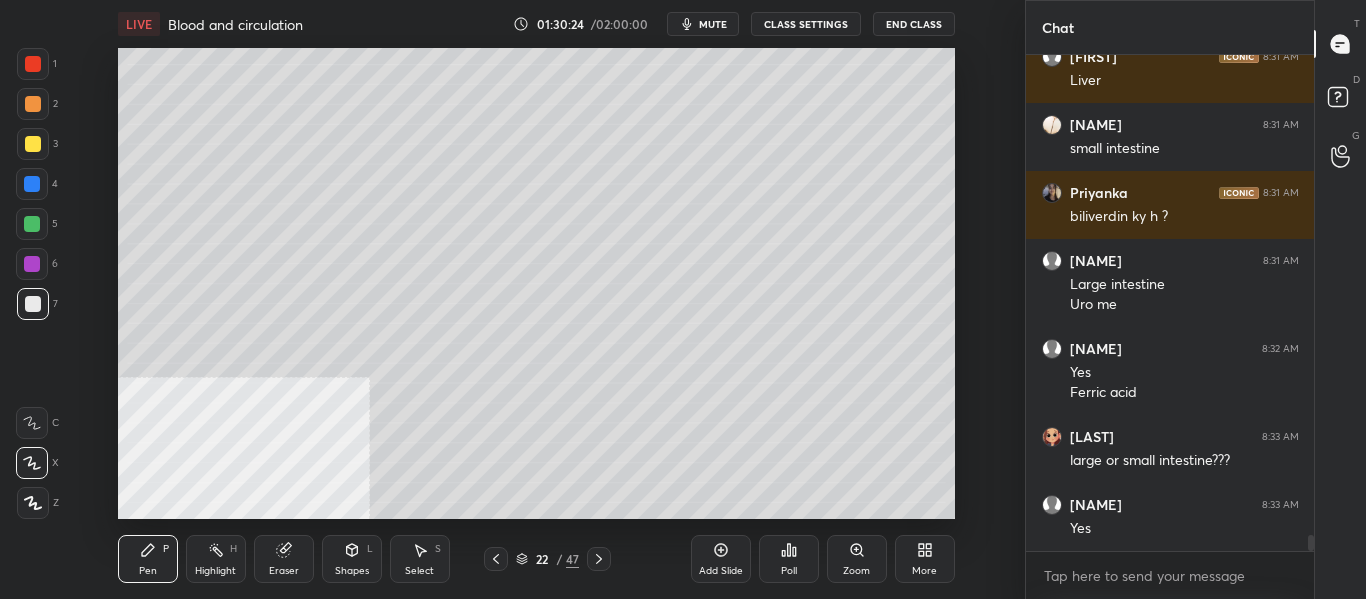 scroll, scrollTop: 14690, scrollLeft: 0, axis: vertical 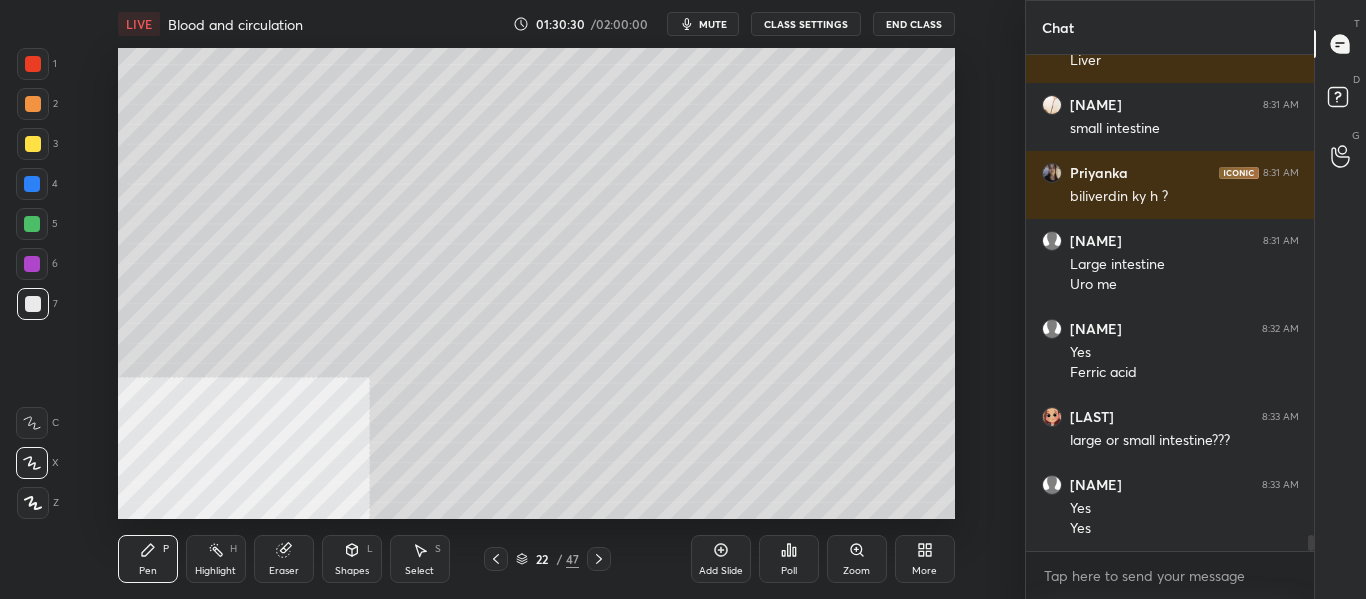 click on "More" at bounding box center [925, 559] 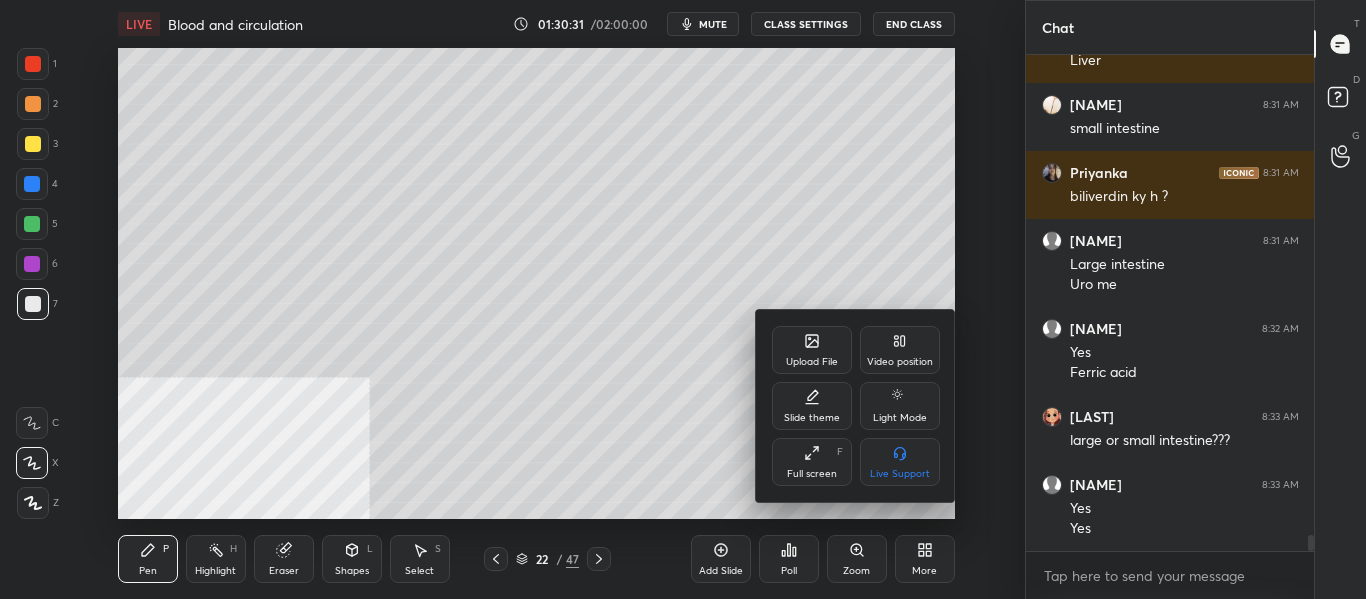 click on "Video position" at bounding box center (900, 362) 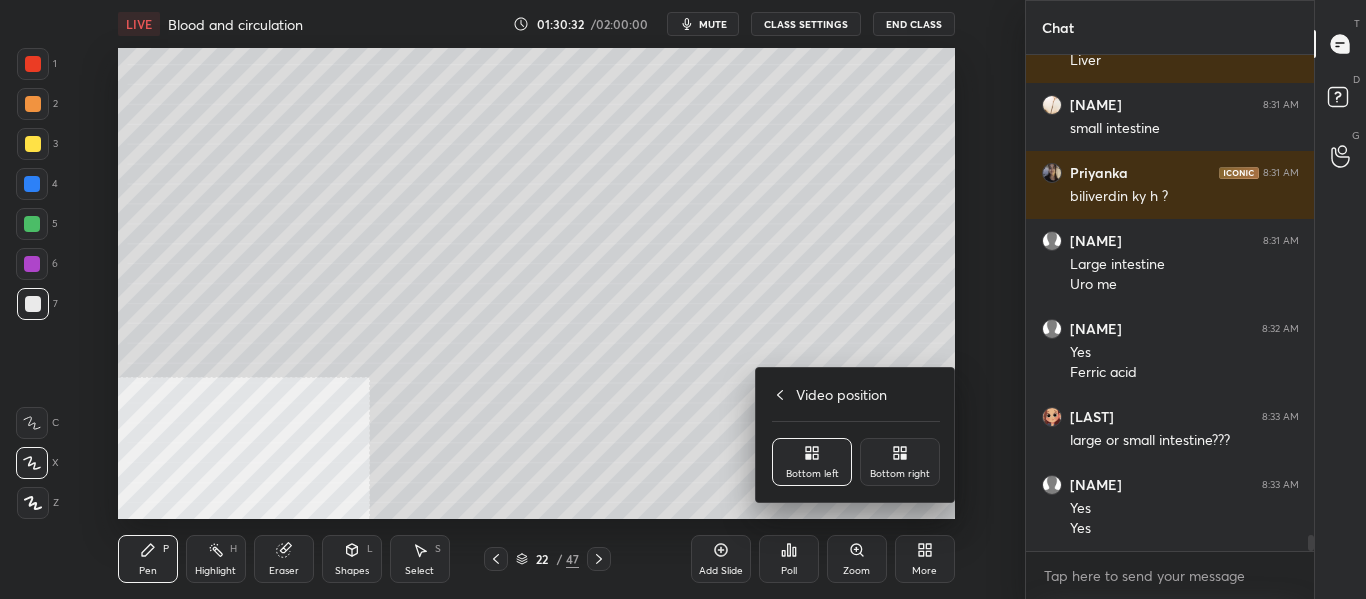 click on "Bottom right" at bounding box center (900, 462) 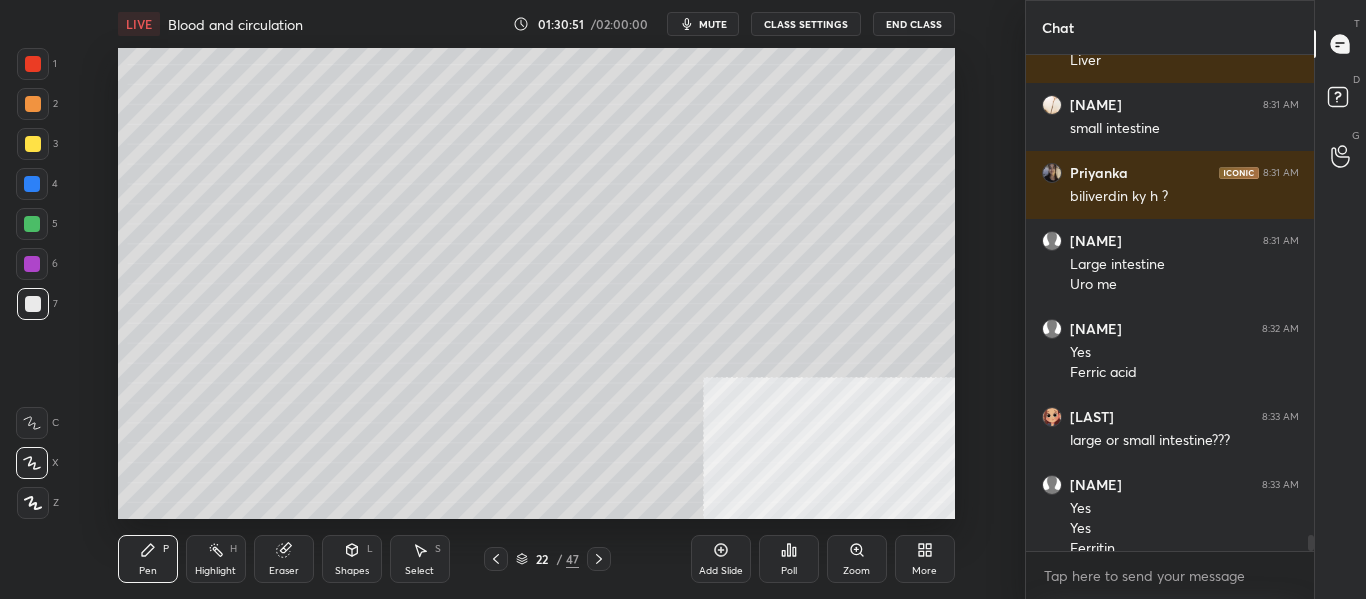 scroll, scrollTop: 14710, scrollLeft: 0, axis: vertical 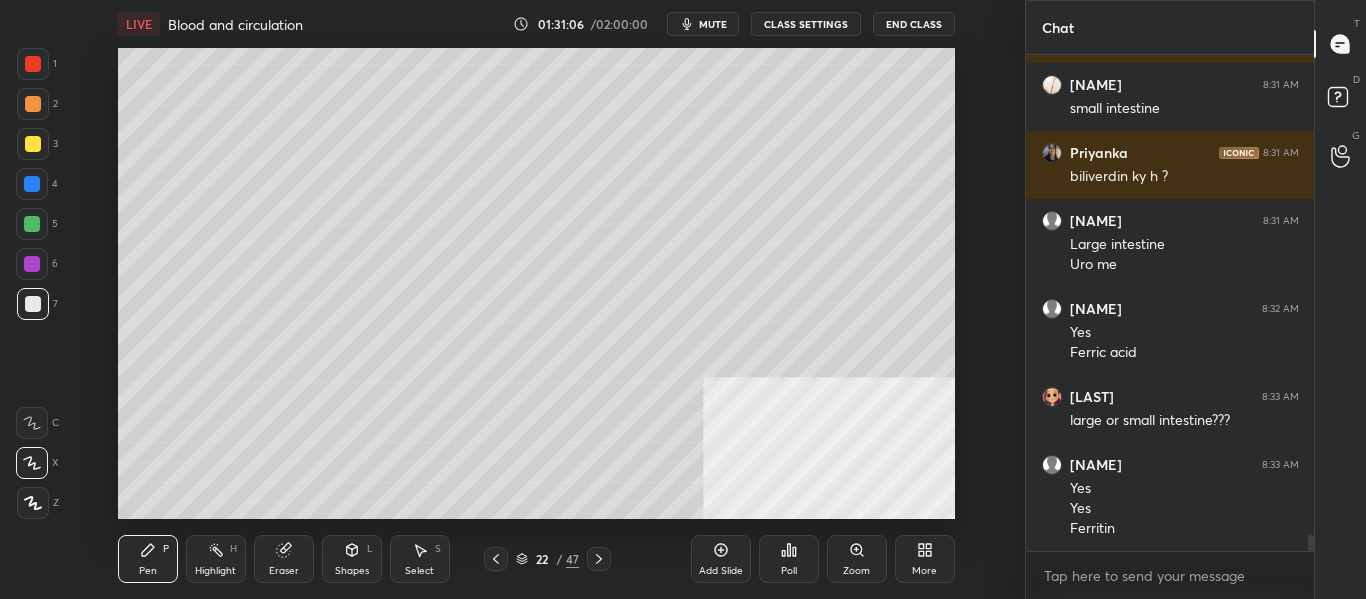 click at bounding box center [33, 64] 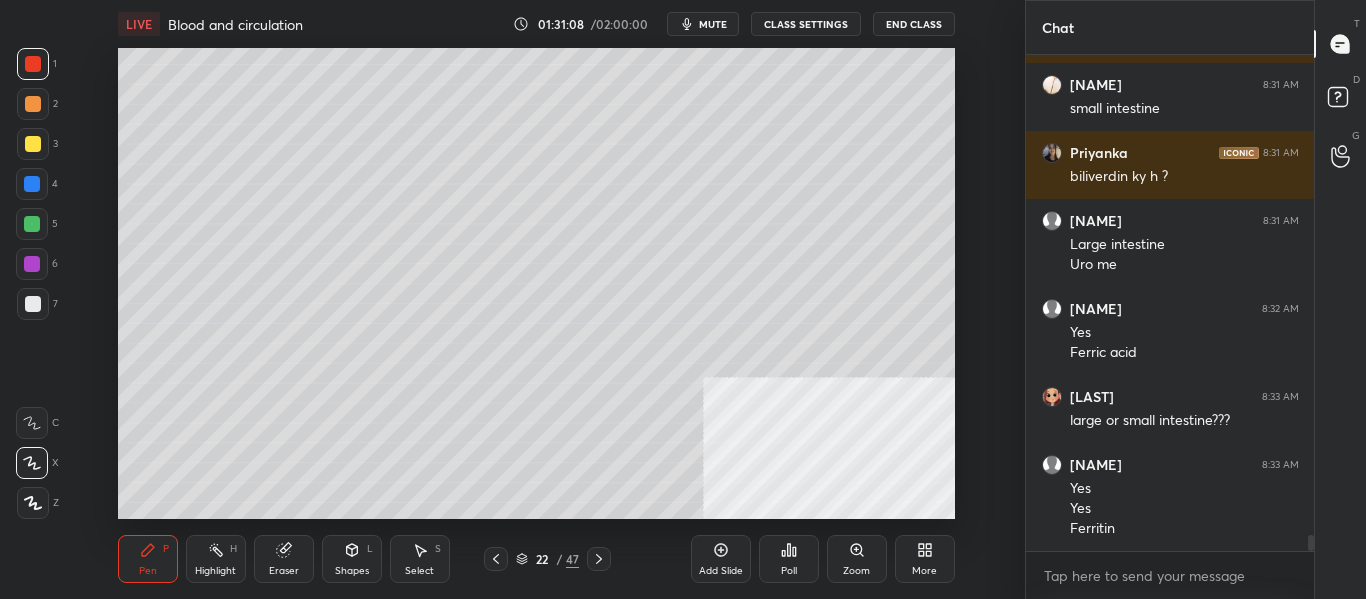click on "Shapes" at bounding box center (352, 571) 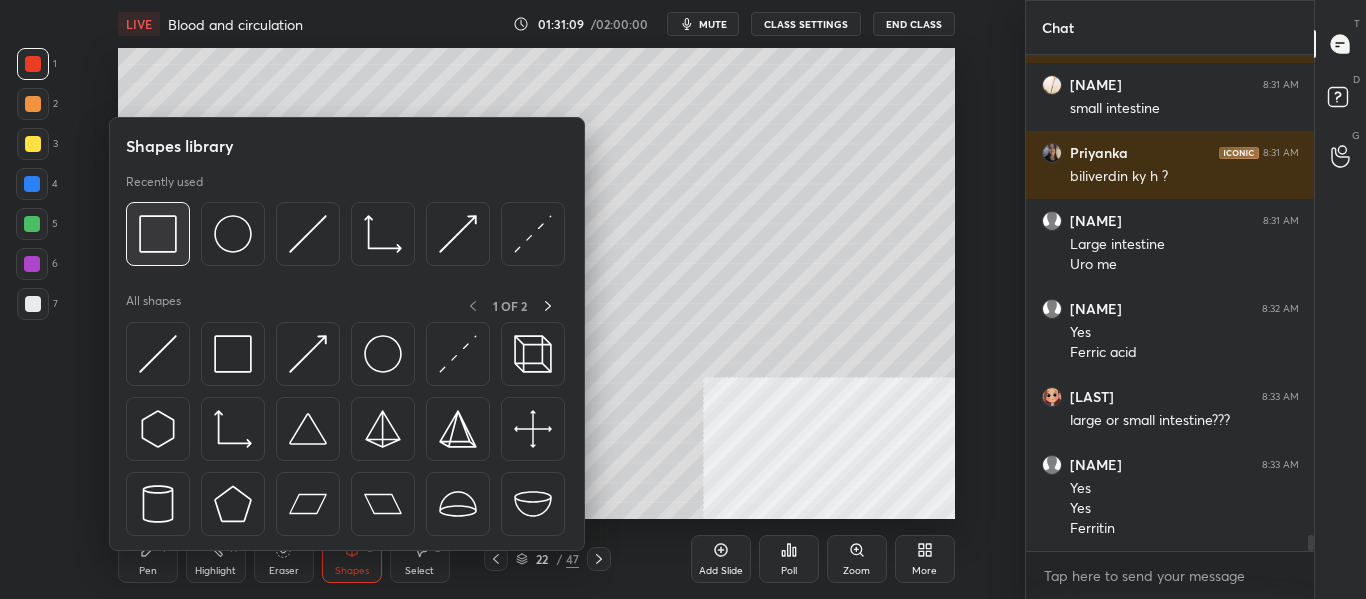click at bounding box center [158, 234] 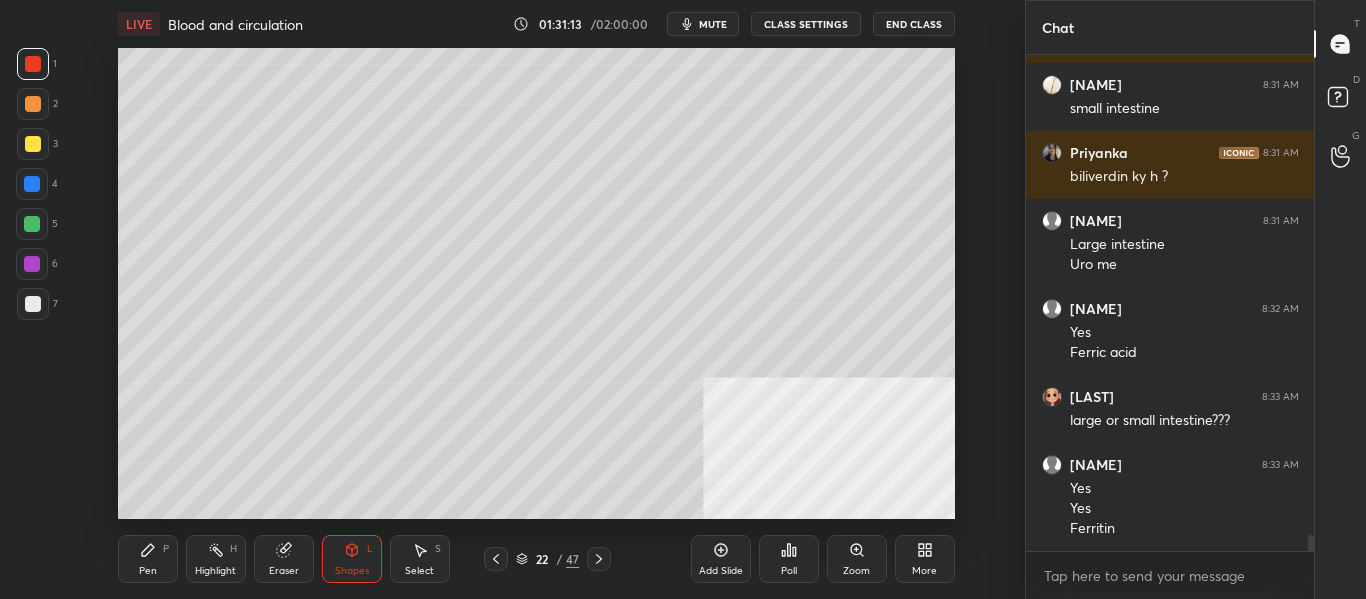 scroll, scrollTop: 14778, scrollLeft: 0, axis: vertical 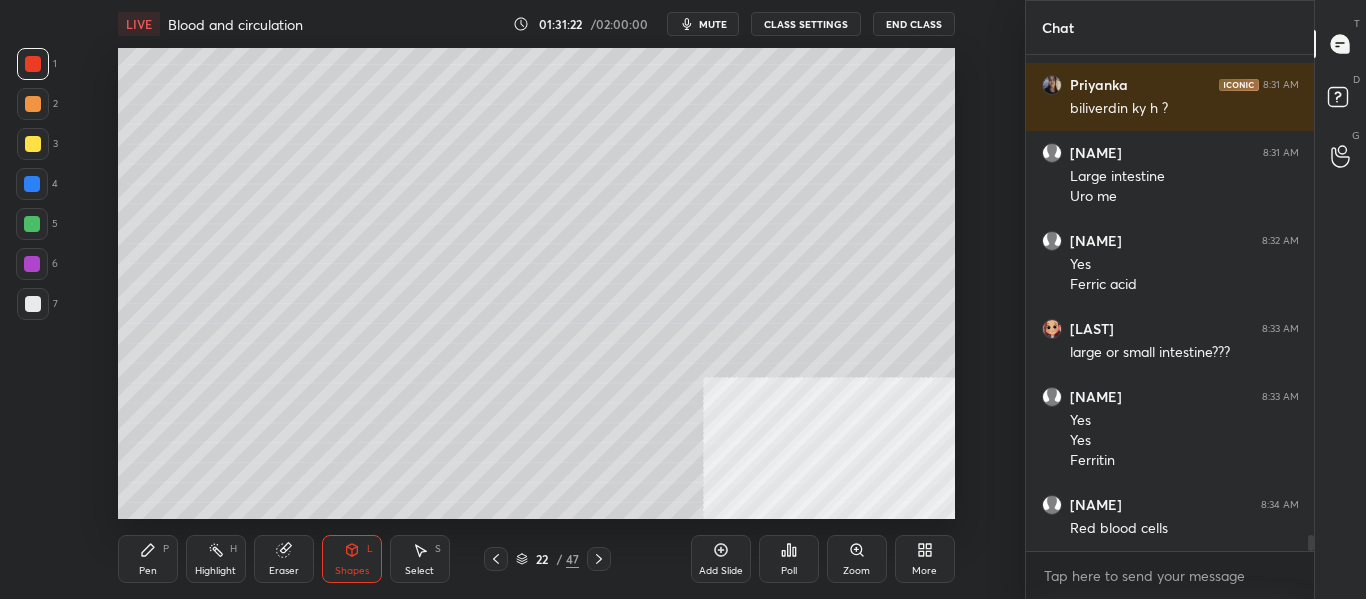 click 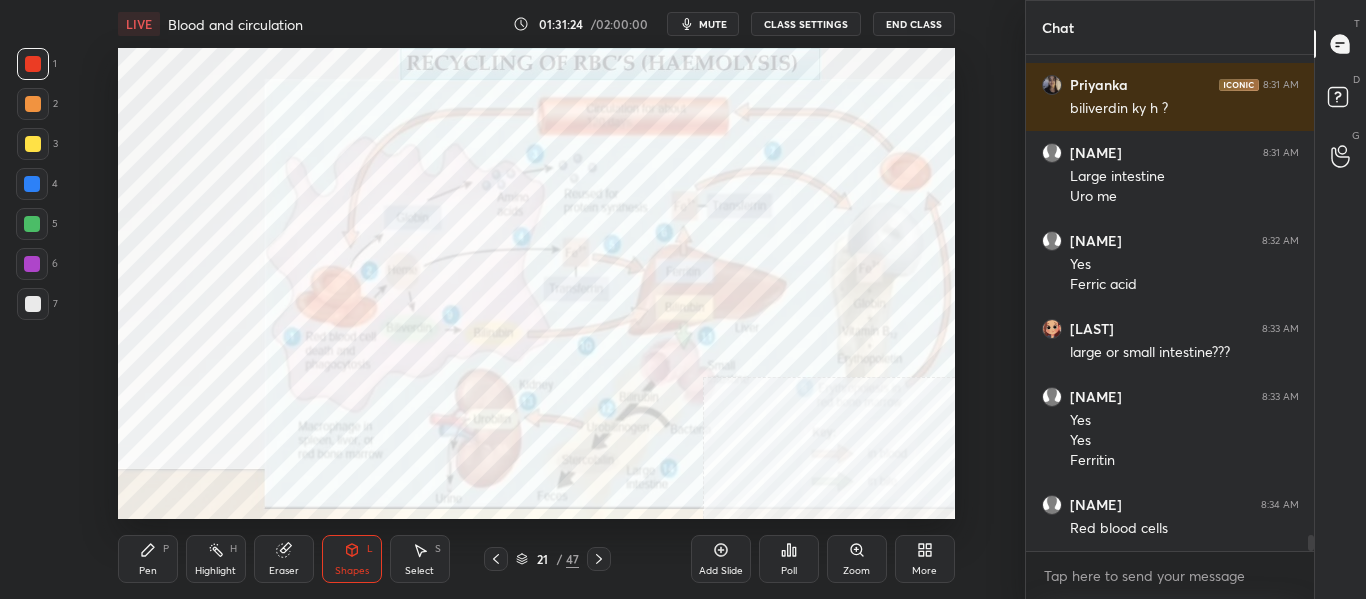 click on "More" at bounding box center [924, 571] 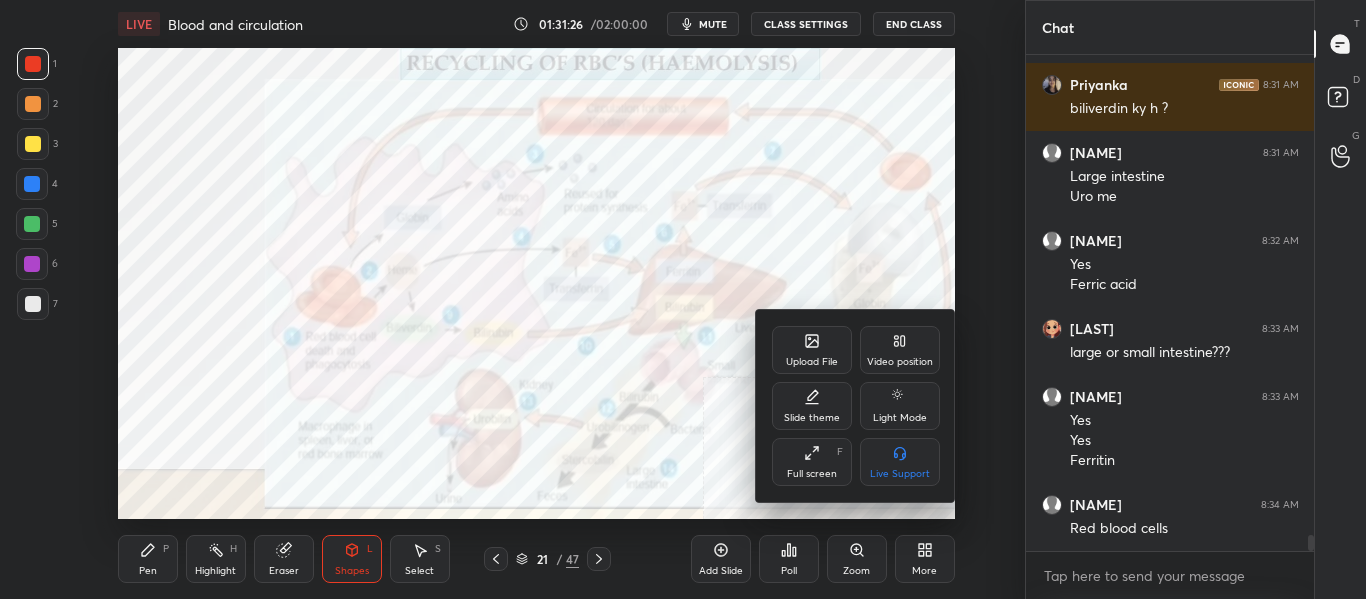 click on "Video position" at bounding box center (900, 350) 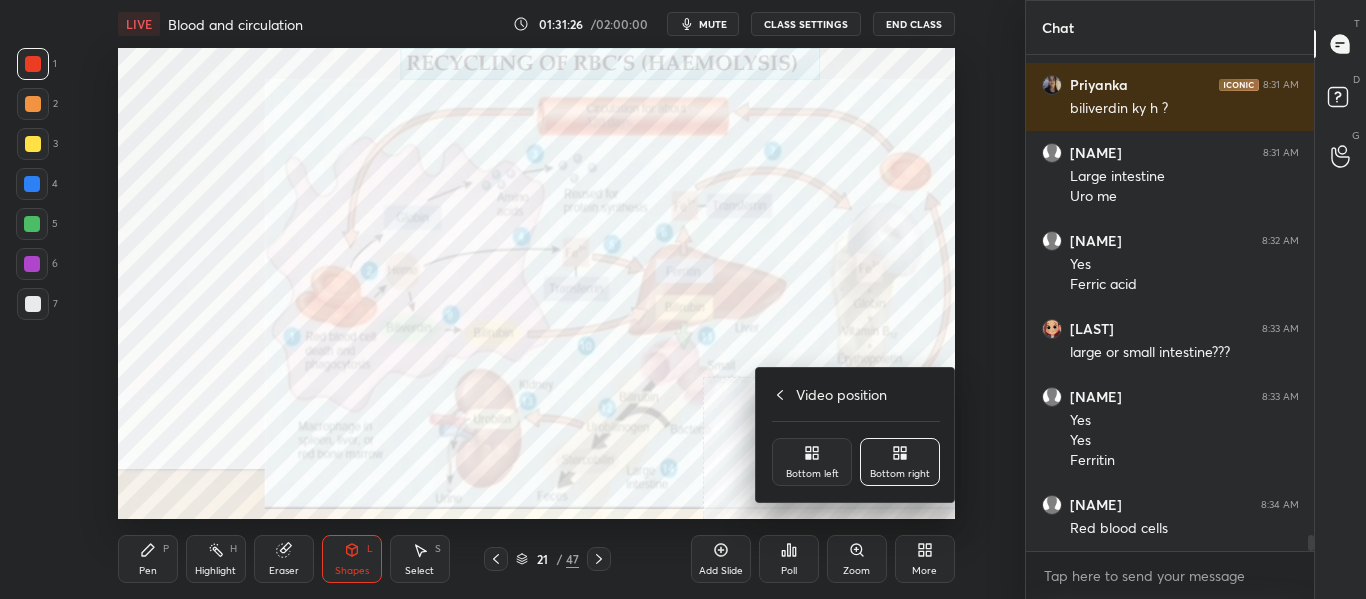 click on "Bottom left" at bounding box center [812, 474] 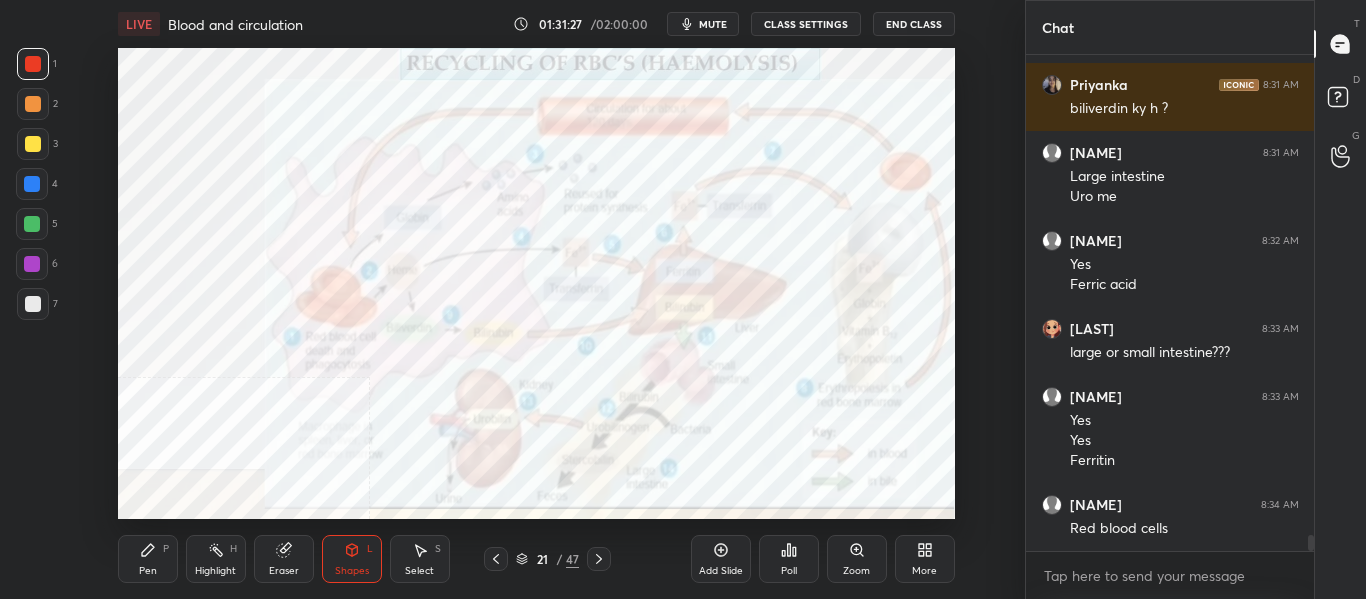 click on "Highlight" at bounding box center [215, 571] 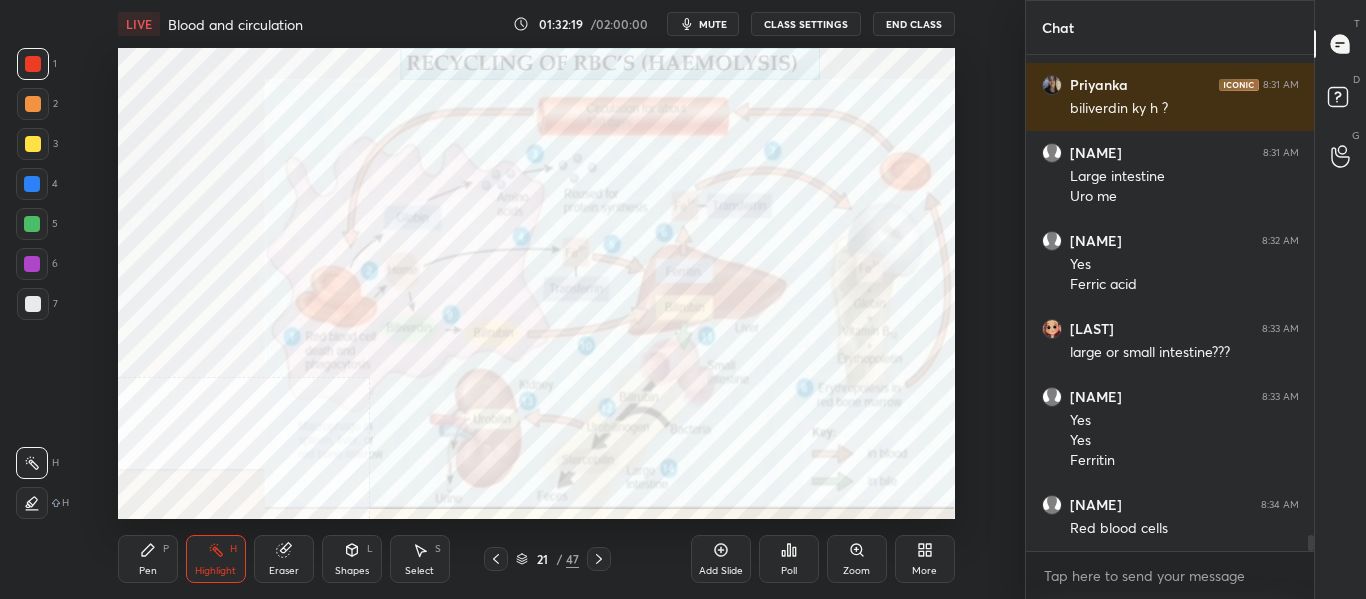 scroll, scrollTop: 14846, scrollLeft: 0, axis: vertical 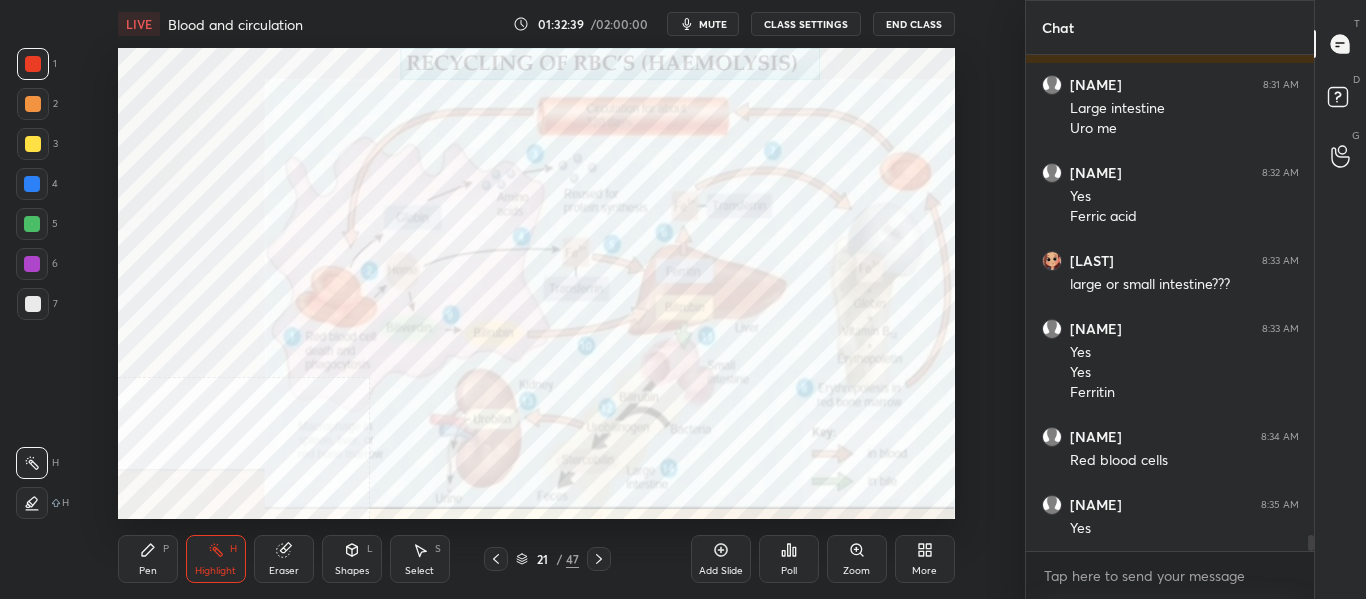 click 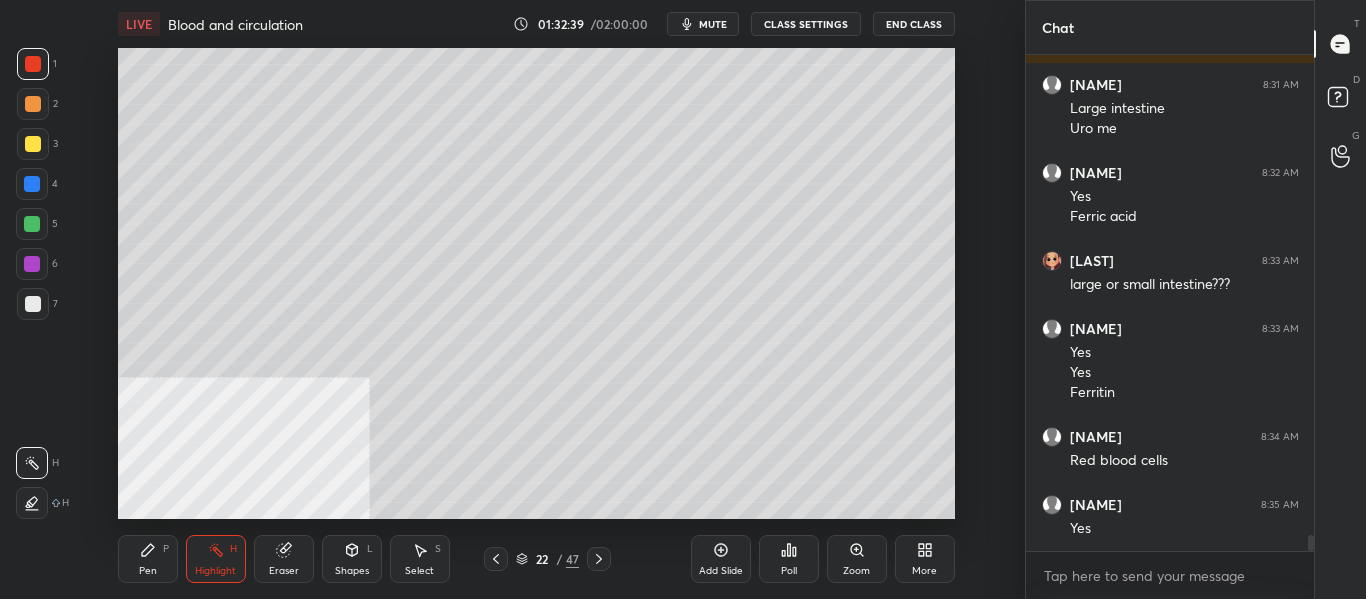 scroll, scrollTop: 449, scrollLeft: 282, axis: both 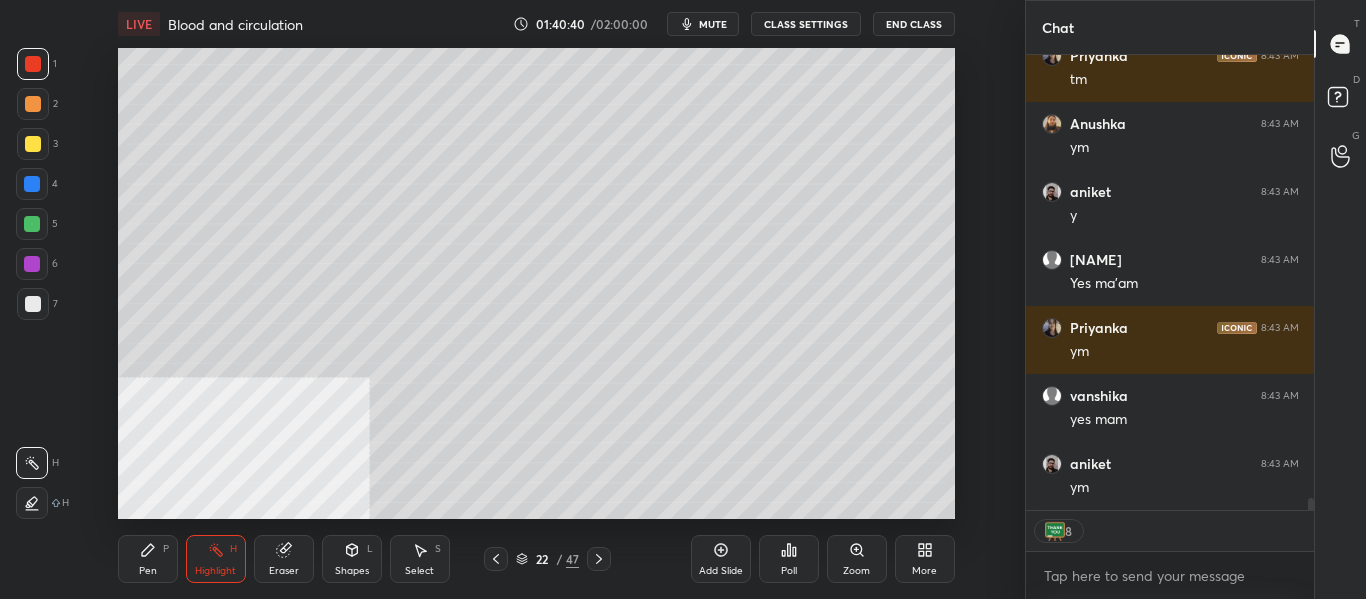 click 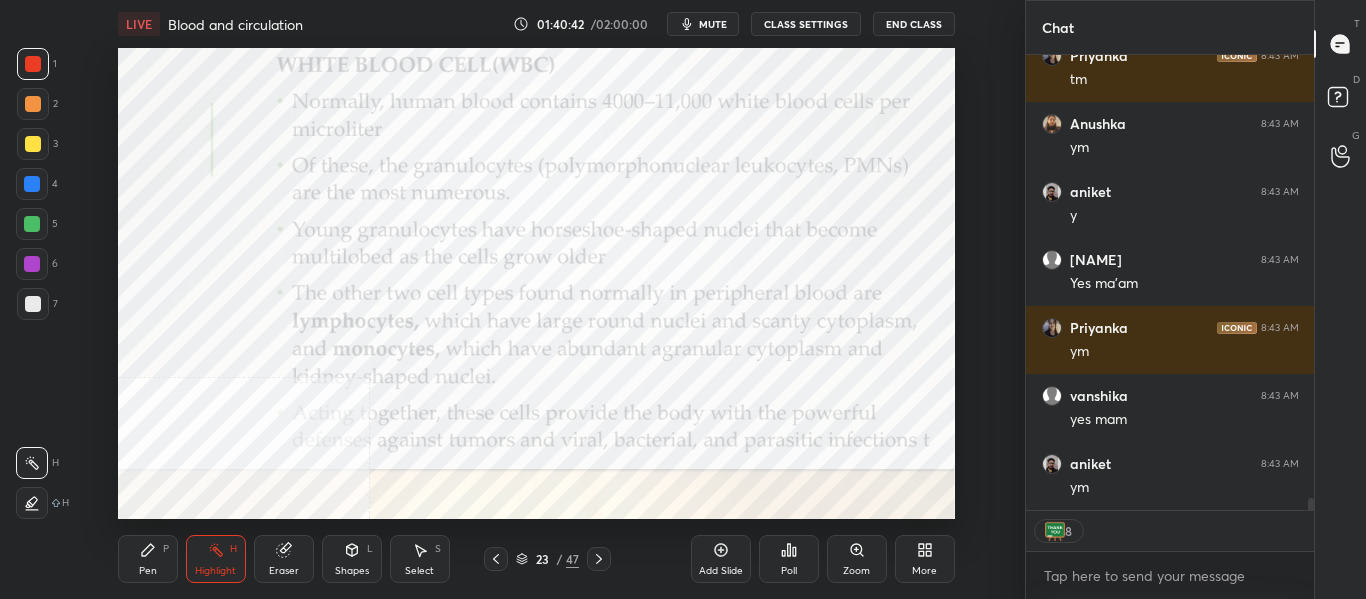 scroll, scrollTop: 16705, scrollLeft: 0, axis: vertical 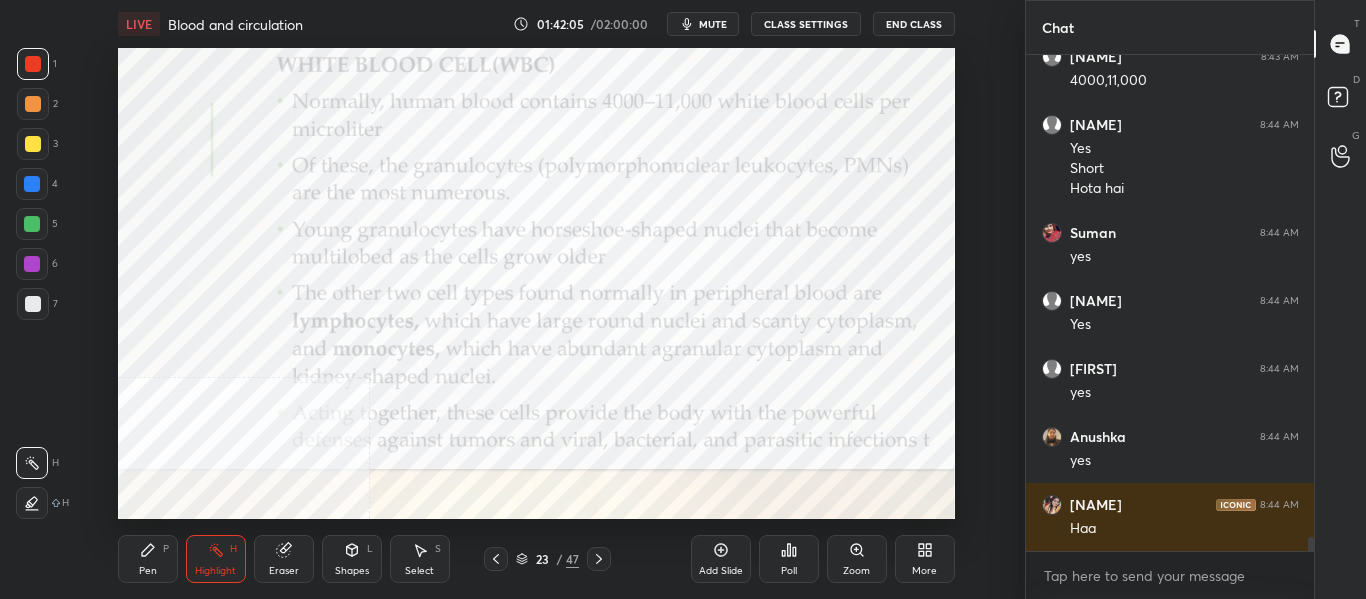 click at bounding box center (33, 304) 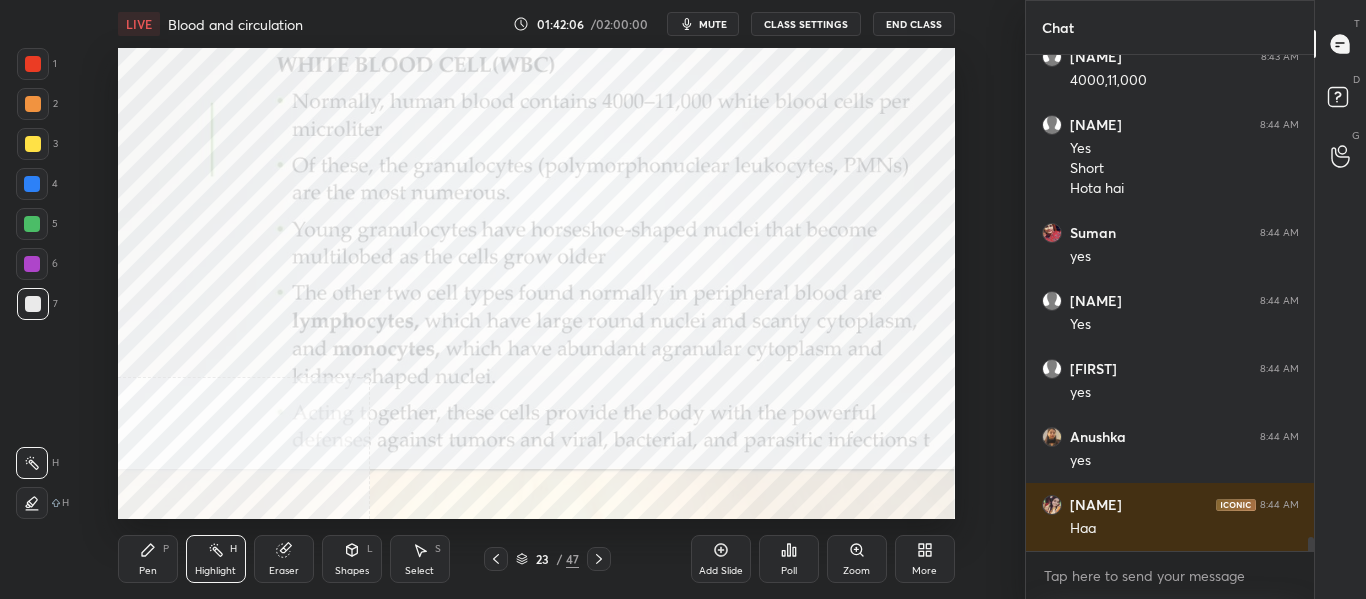 click at bounding box center (32, 184) 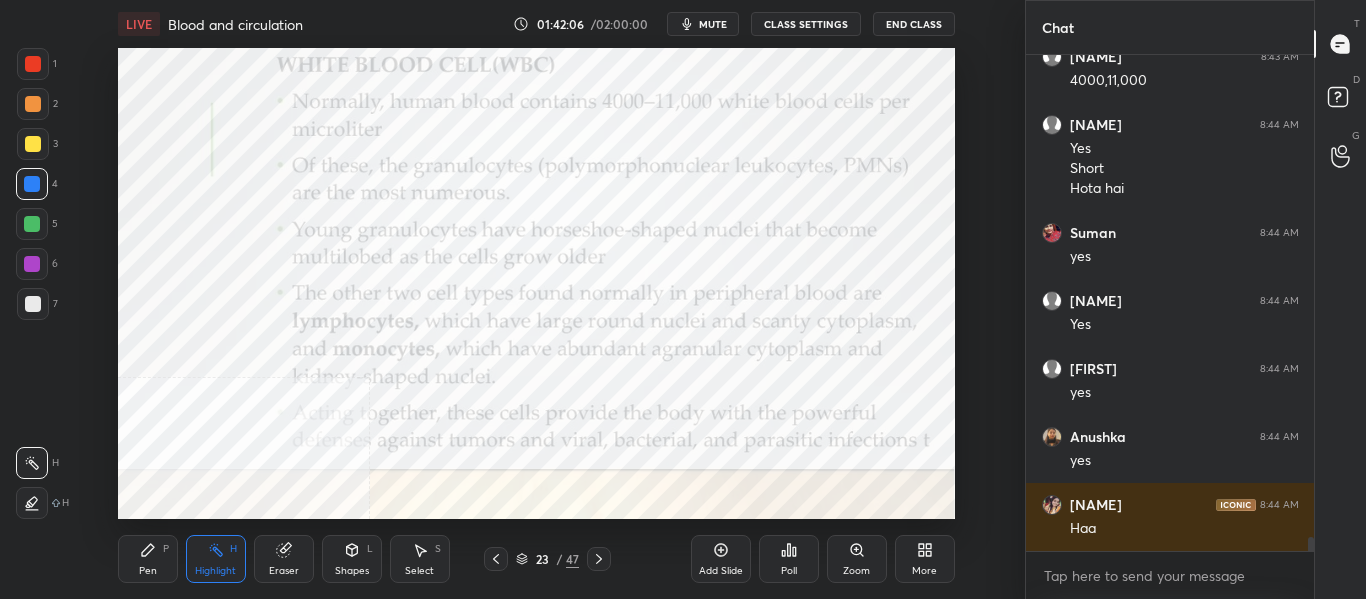 scroll, scrollTop: 17248, scrollLeft: 0, axis: vertical 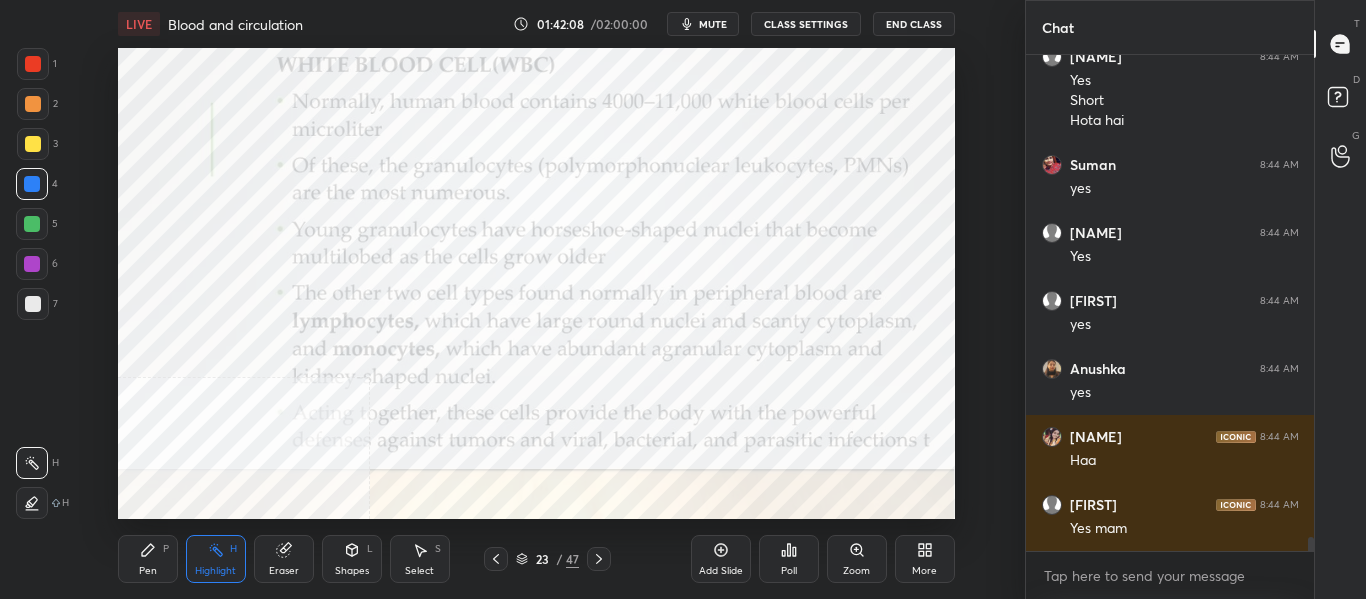 click on "Pen P" at bounding box center (148, 559) 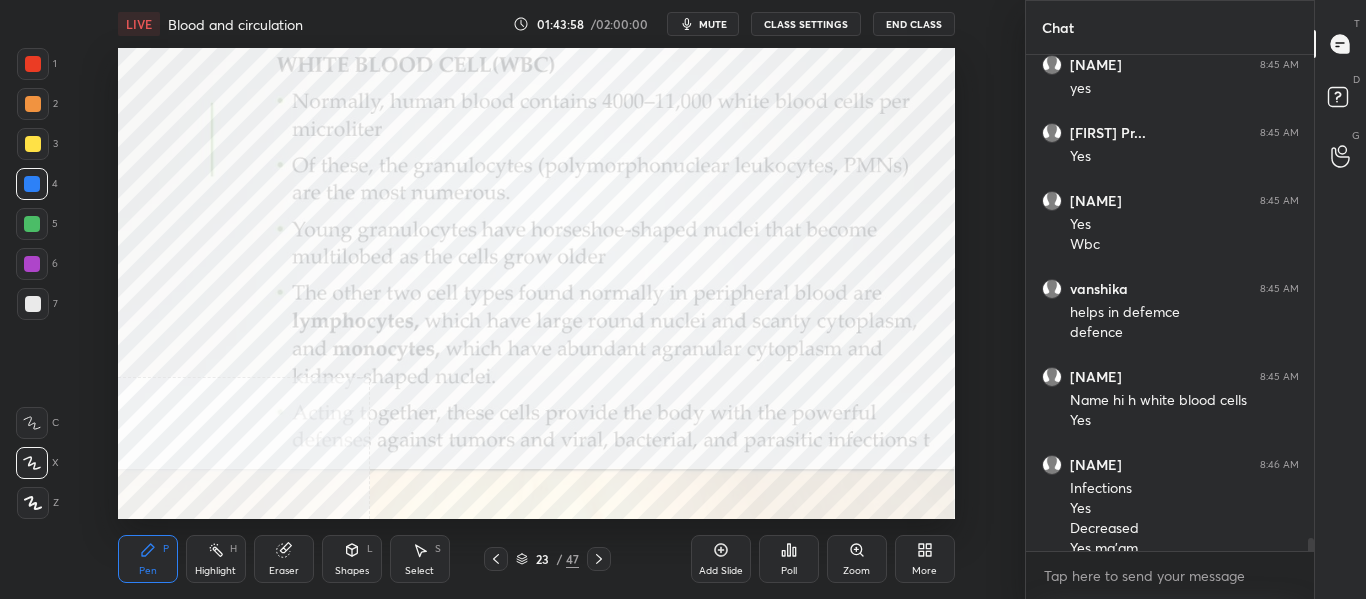 scroll, scrollTop: 17844, scrollLeft: 0, axis: vertical 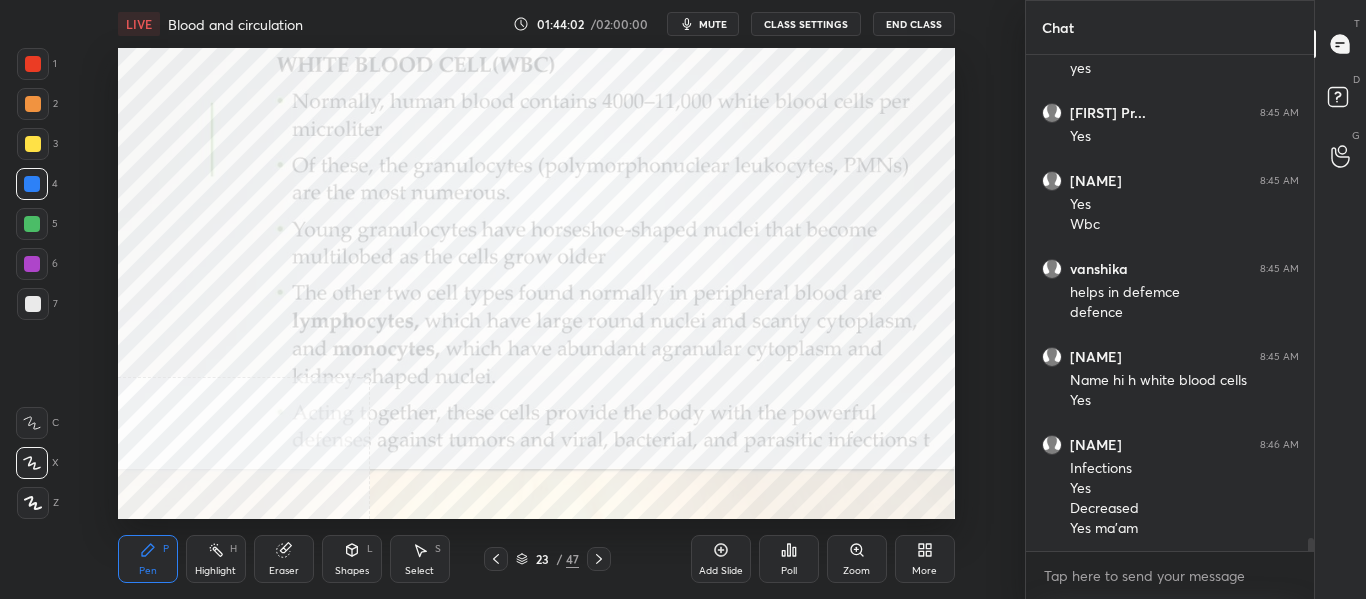 click 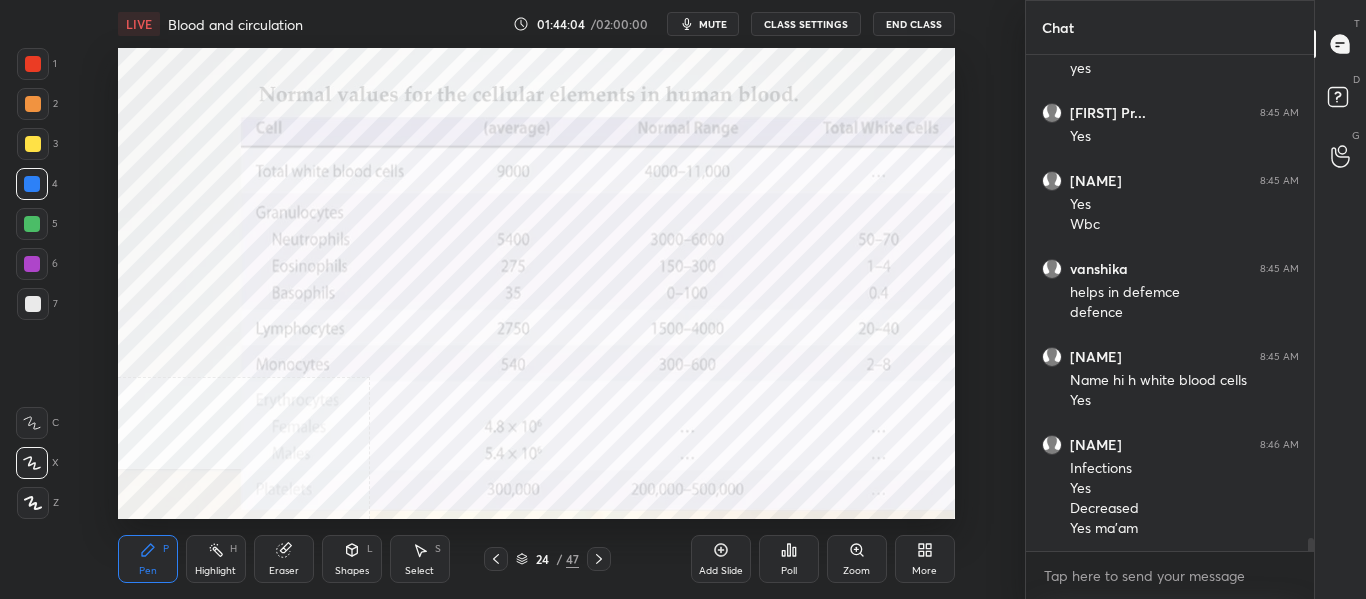 click 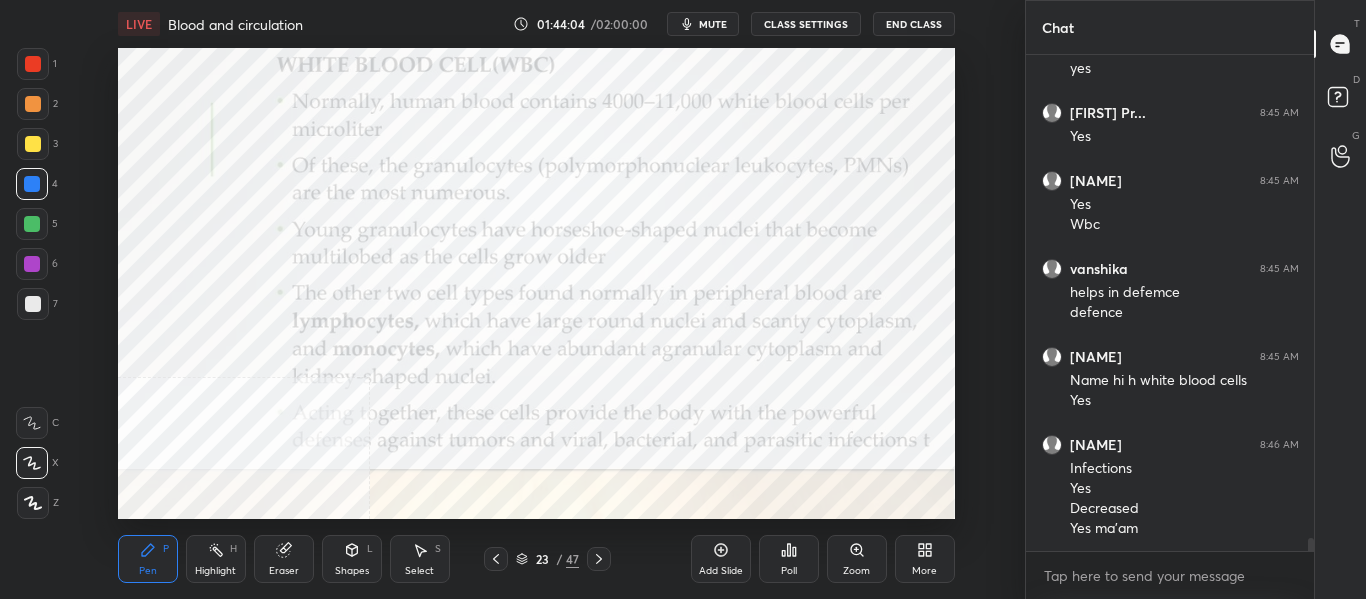 click on "Add Slide Poll Zoom More" at bounding box center (823, 559) 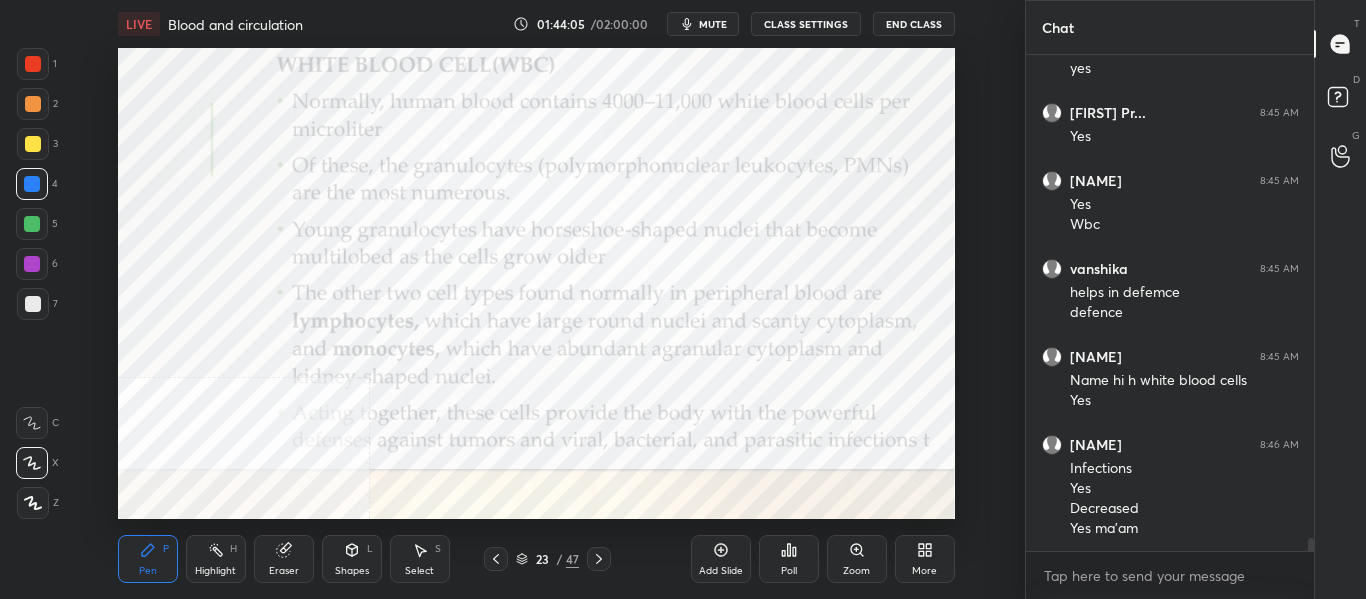 click 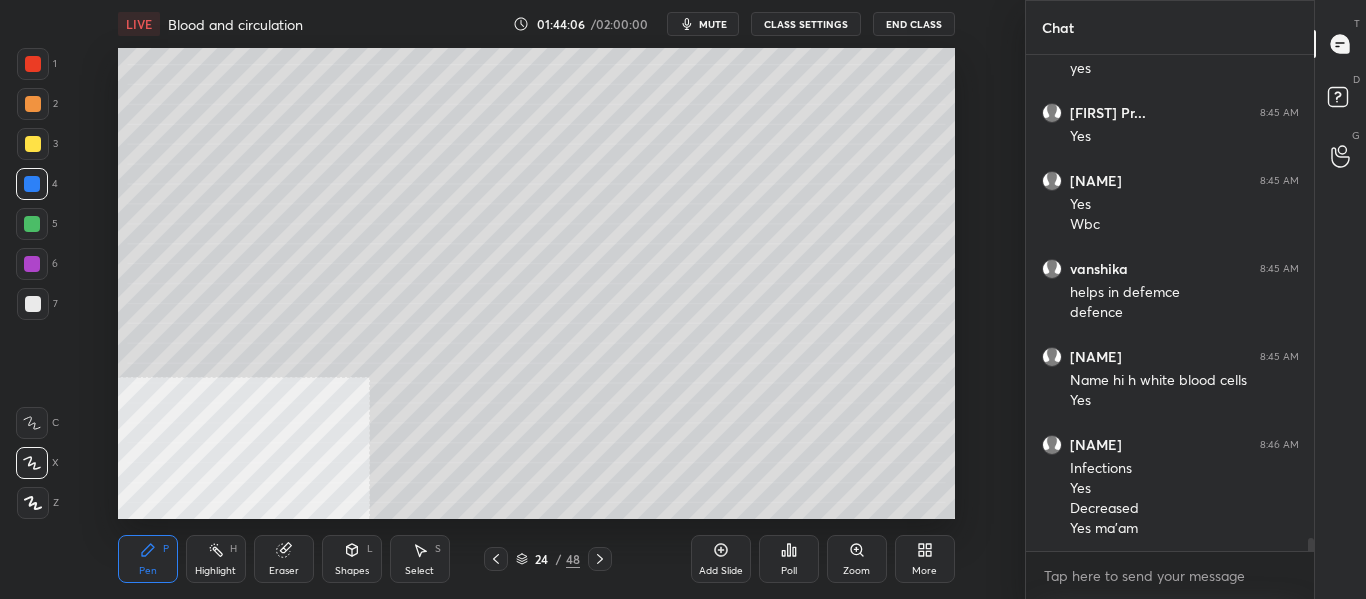 click at bounding box center (33, 304) 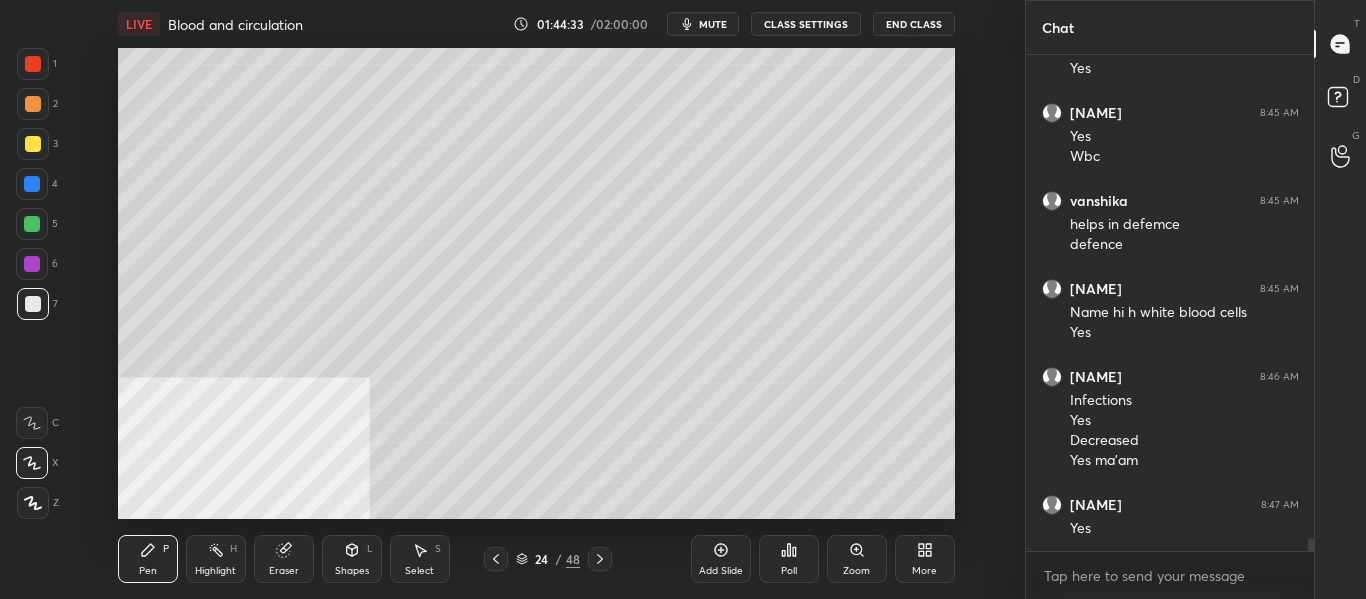 scroll, scrollTop: 17984, scrollLeft: 0, axis: vertical 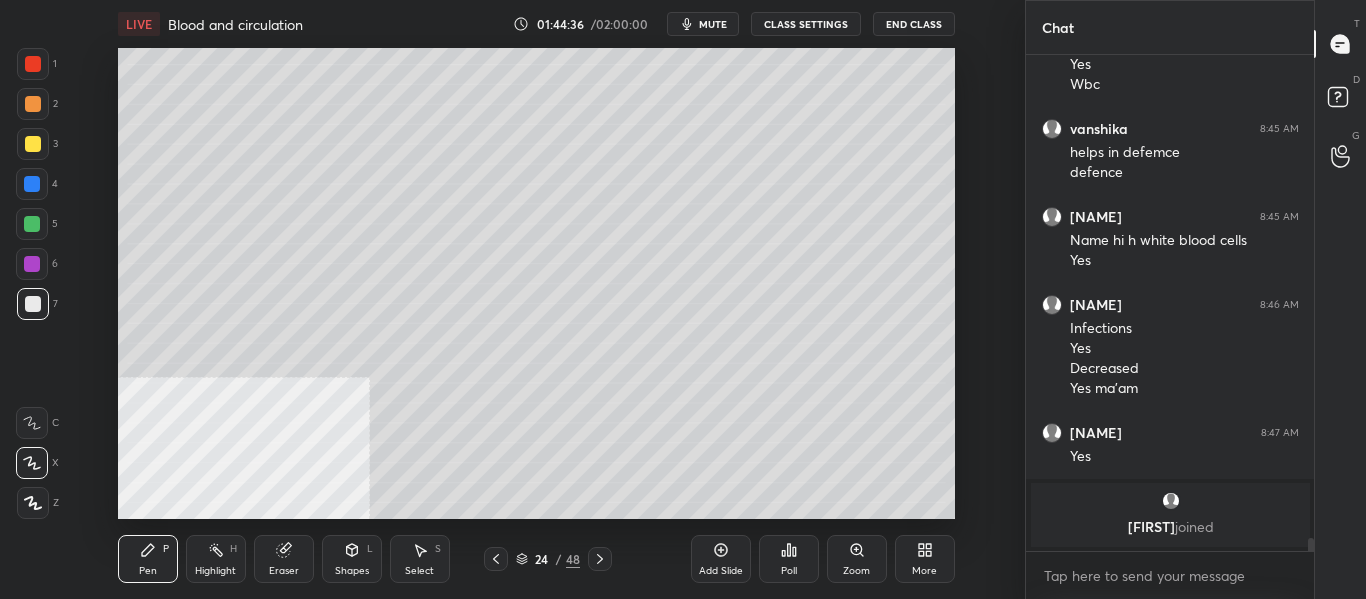 click on "Eraser" at bounding box center [284, 571] 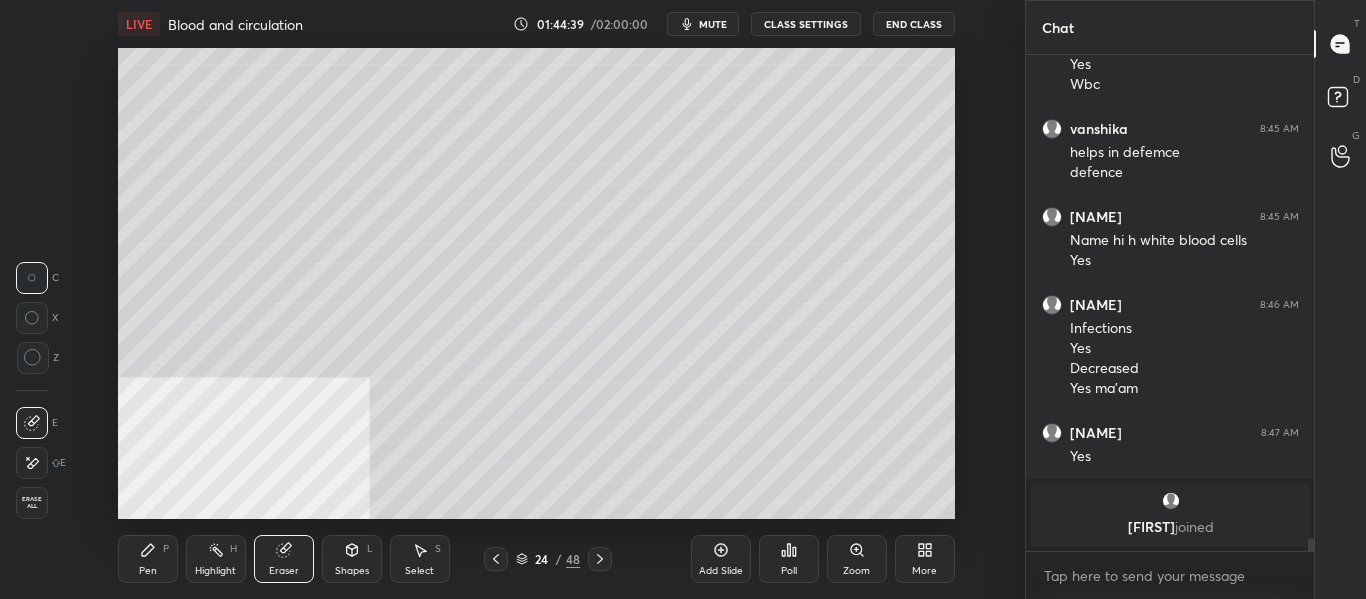 scroll, scrollTop: 17260, scrollLeft: 0, axis: vertical 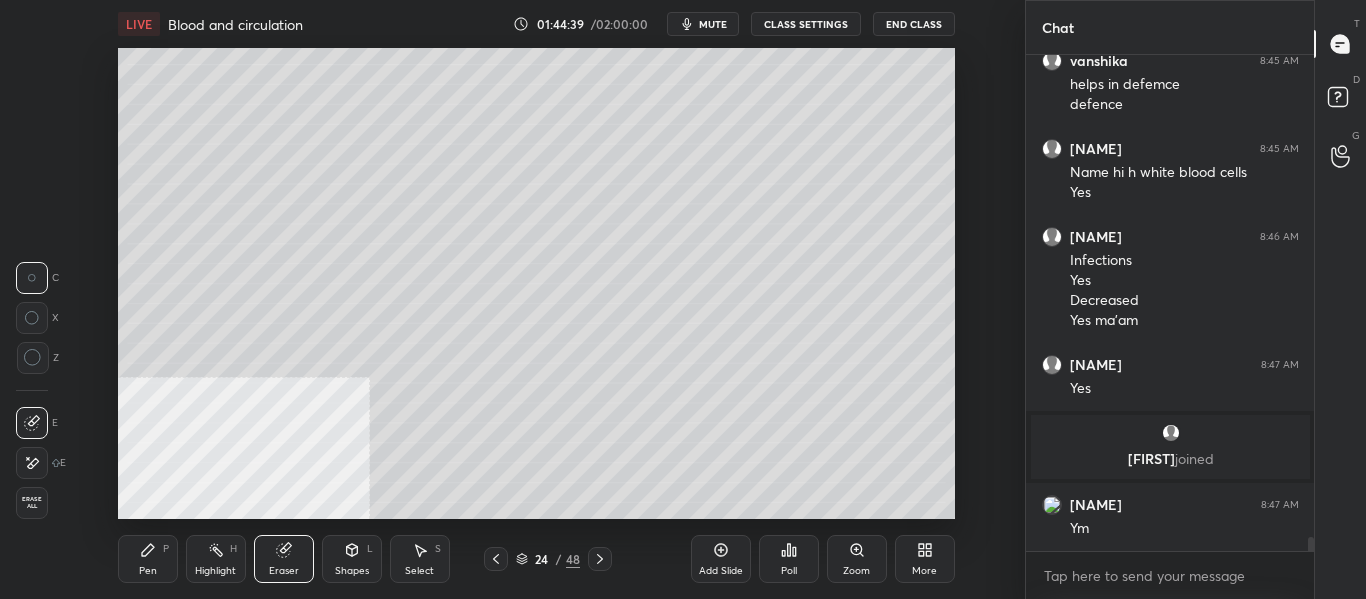 click 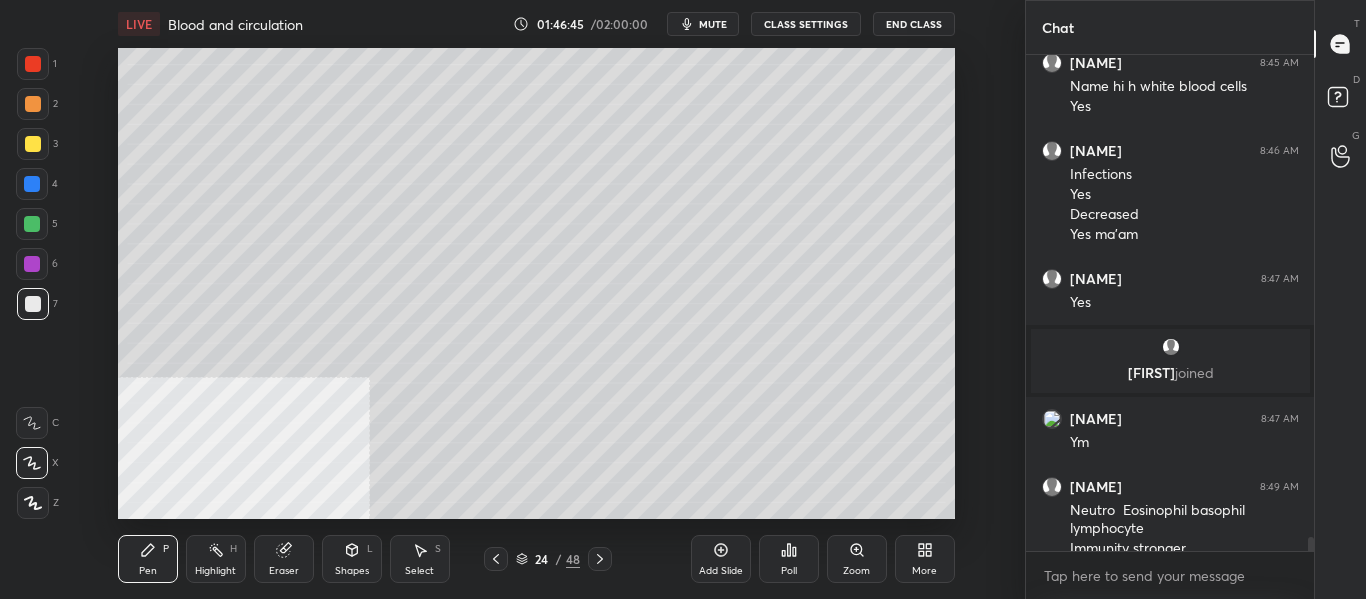 scroll, scrollTop: 17366, scrollLeft: 0, axis: vertical 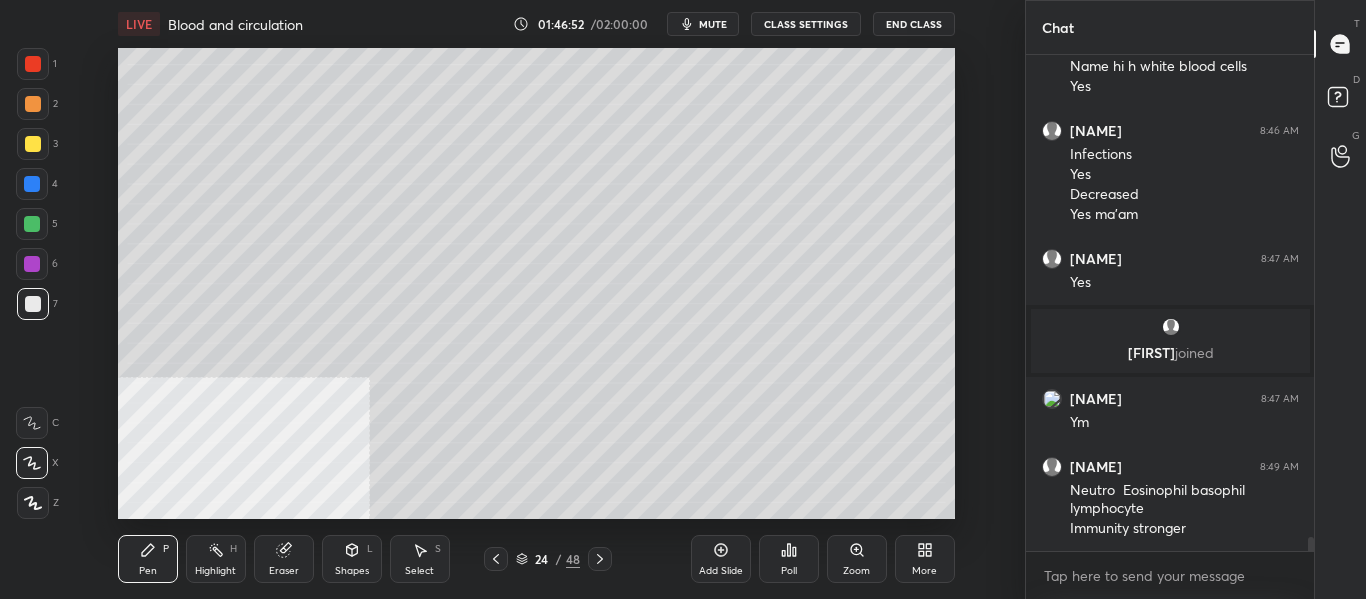click on "Add Slide" at bounding box center (721, 559) 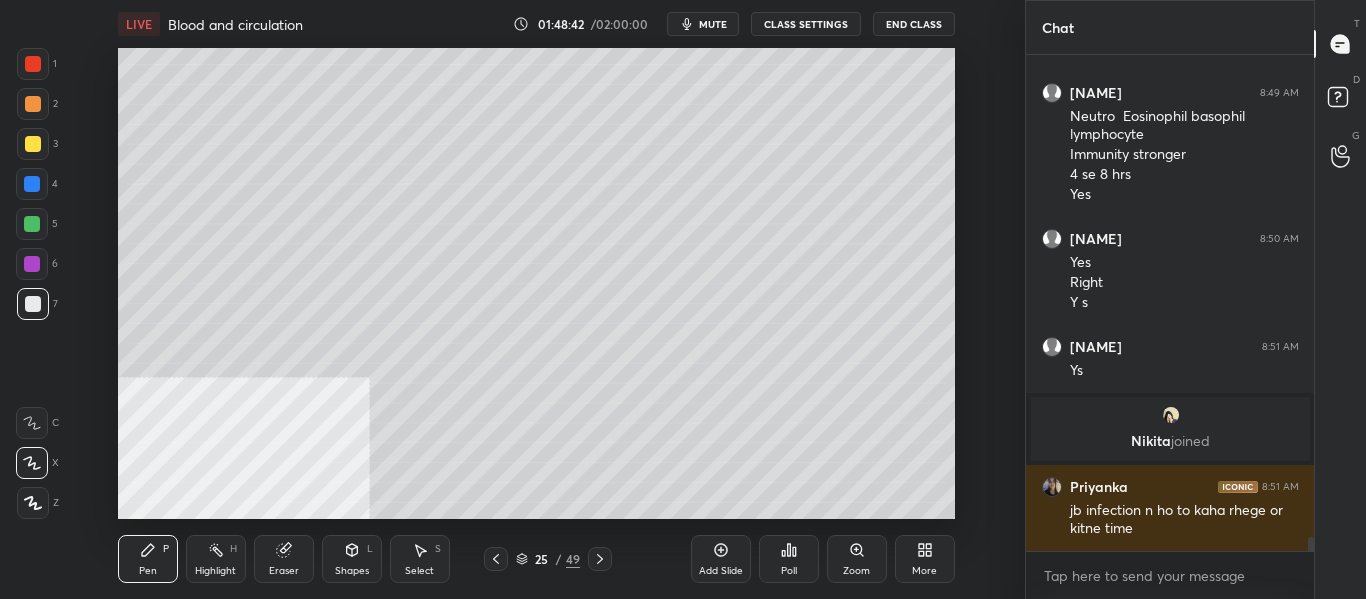 scroll, scrollTop: 17610, scrollLeft: 0, axis: vertical 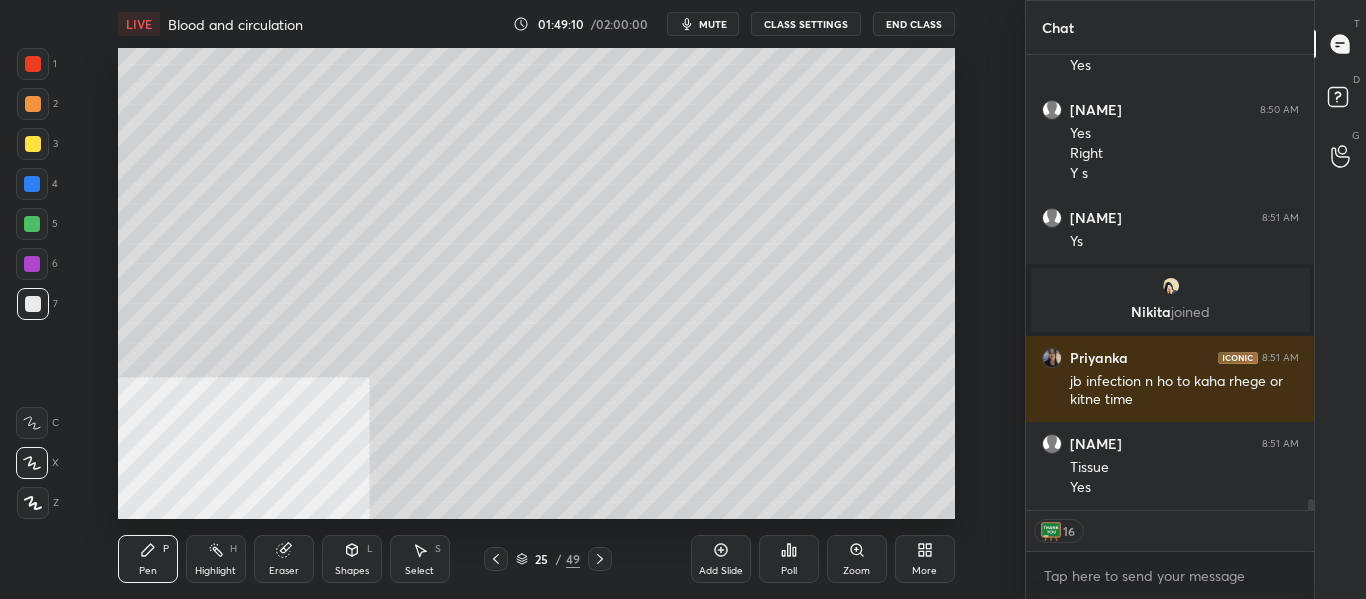 click 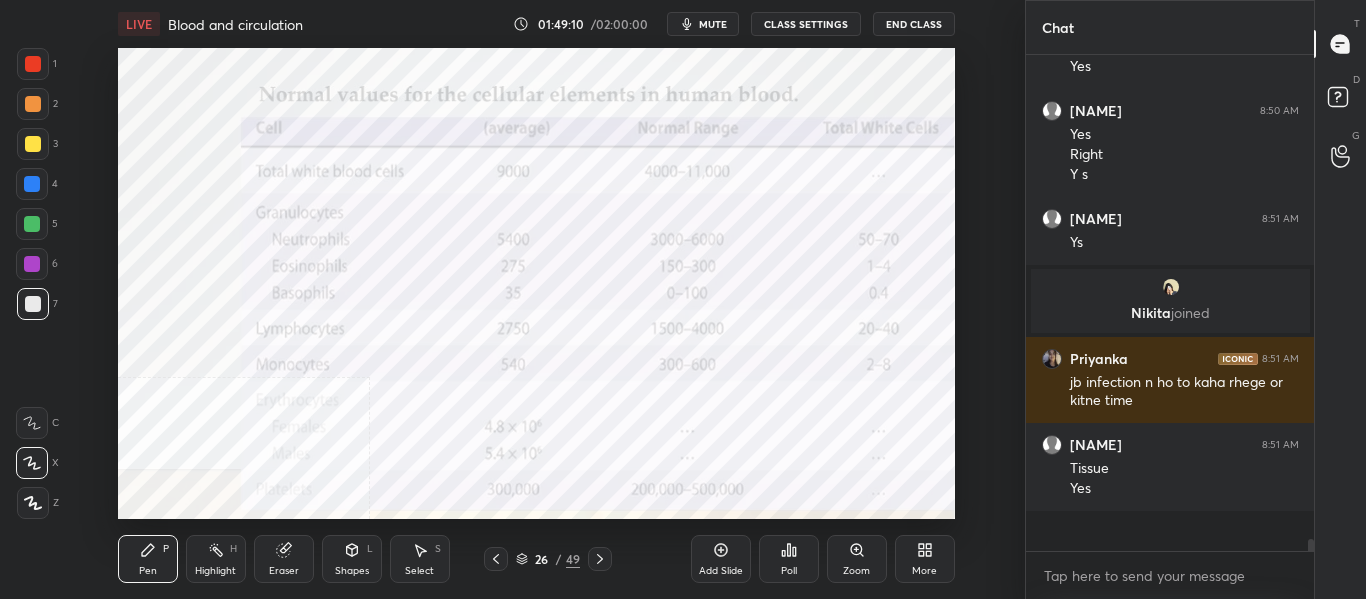scroll, scrollTop: 7, scrollLeft: 7, axis: both 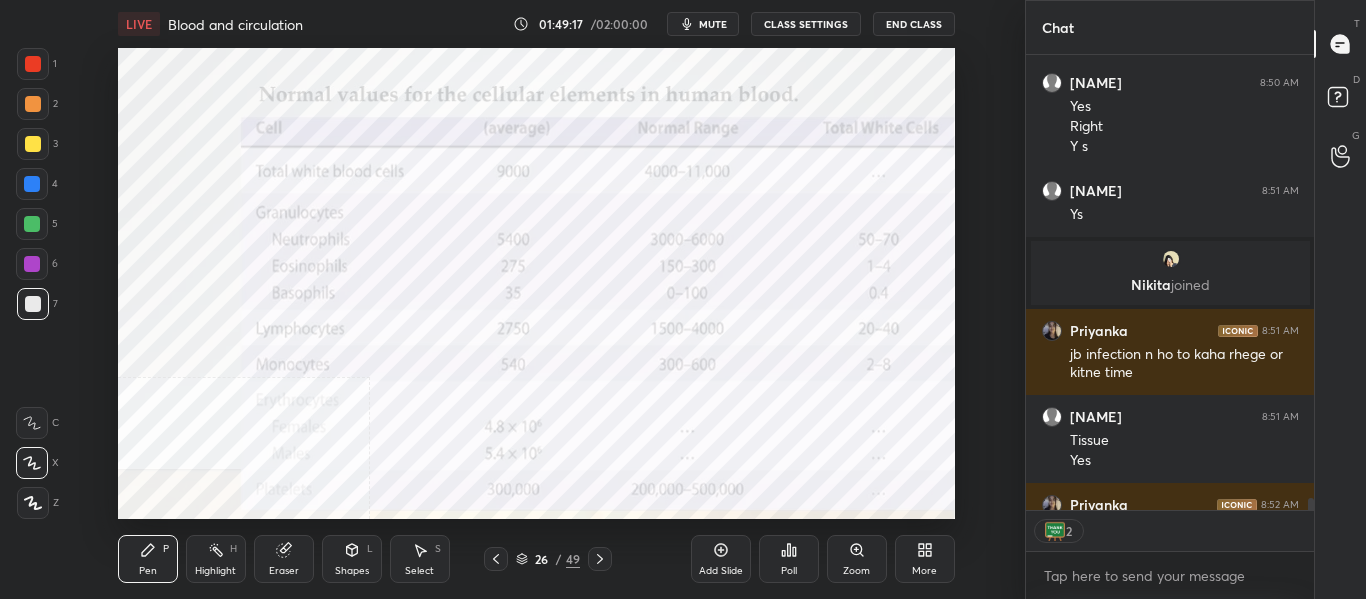click at bounding box center (32, 184) 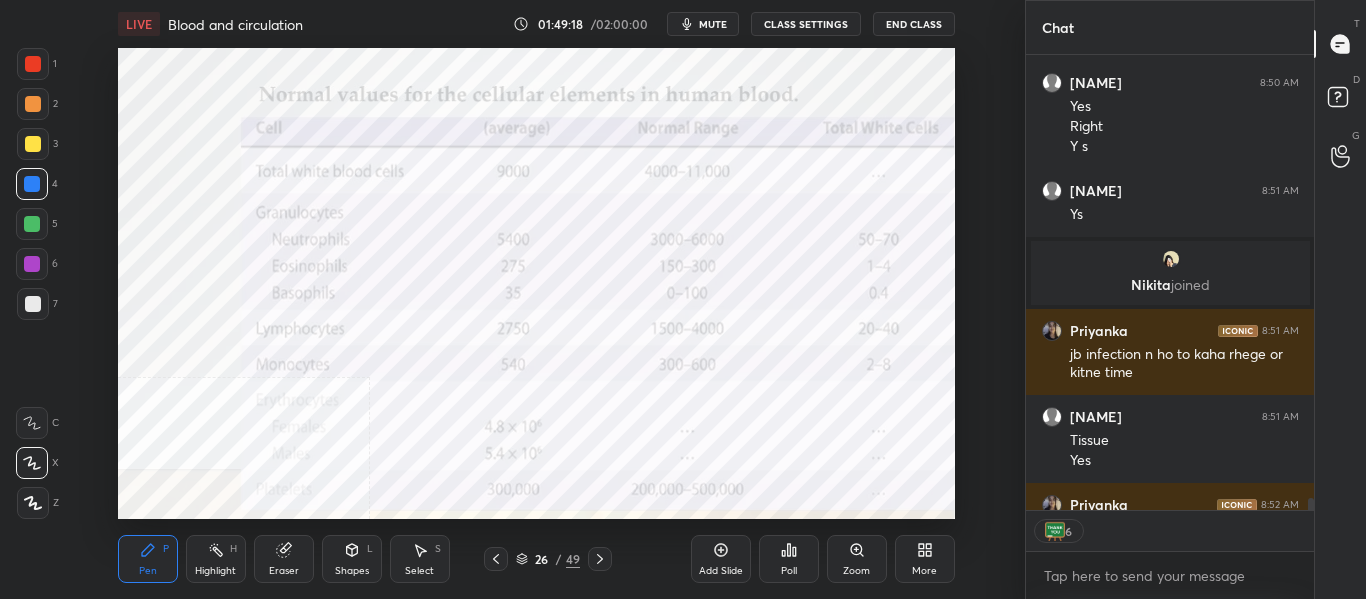 click on "Highlight" at bounding box center [215, 571] 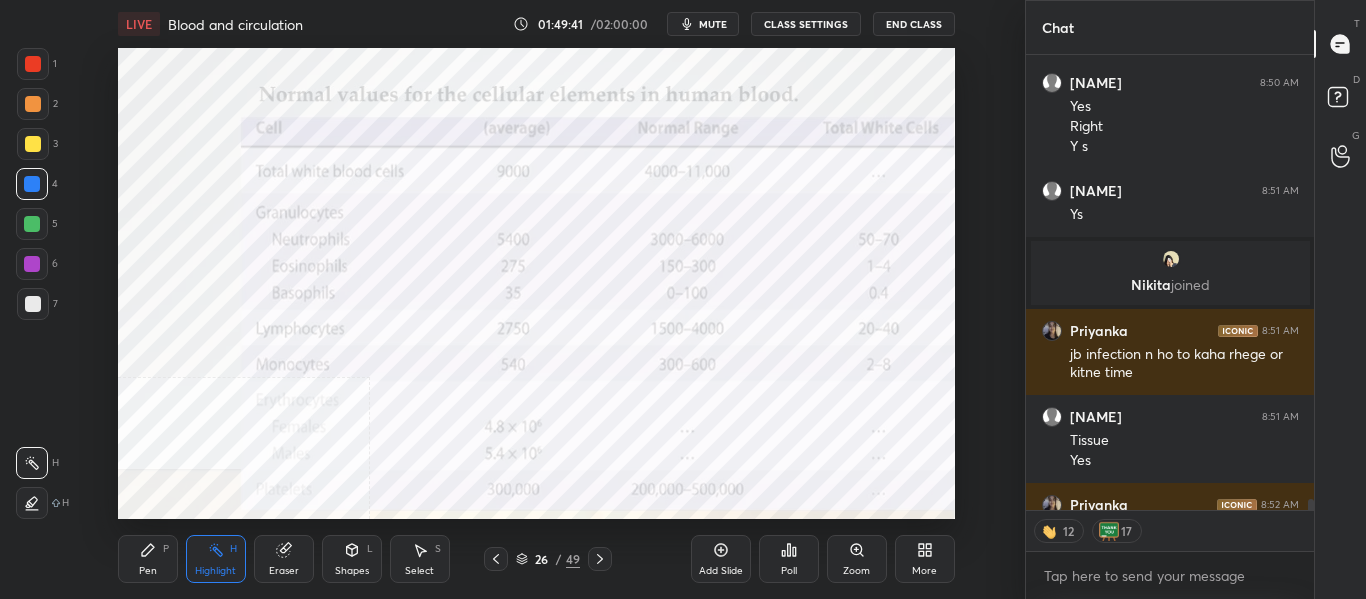 scroll, scrollTop: 17875, scrollLeft: 0, axis: vertical 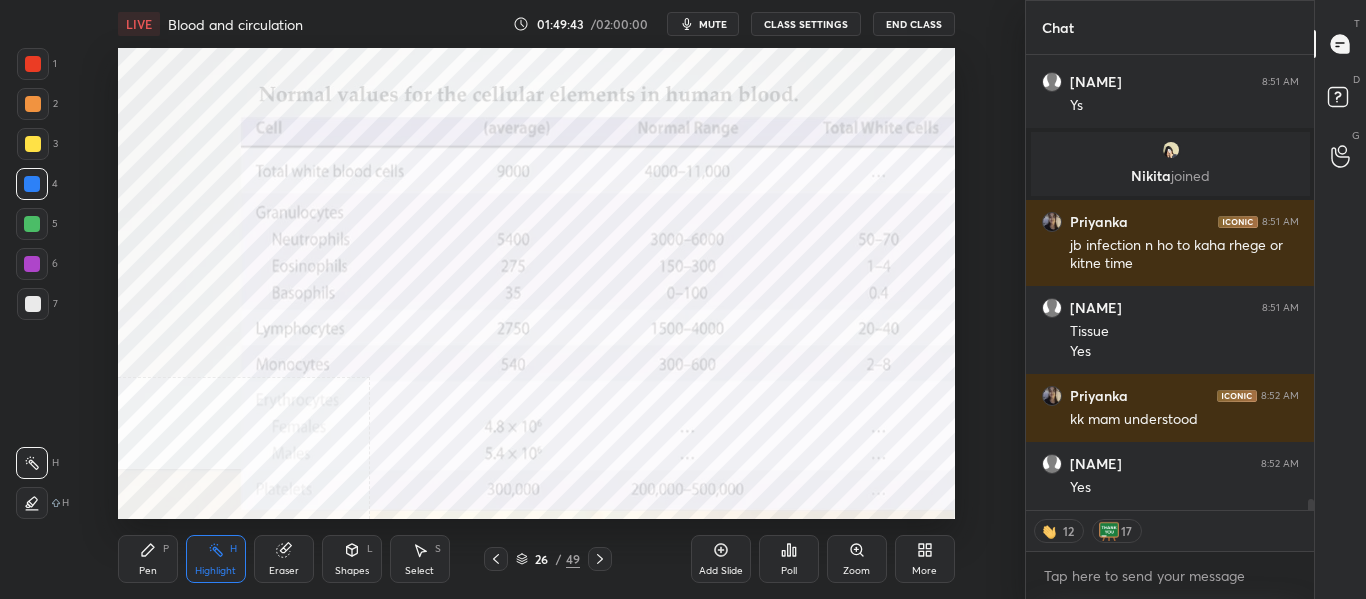 click 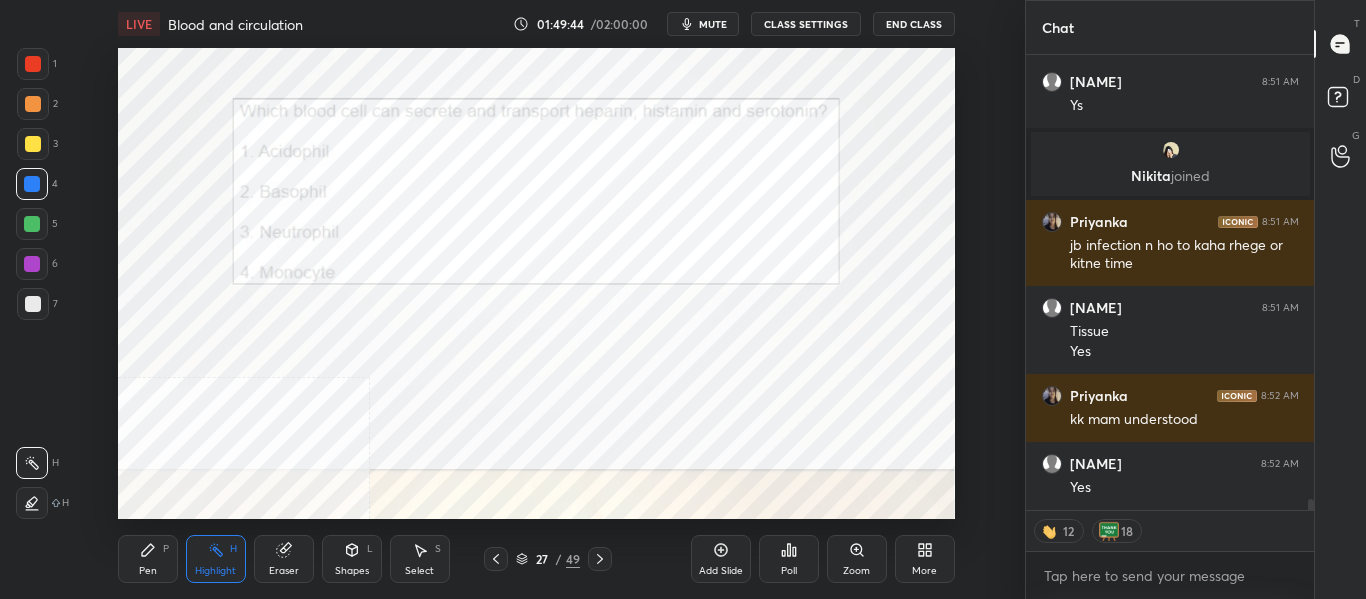 scroll, scrollTop: 17947, scrollLeft: 0, axis: vertical 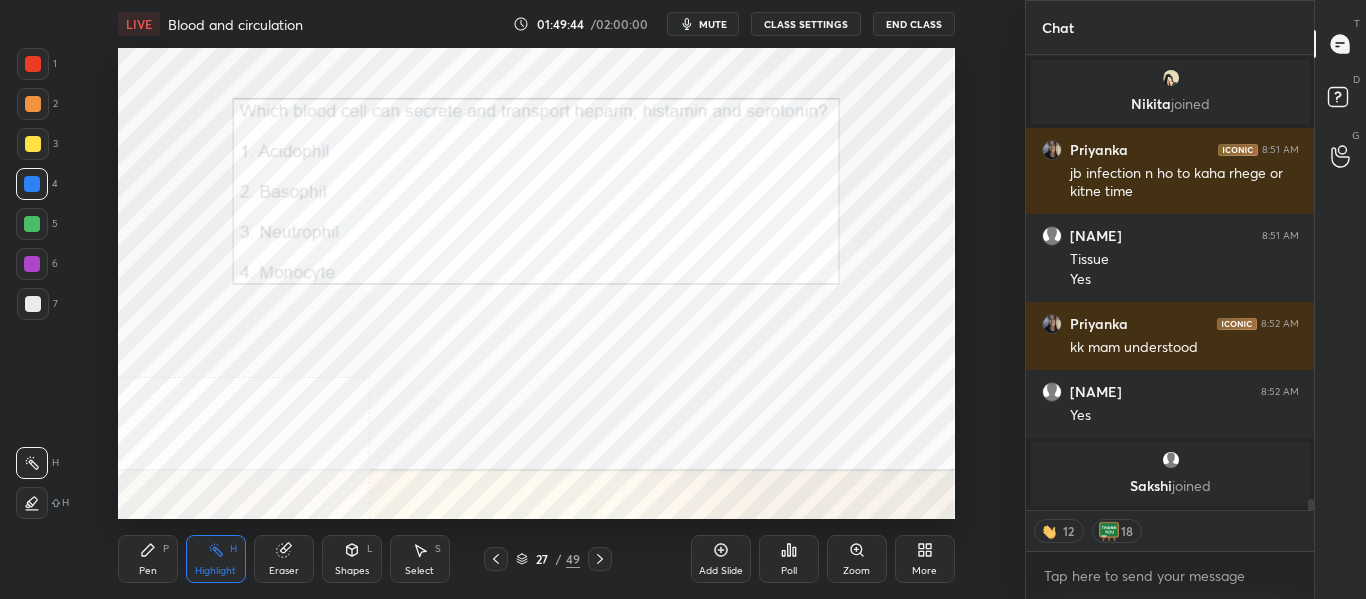click 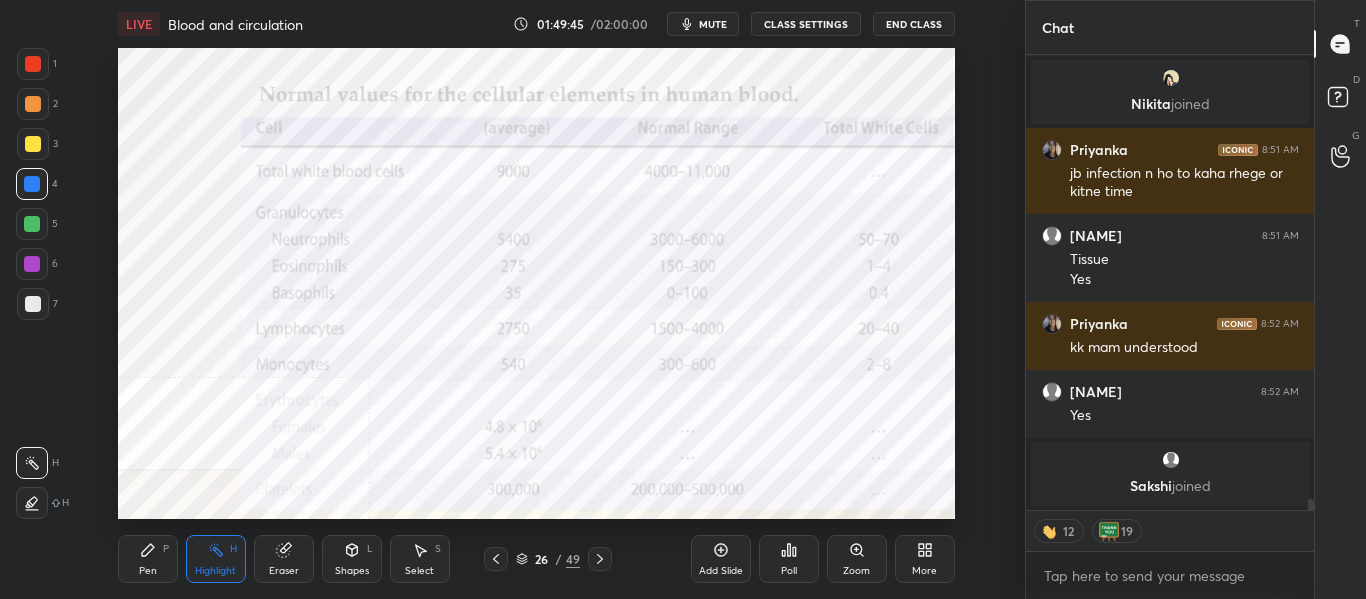 click on "Add Slide" at bounding box center [721, 559] 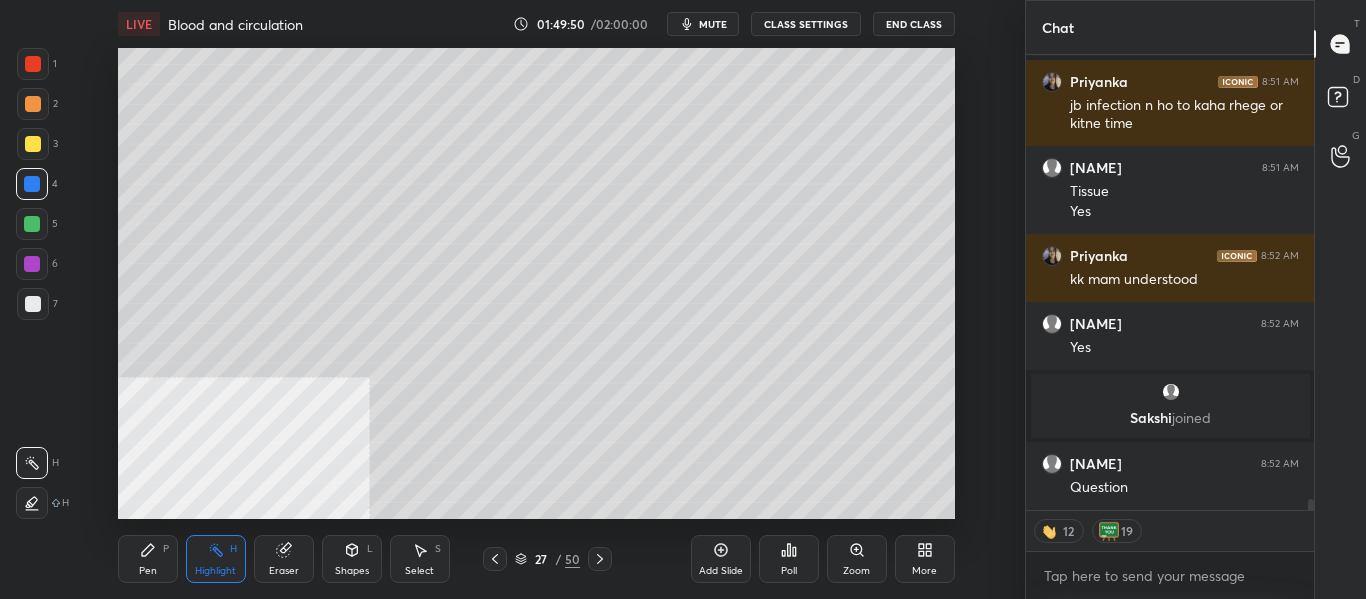 scroll, scrollTop: 17943, scrollLeft: 0, axis: vertical 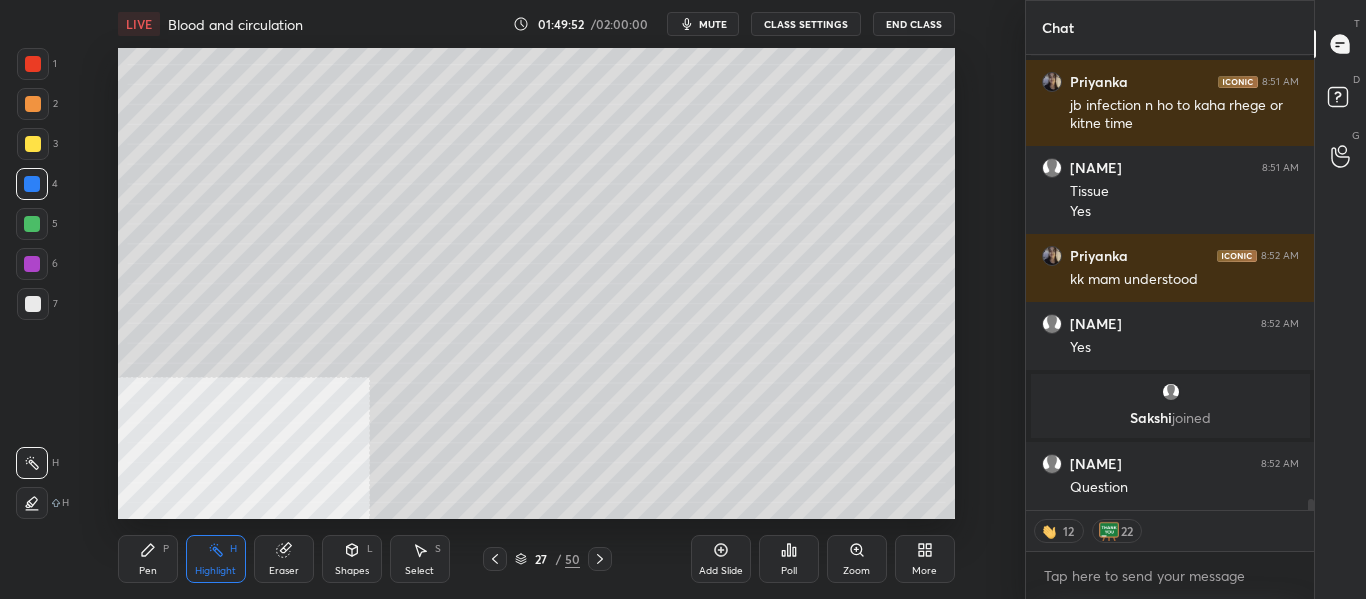 click at bounding box center (33, 304) 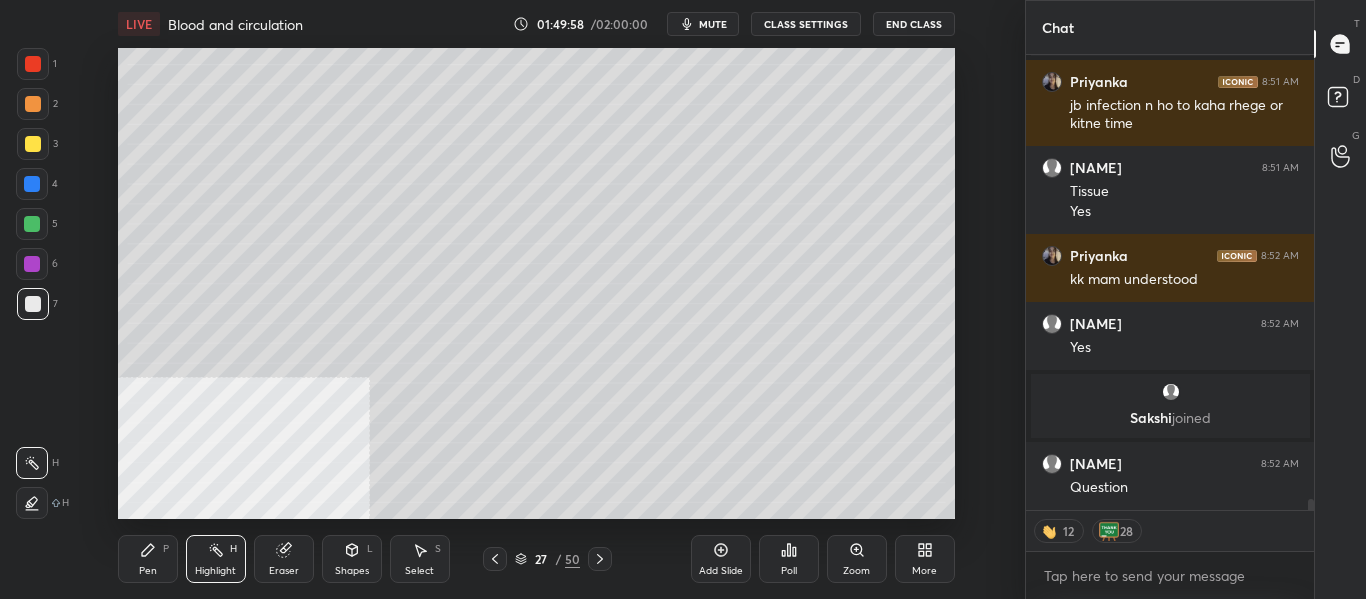 click 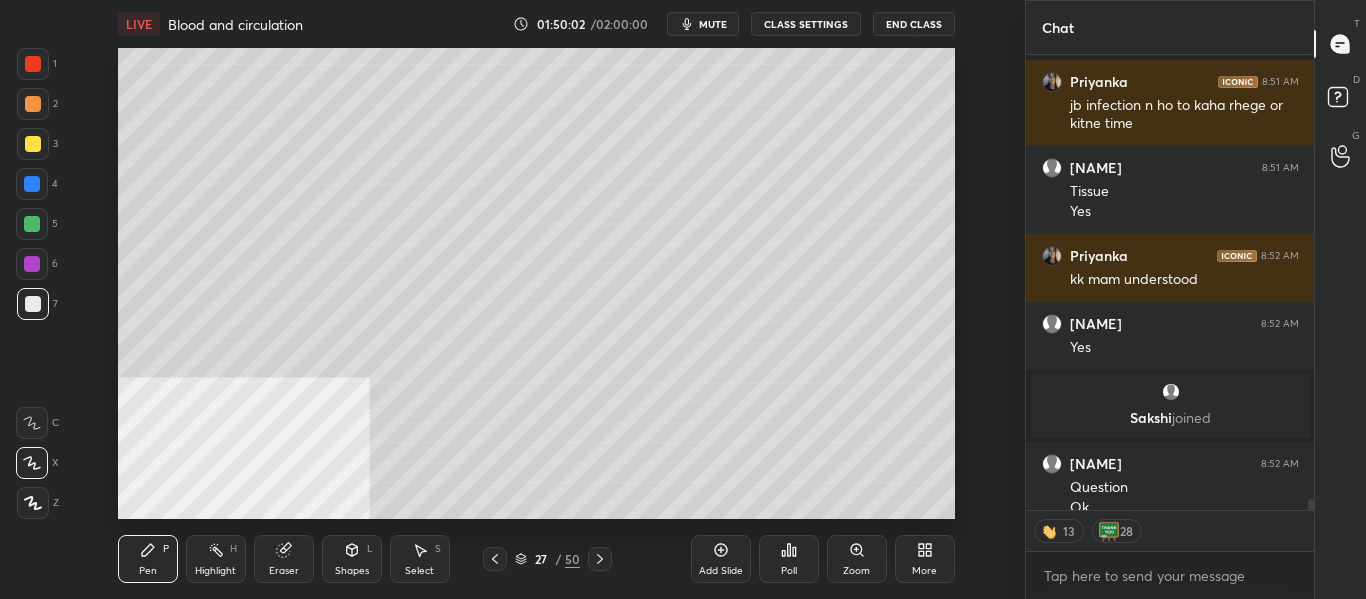 scroll, scrollTop: 17963, scrollLeft: 0, axis: vertical 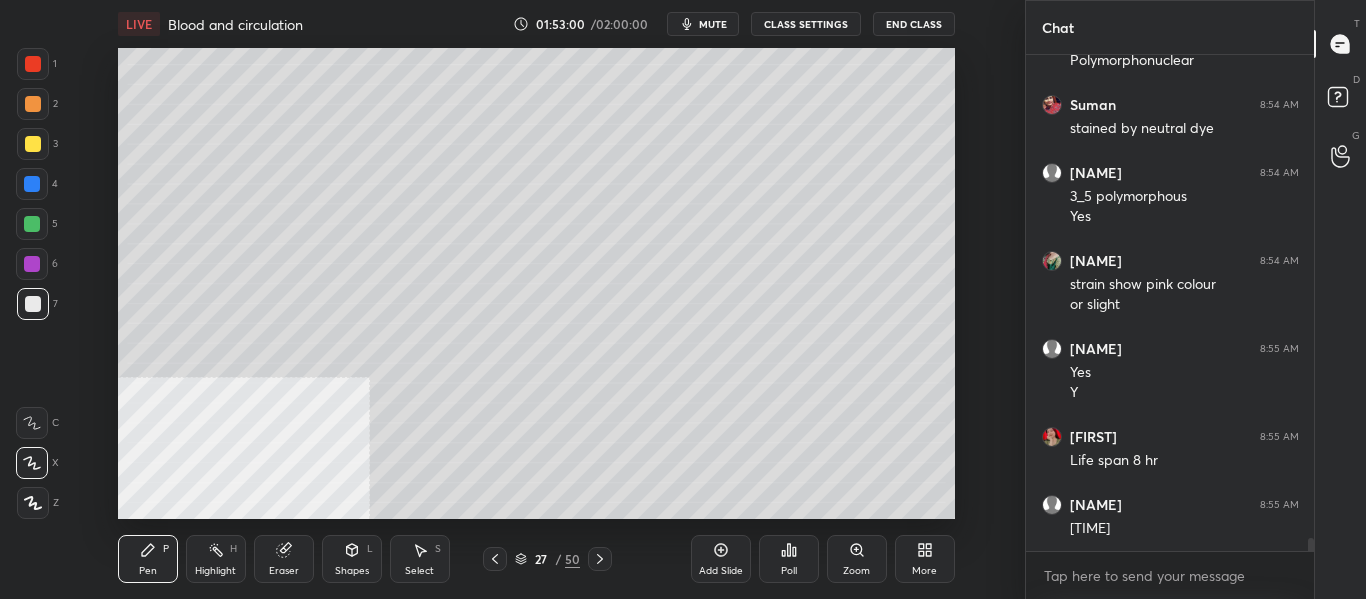click on "mute" at bounding box center [713, 24] 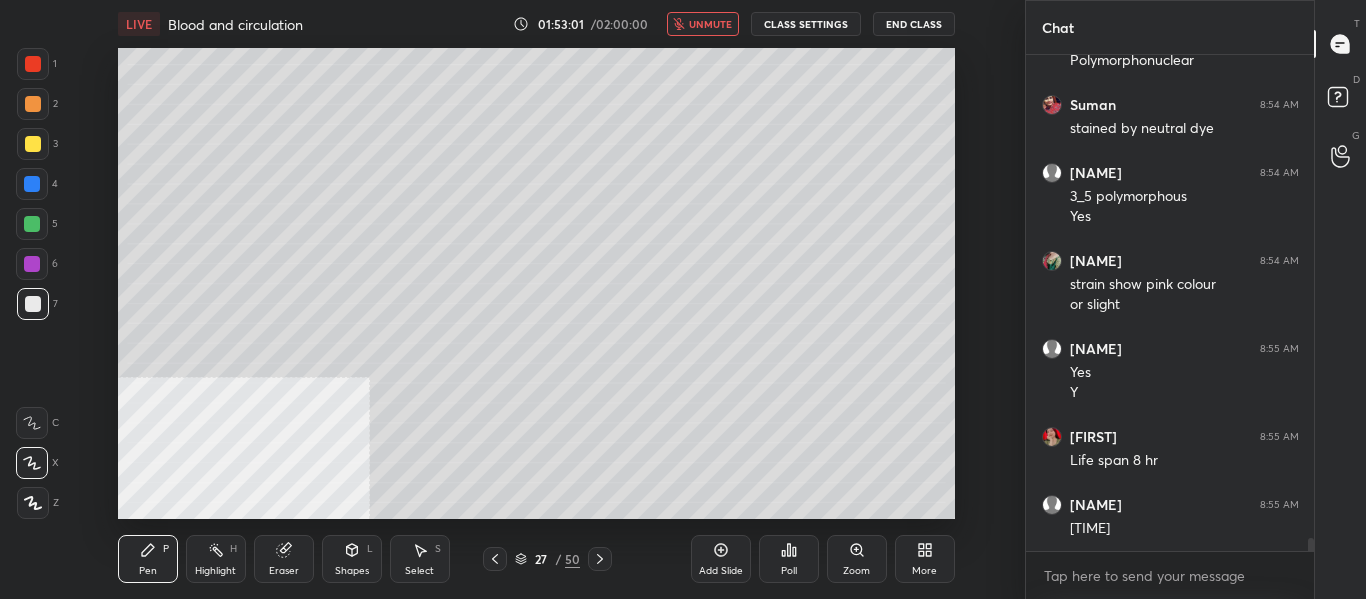 click on "unmute" at bounding box center [710, 24] 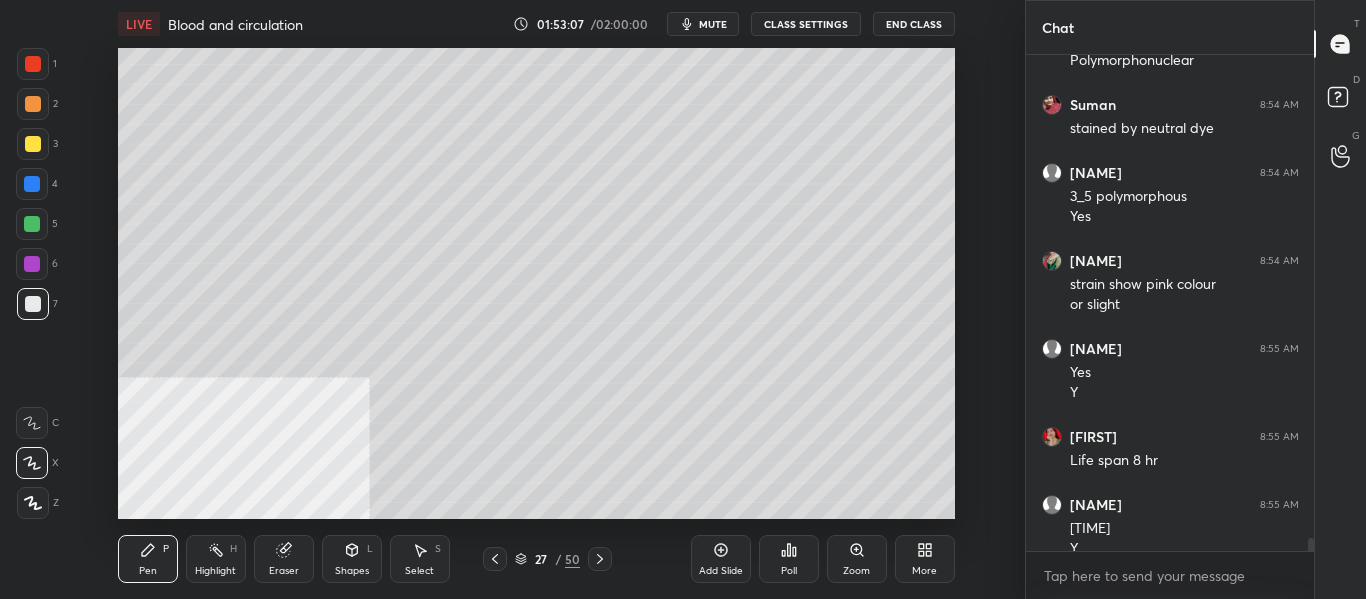 scroll, scrollTop: 18770, scrollLeft: 0, axis: vertical 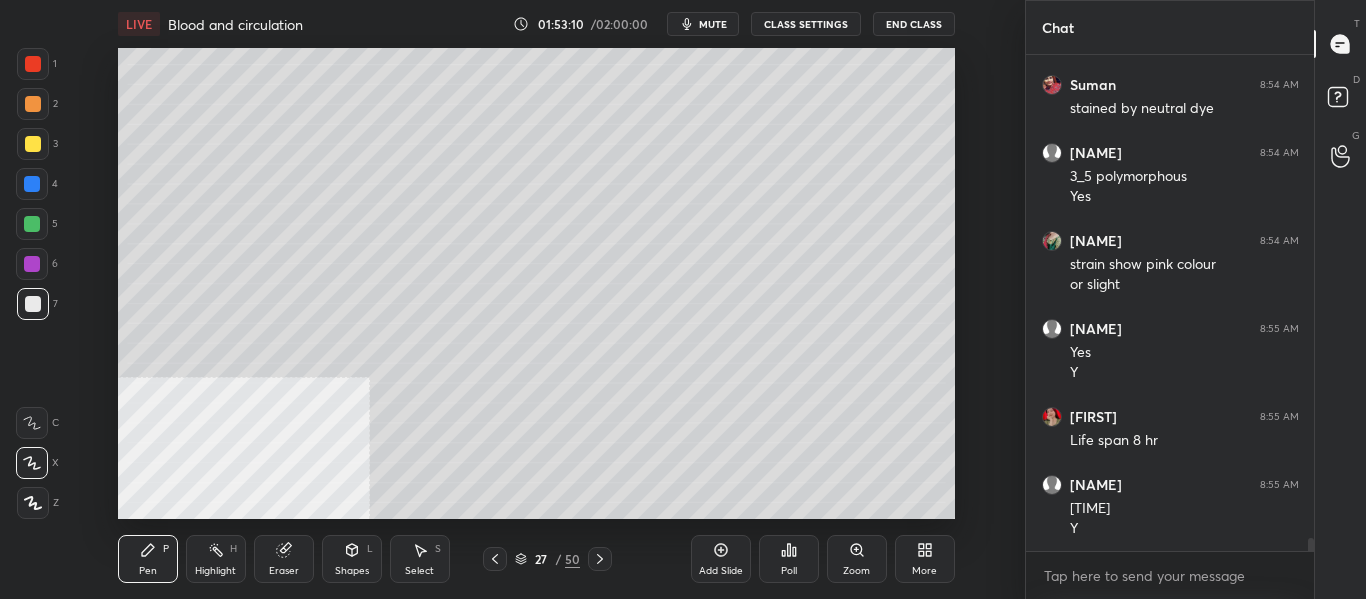 click 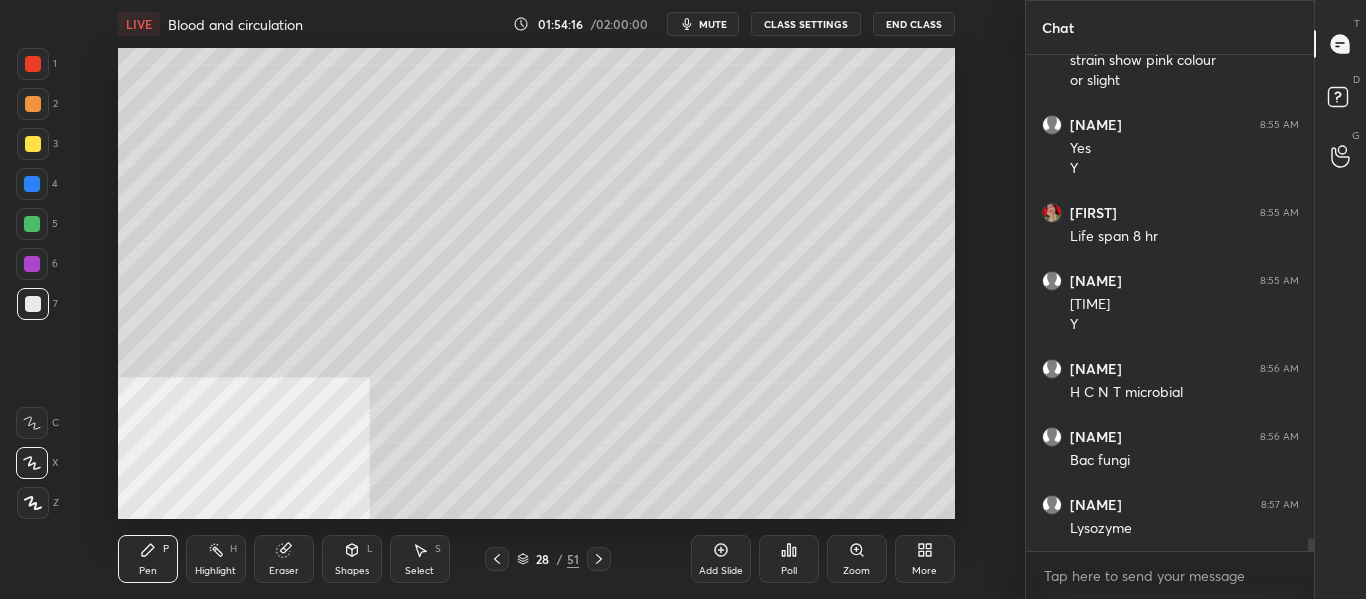scroll, scrollTop: 19042, scrollLeft: 0, axis: vertical 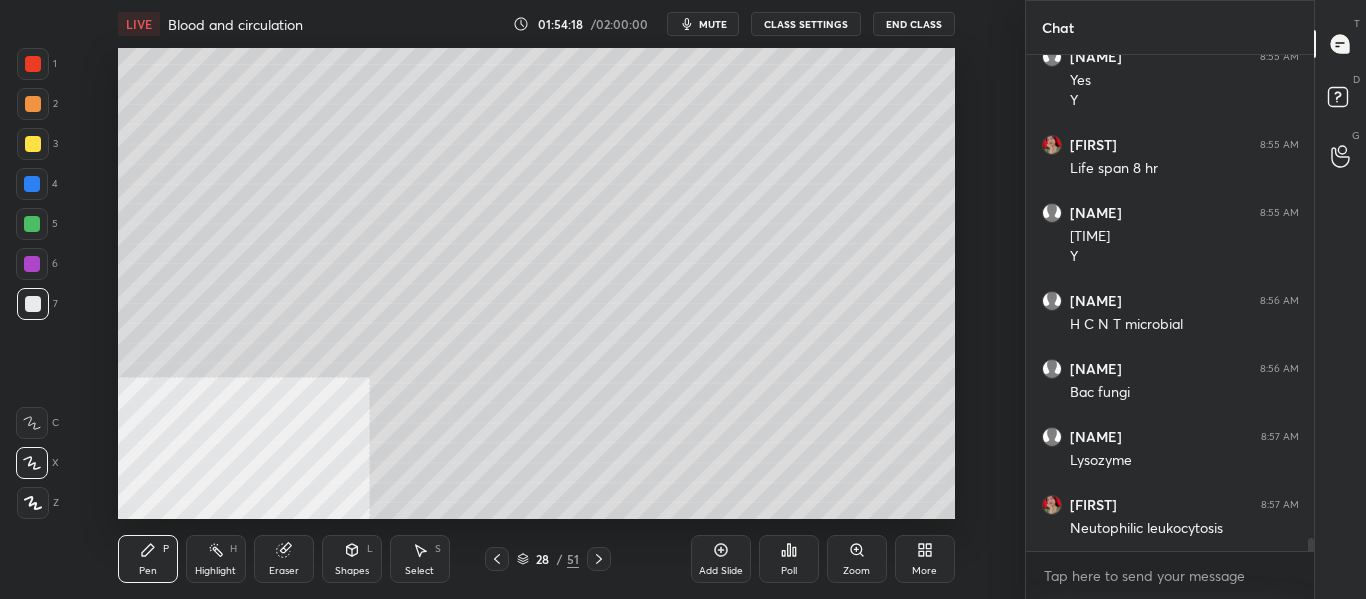 click on "mute" at bounding box center [713, 24] 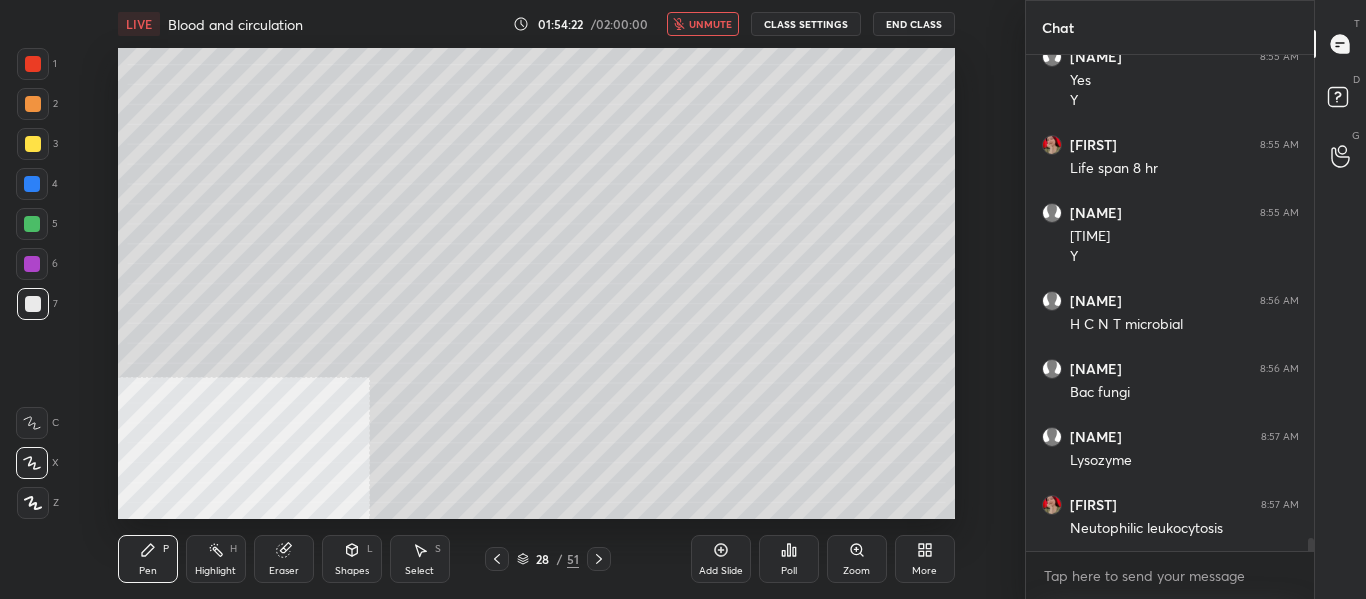 click on "unmute" at bounding box center (710, 24) 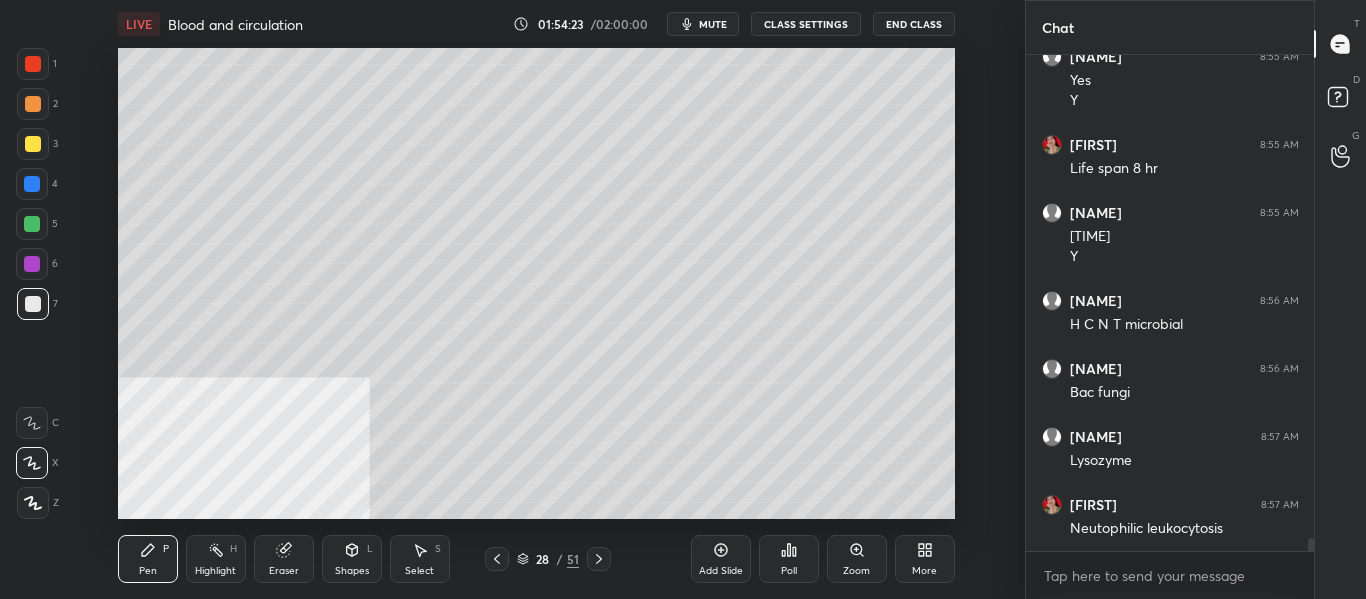 scroll, scrollTop: 19110, scrollLeft: 0, axis: vertical 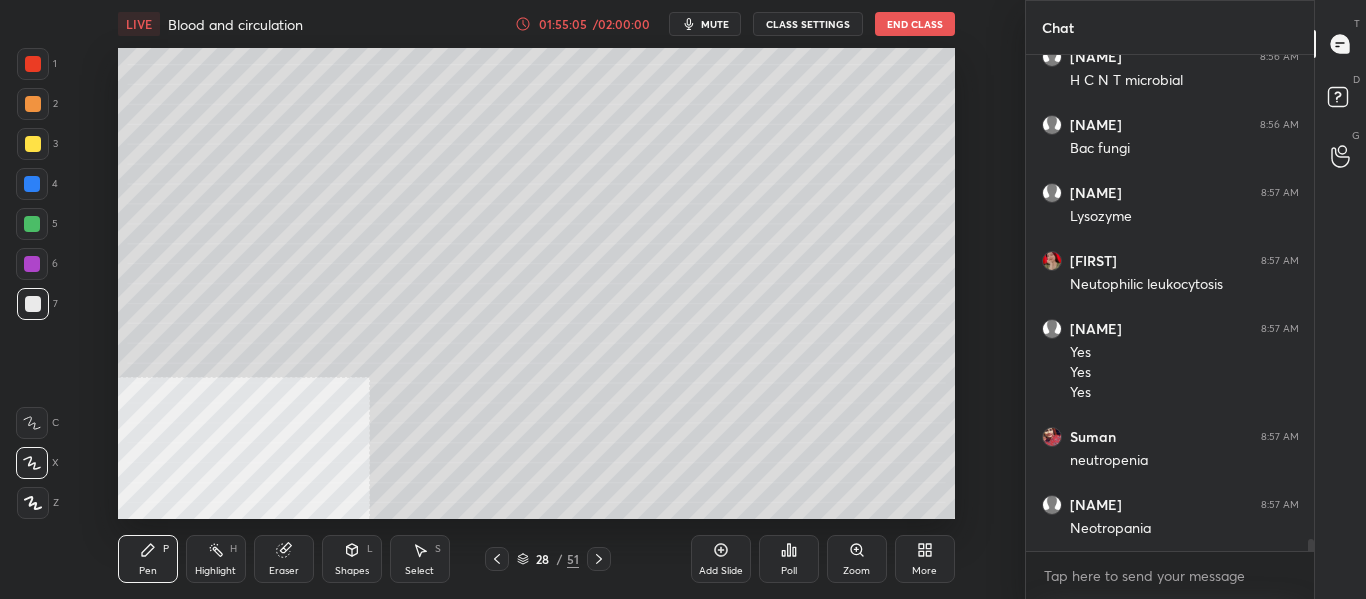 click on "Add Slide" at bounding box center (721, 559) 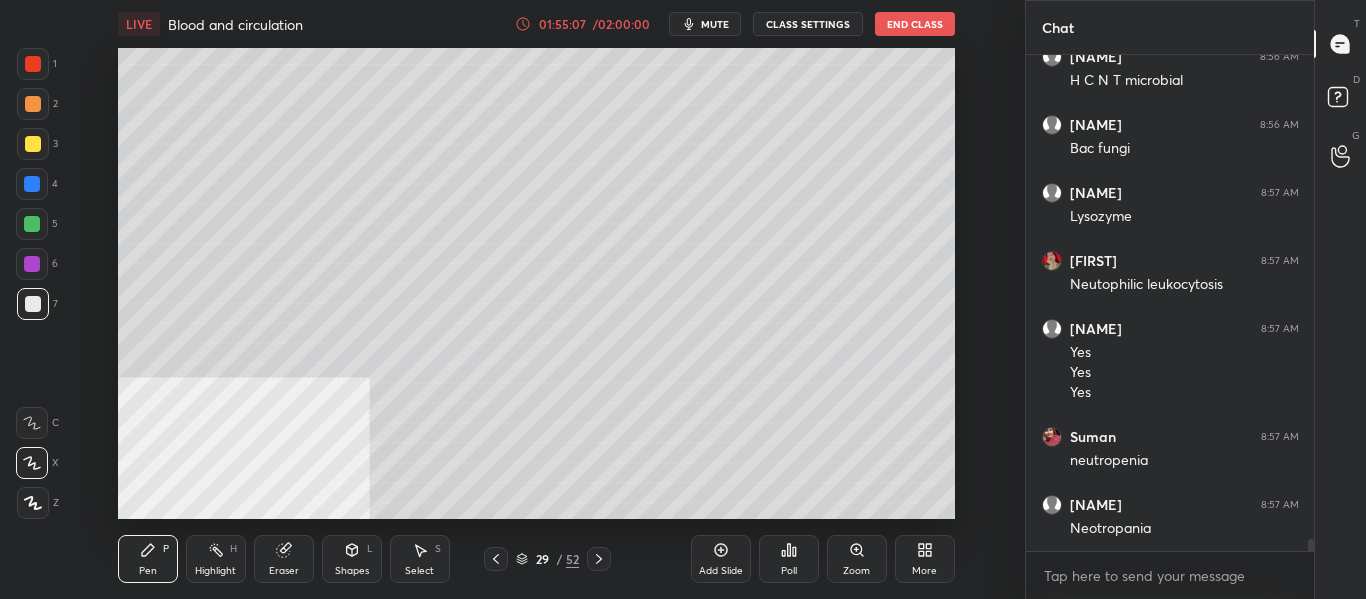 click at bounding box center [32, 184] 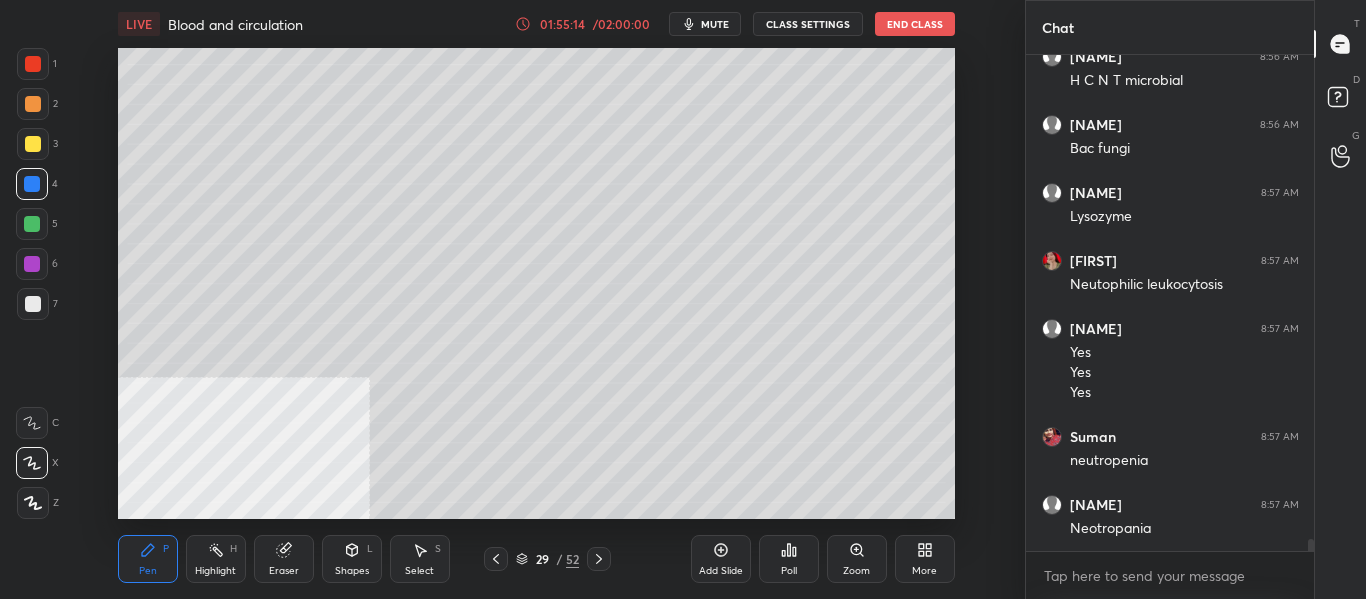 scroll, scrollTop: 19354, scrollLeft: 0, axis: vertical 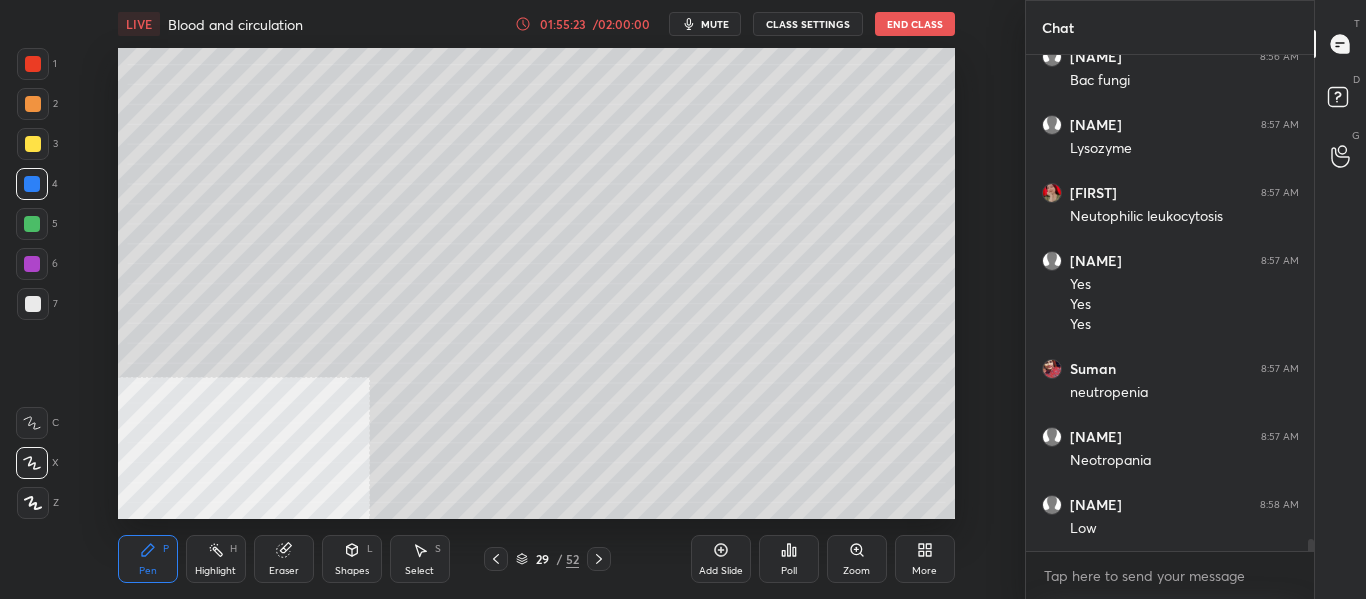 click on "mute" at bounding box center (715, 24) 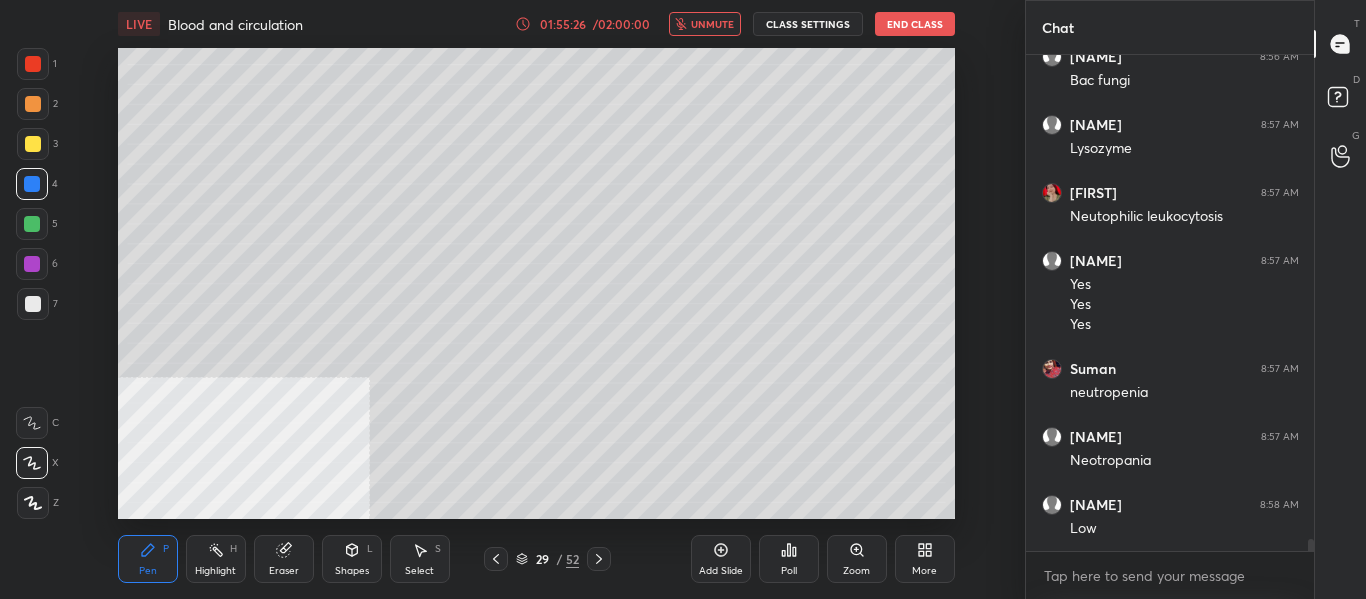 click on "unmute" at bounding box center [712, 24] 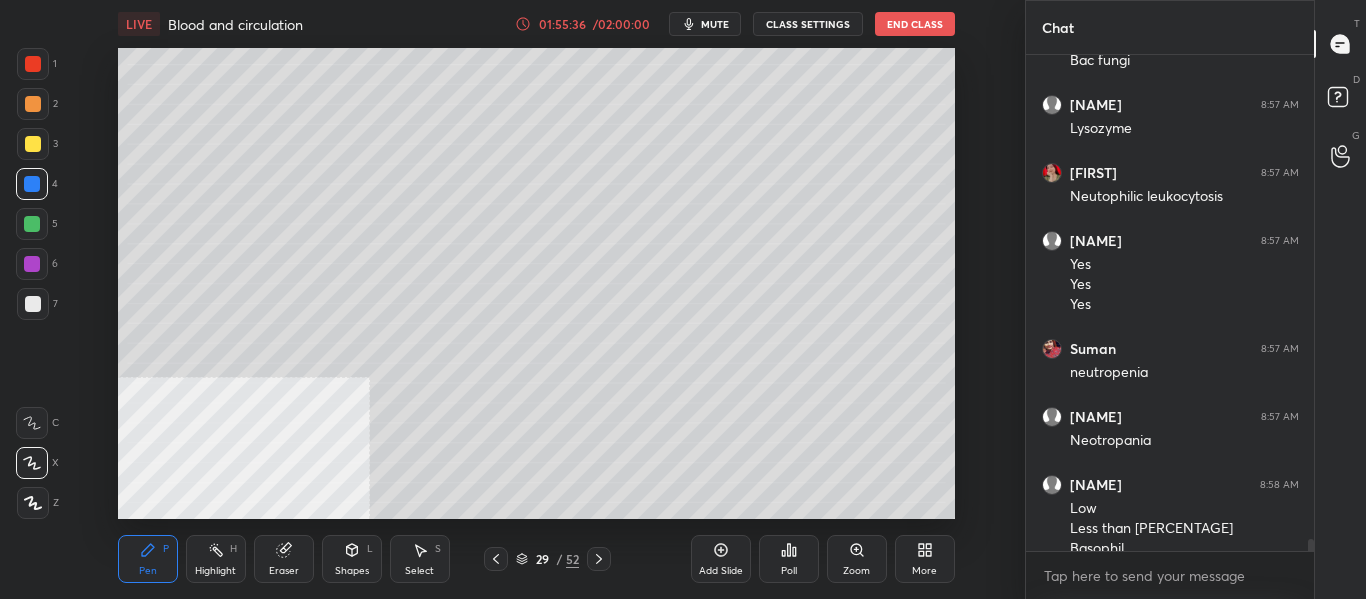 scroll, scrollTop: 19394, scrollLeft: 0, axis: vertical 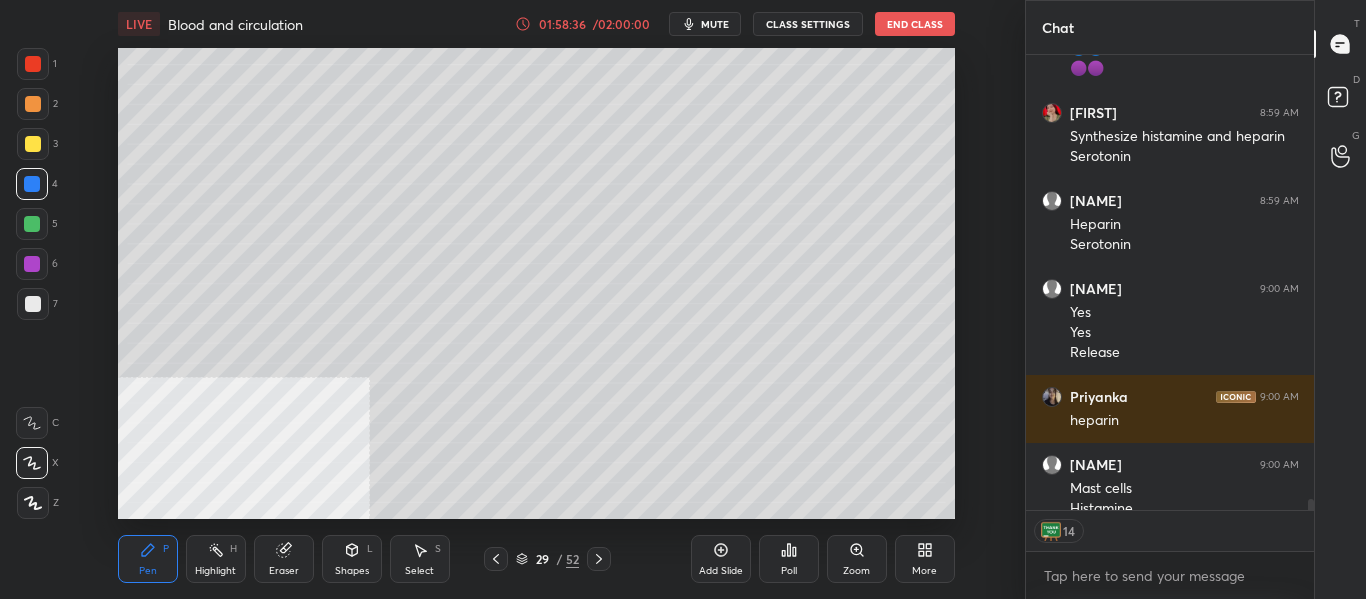 click 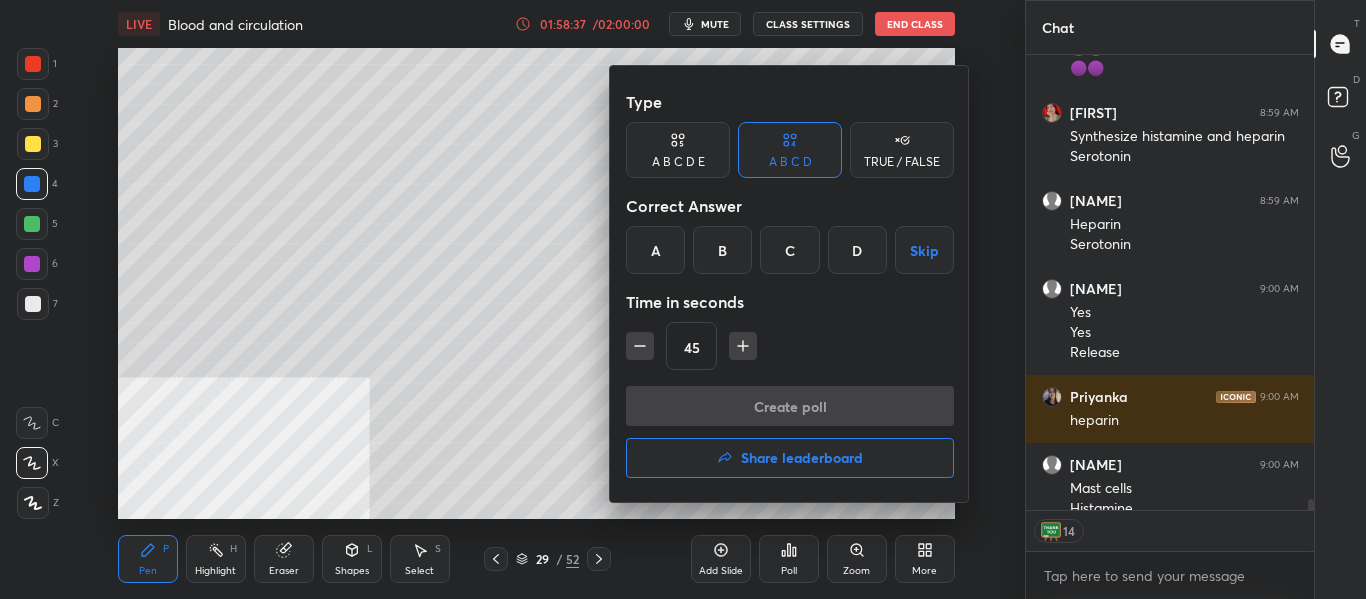 click at bounding box center (683, 299) 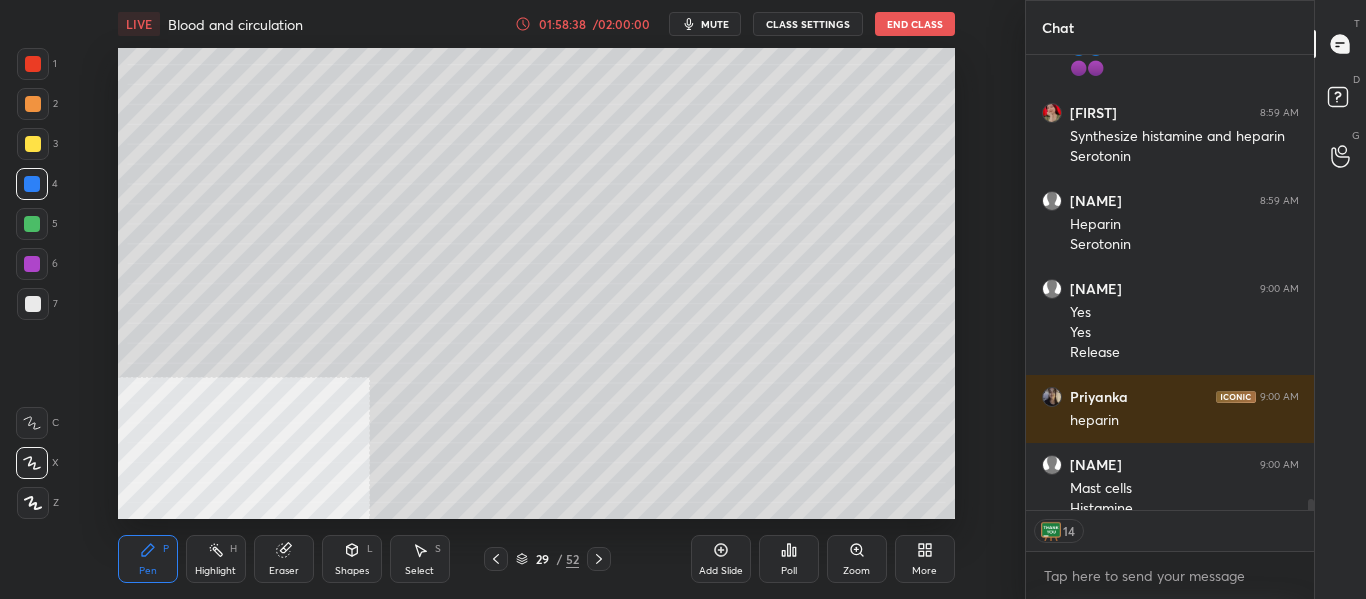 click on "Add Slide" at bounding box center [721, 559] 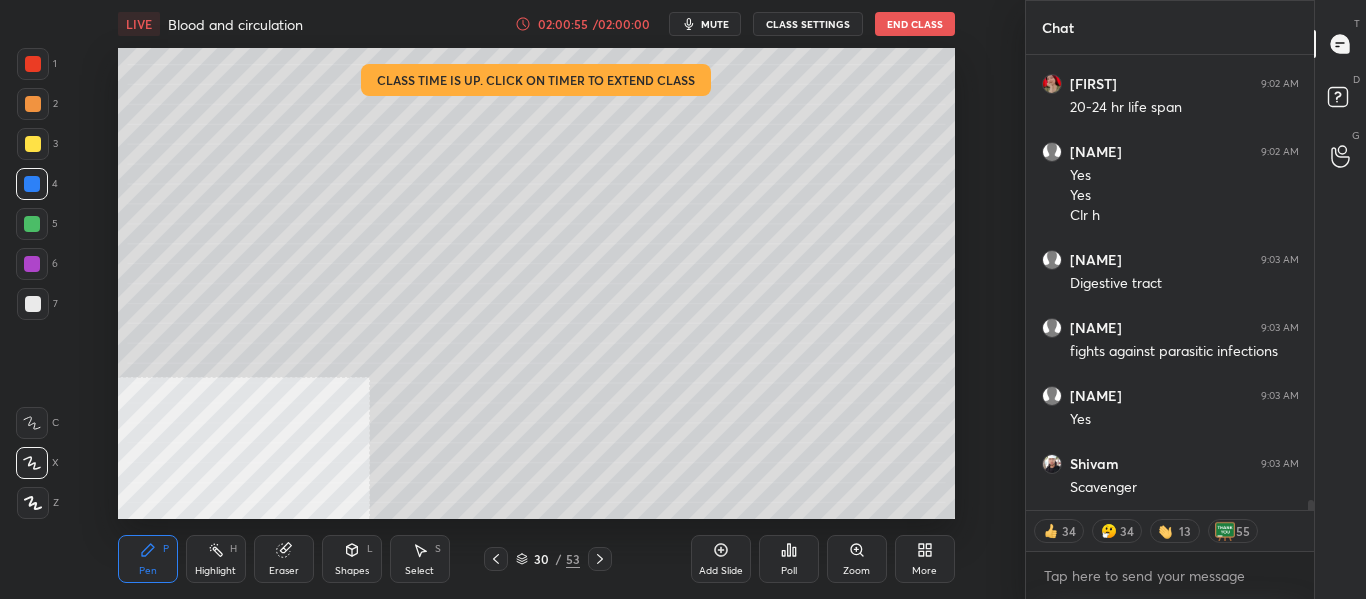 scroll, scrollTop: 19989, scrollLeft: 0, axis: vertical 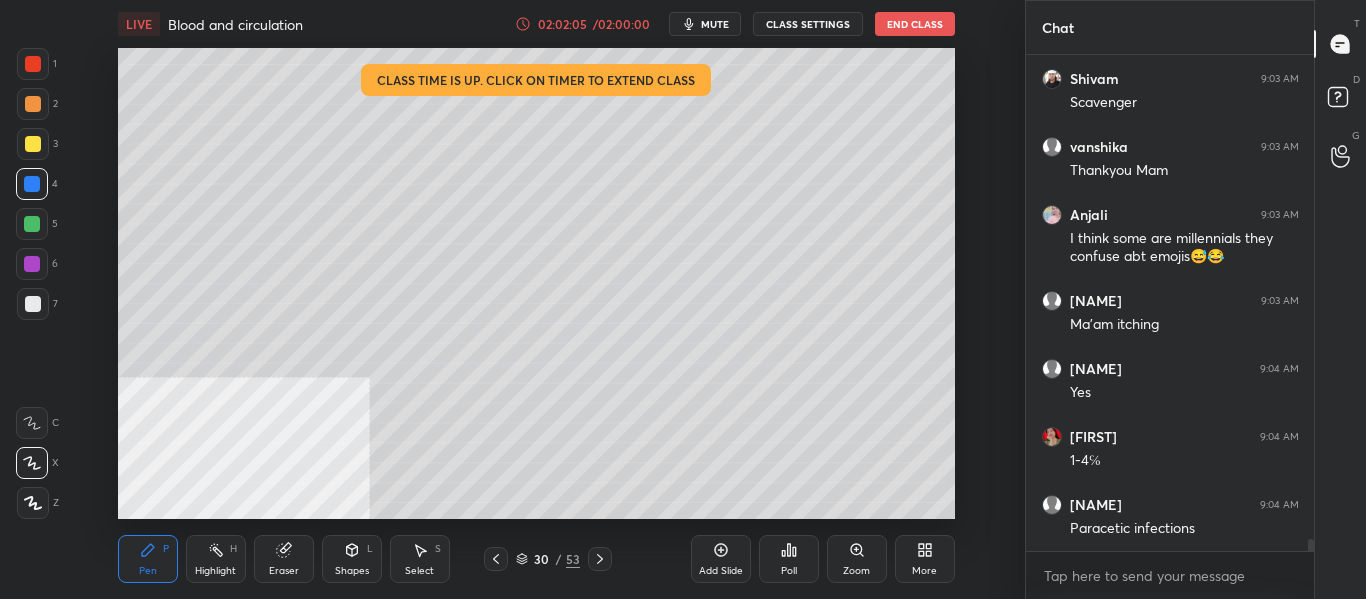 click on "Add Slide Poll Zoom More" at bounding box center (823, 559) 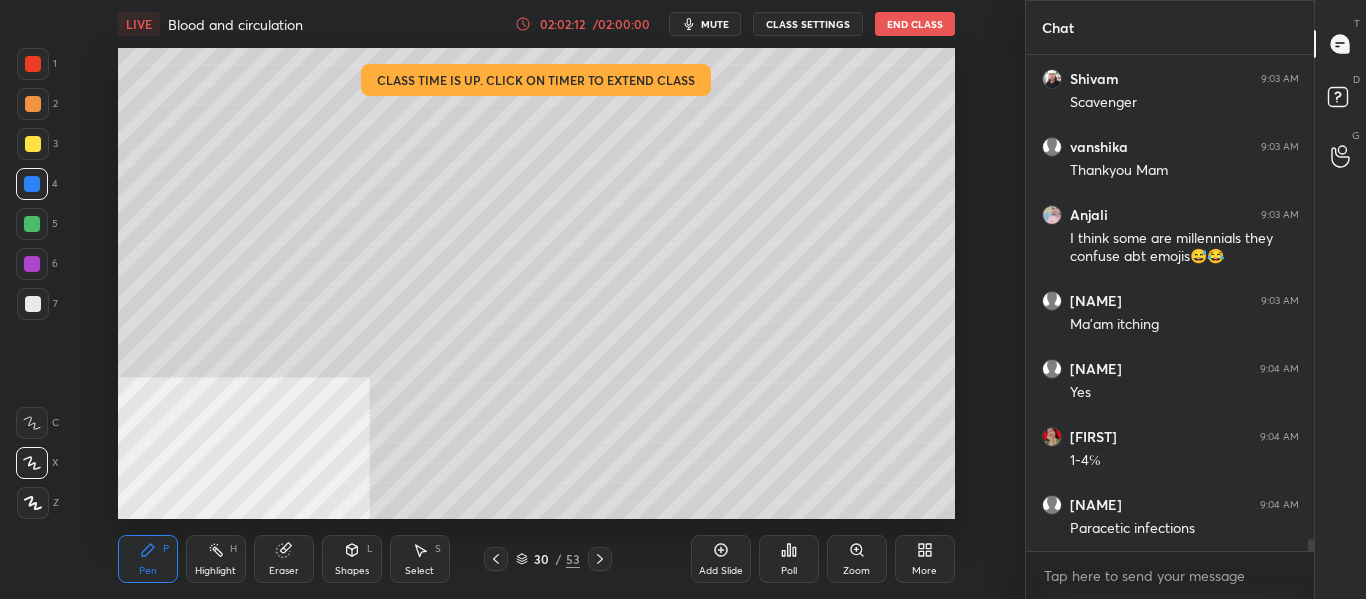 scroll, scrollTop: 20374, scrollLeft: 0, axis: vertical 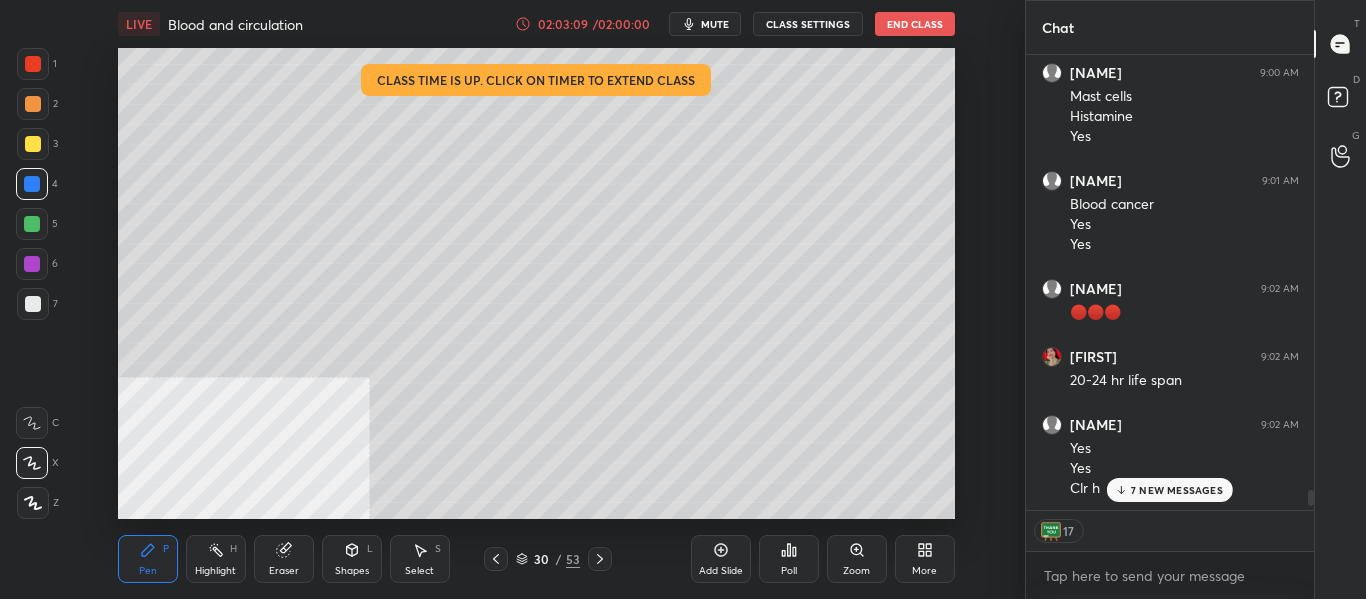 click on "7 NEW MESSAGES" at bounding box center [1177, 490] 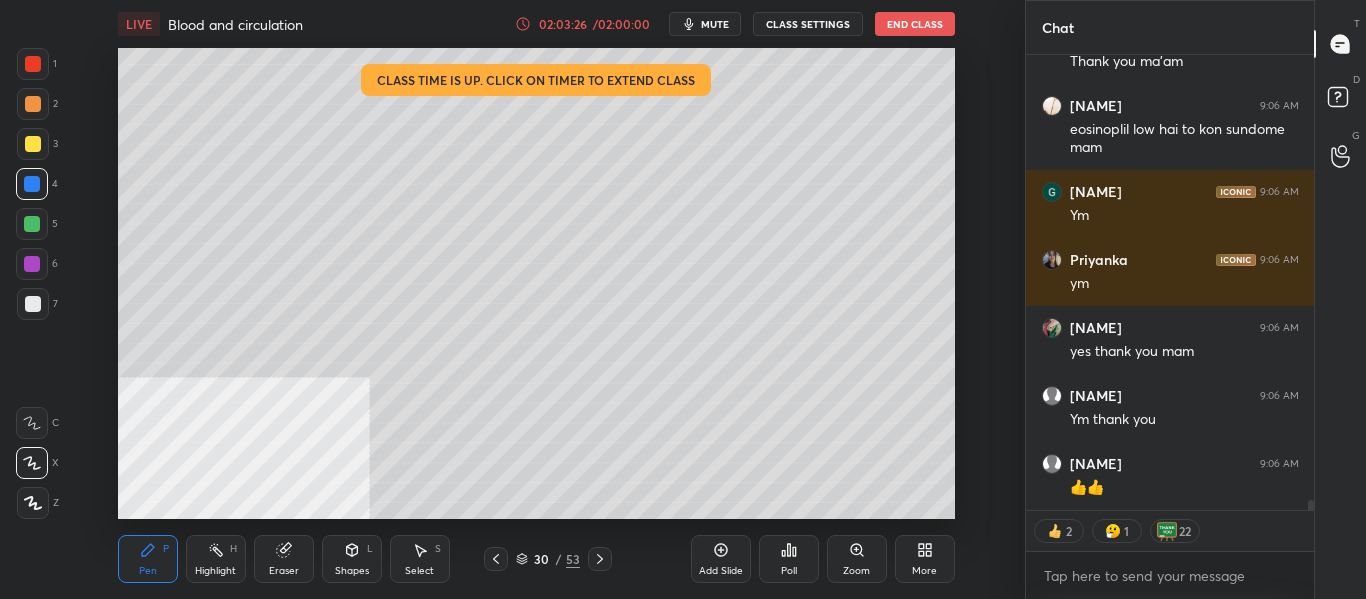 scroll, scrollTop: 21389, scrollLeft: 0, axis: vertical 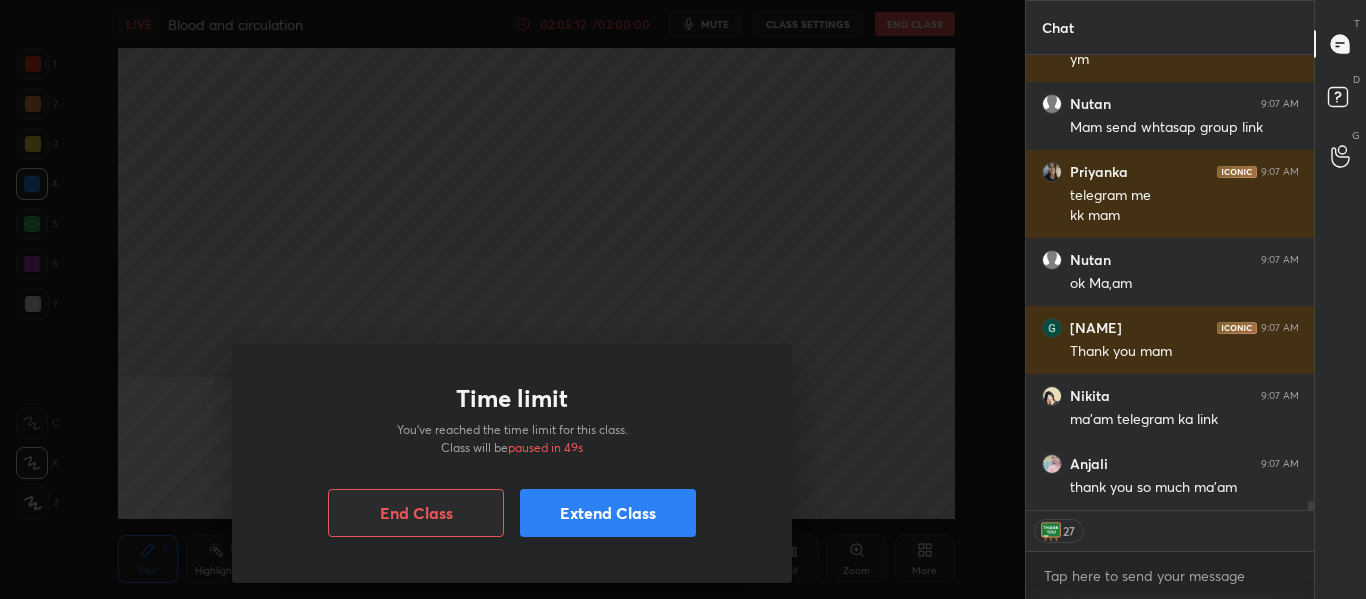 click on "Extend Class" at bounding box center [608, 513] 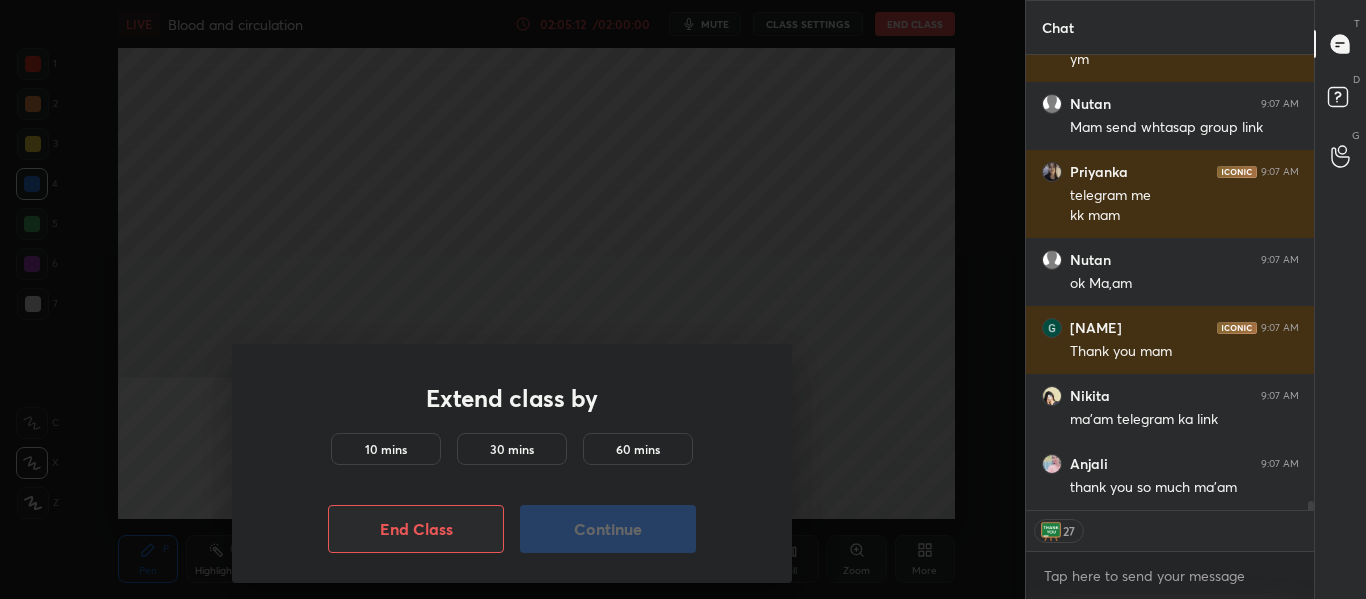 scroll, scrollTop: 22101, scrollLeft: 0, axis: vertical 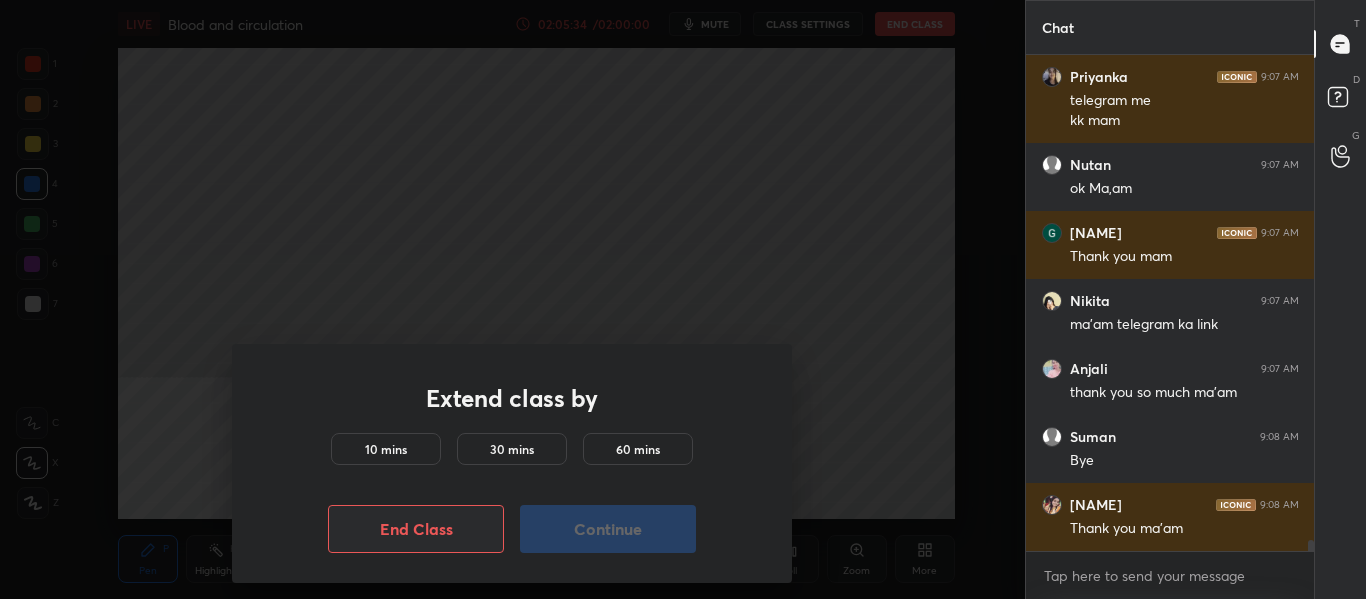 click on "End Class" at bounding box center (416, 529) 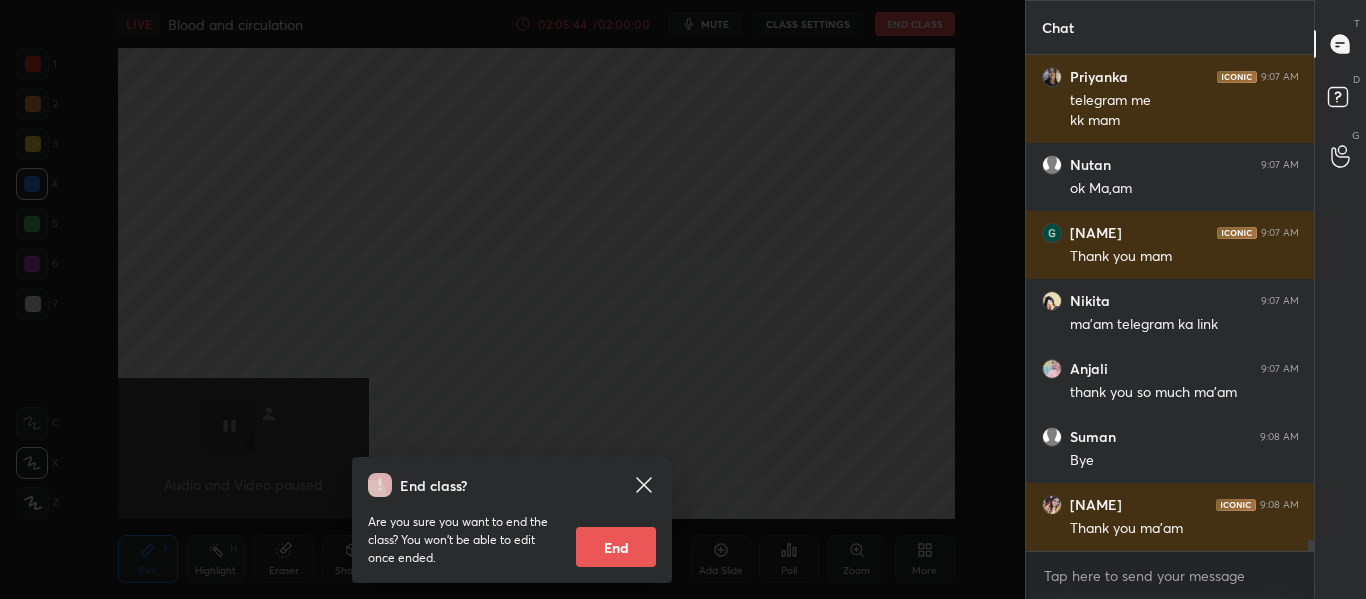 click on "End" at bounding box center (616, 547) 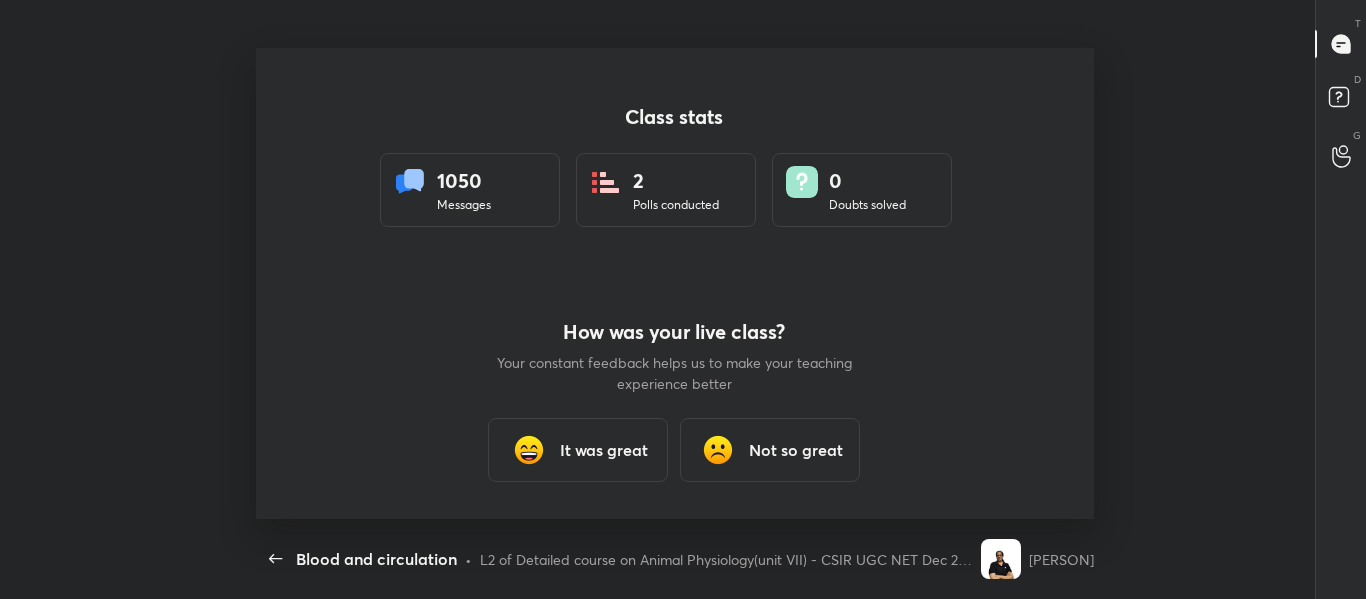 scroll, scrollTop: 99529, scrollLeft: 98650, axis: both 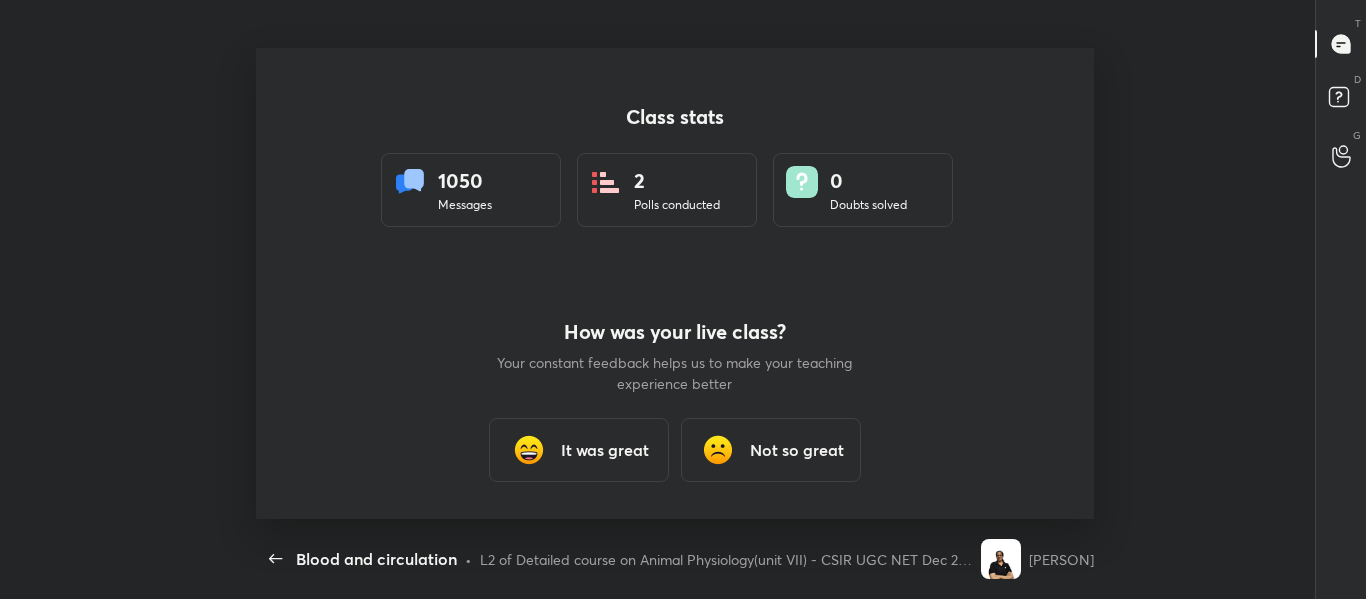 click on "It was great" at bounding box center (605, 450) 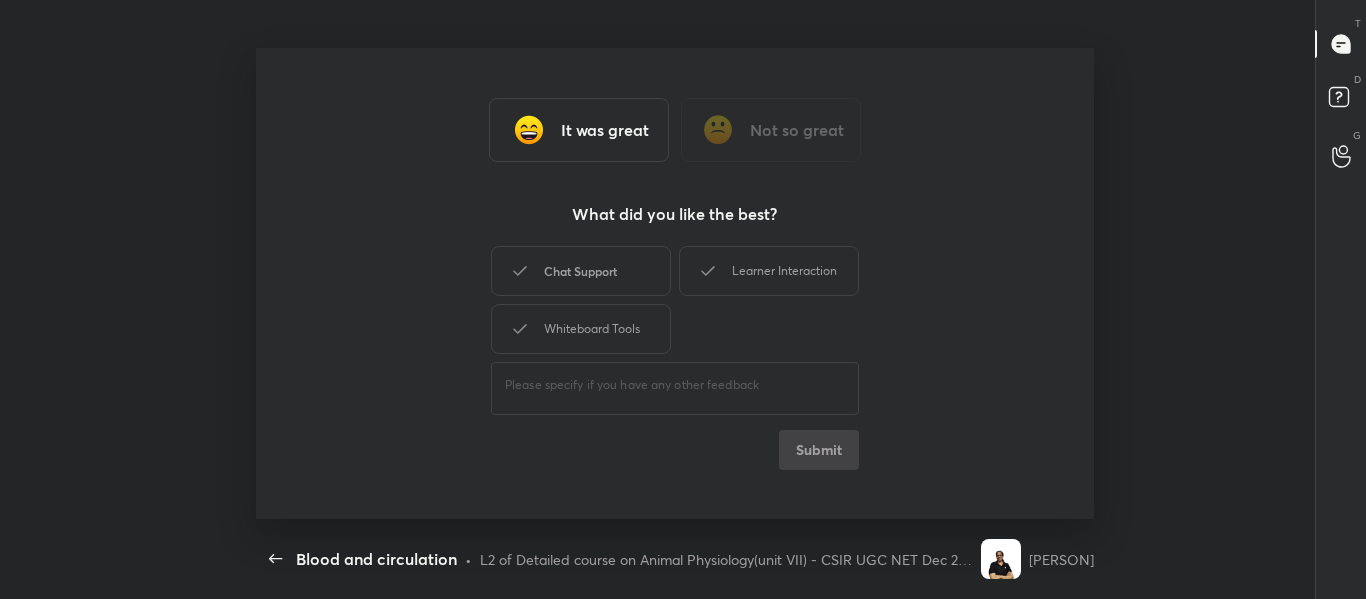 click on "Chat Support" at bounding box center [581, 271] 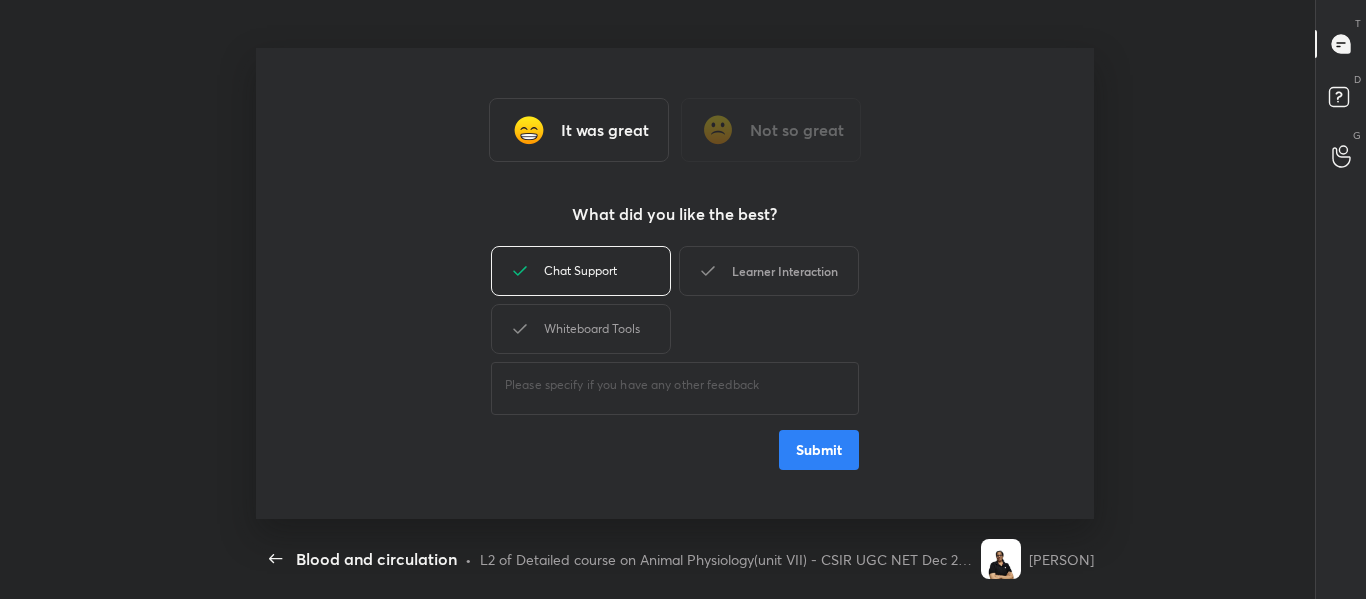 click on "Learner Interaction" at bounding box center [769, 271] 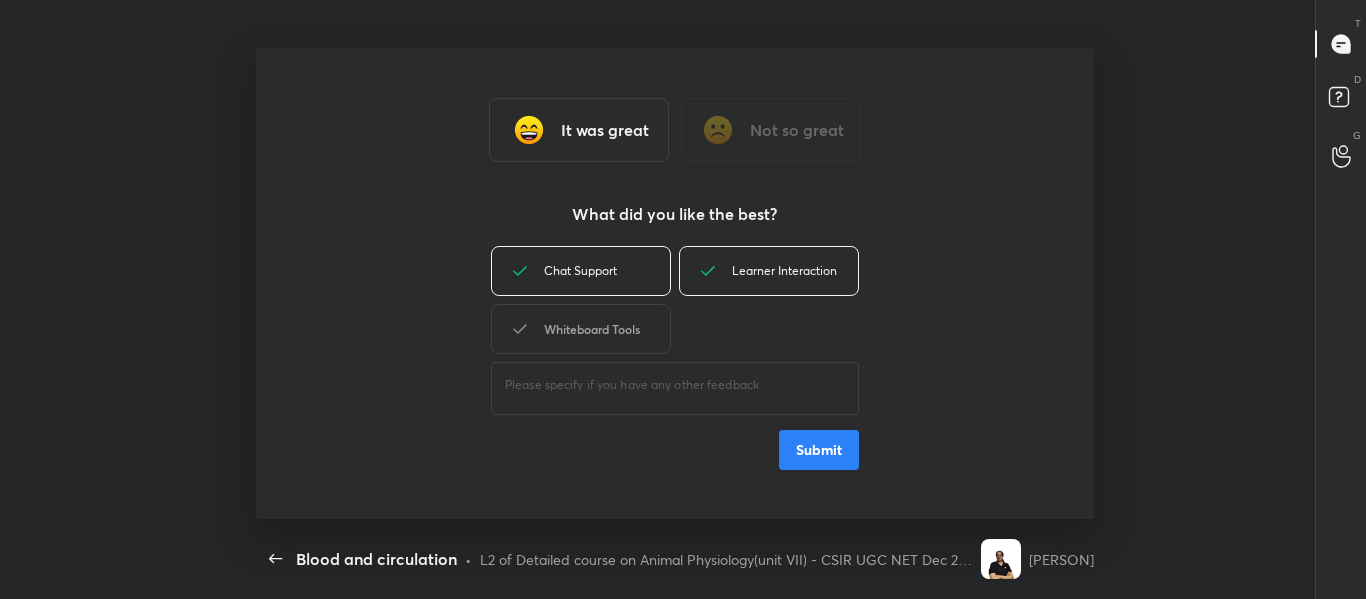 click on "Whiteboard Tools" at bounding box center [581, 329] 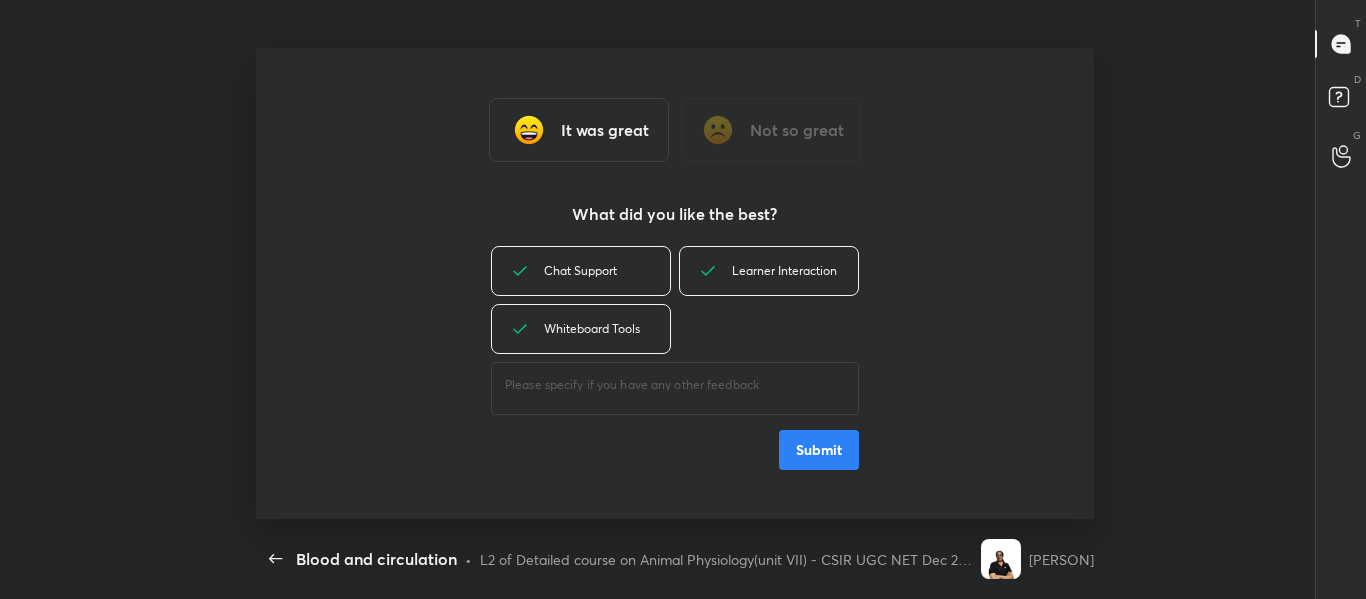click on "Submit" at bounding box center (819, 450) 